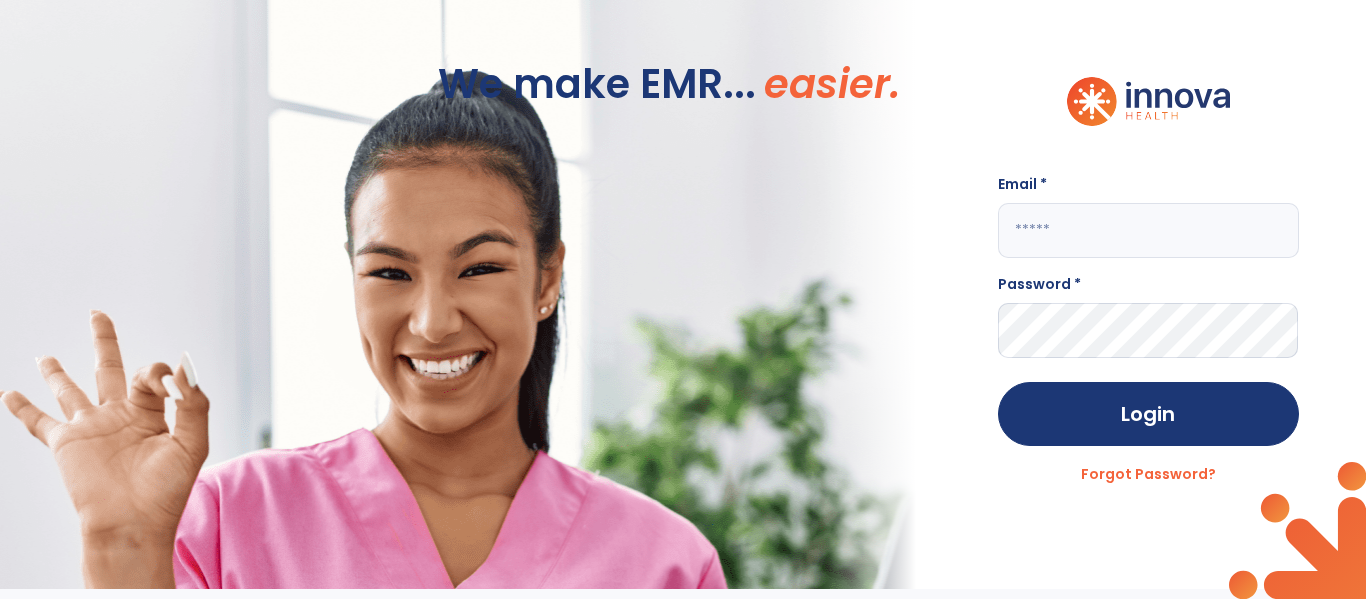 scroll, scrollTop: 0, scrollLeft: 0, axis: both 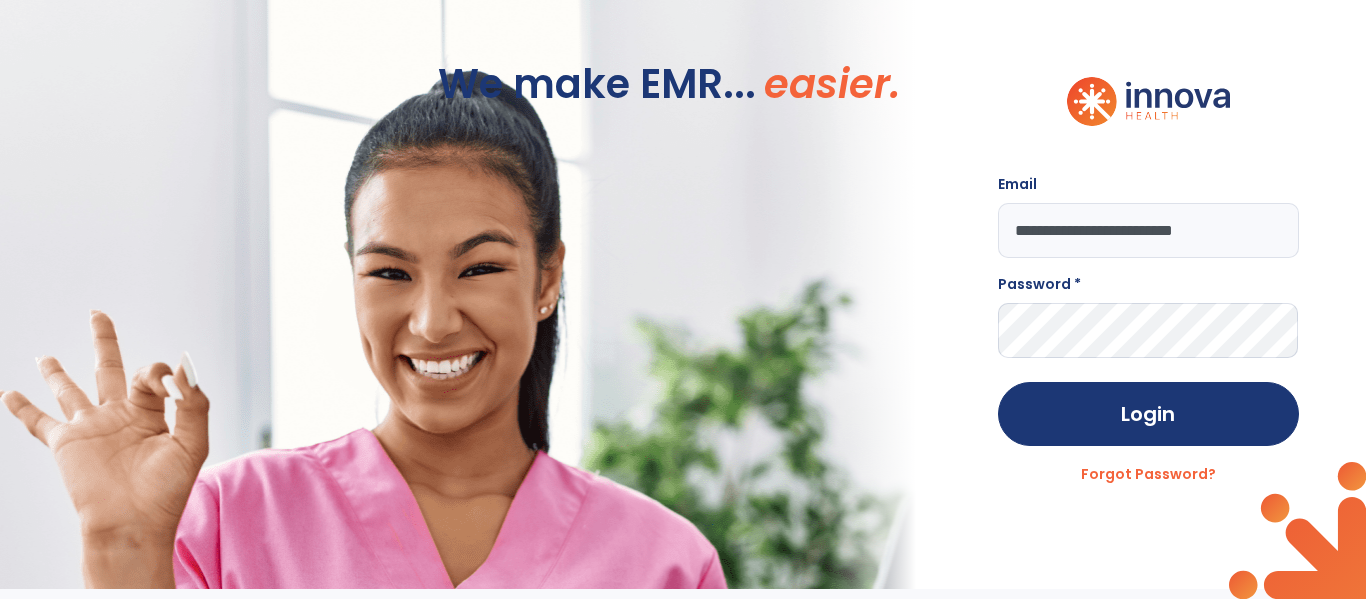 type on "**********" 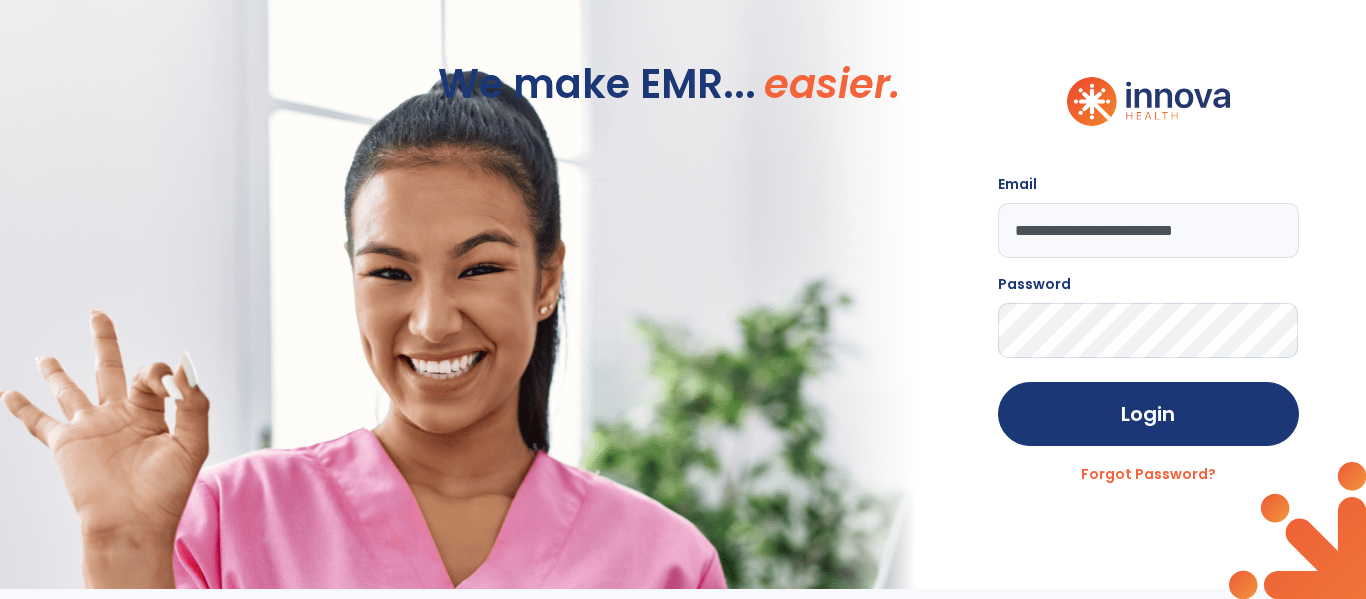 click on "Login" 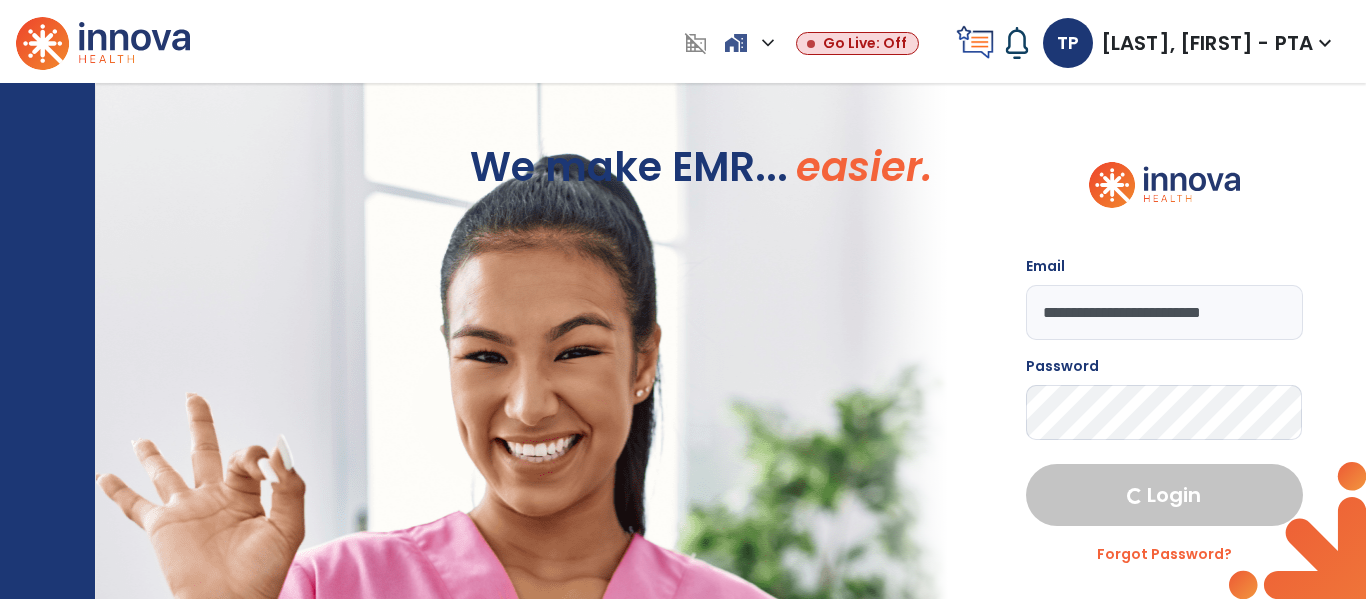 select on "****" 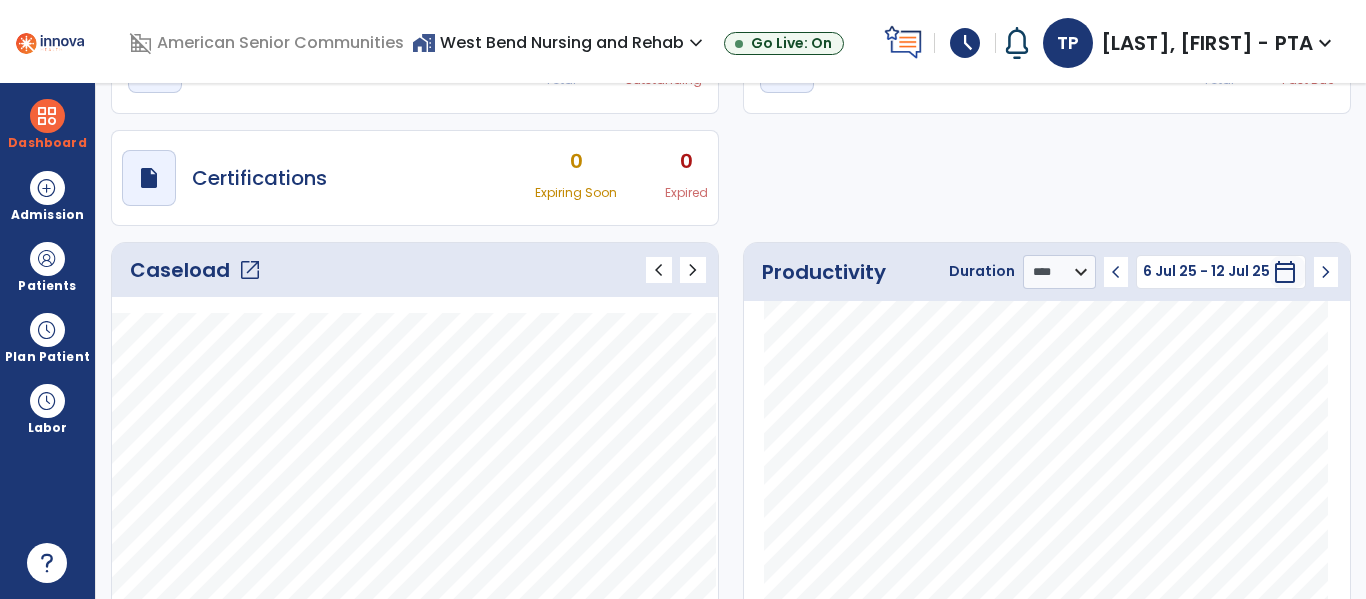 scroll, scrollTop: 0, scrollLeft: 0, axis: both 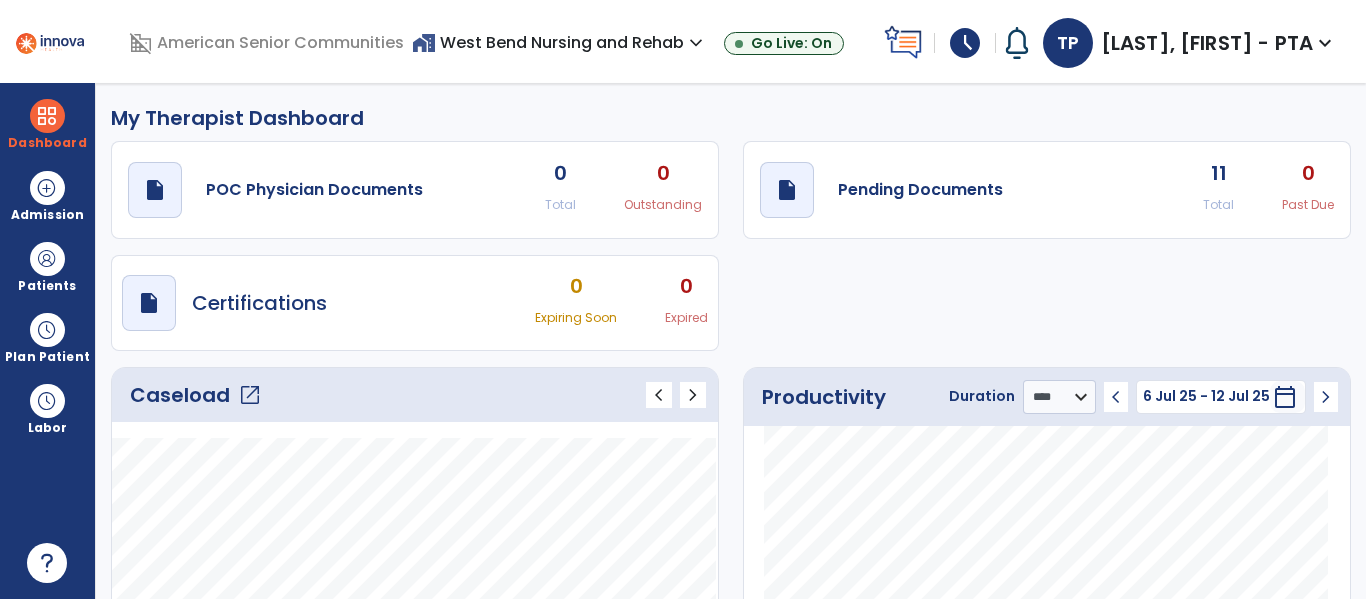 click on "draft   open_in_new  POC Physician Documents 0 Total 0 Outstanding  draft   open_in_new  Pending Documents 11 Total 0 Past Due  draft   open_in_new  Certifications 0 Expiring Soon 0 Expired" 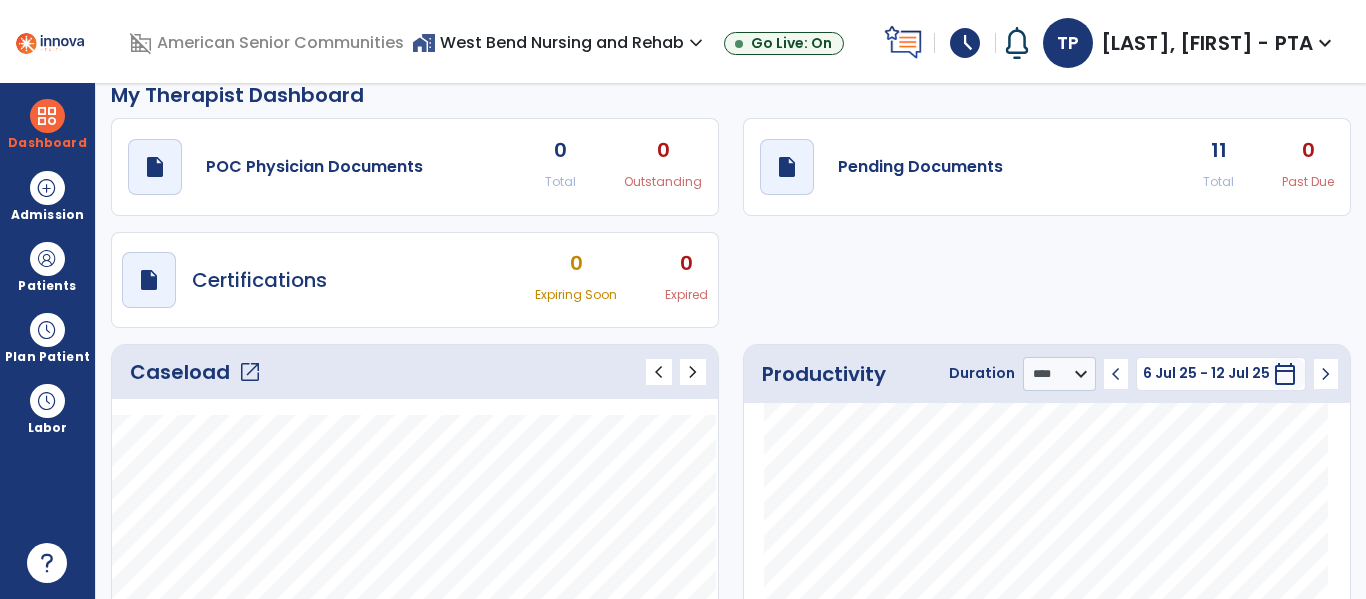 scroll, scrollTop: 31, scrollLeft: 0, axis: vertical 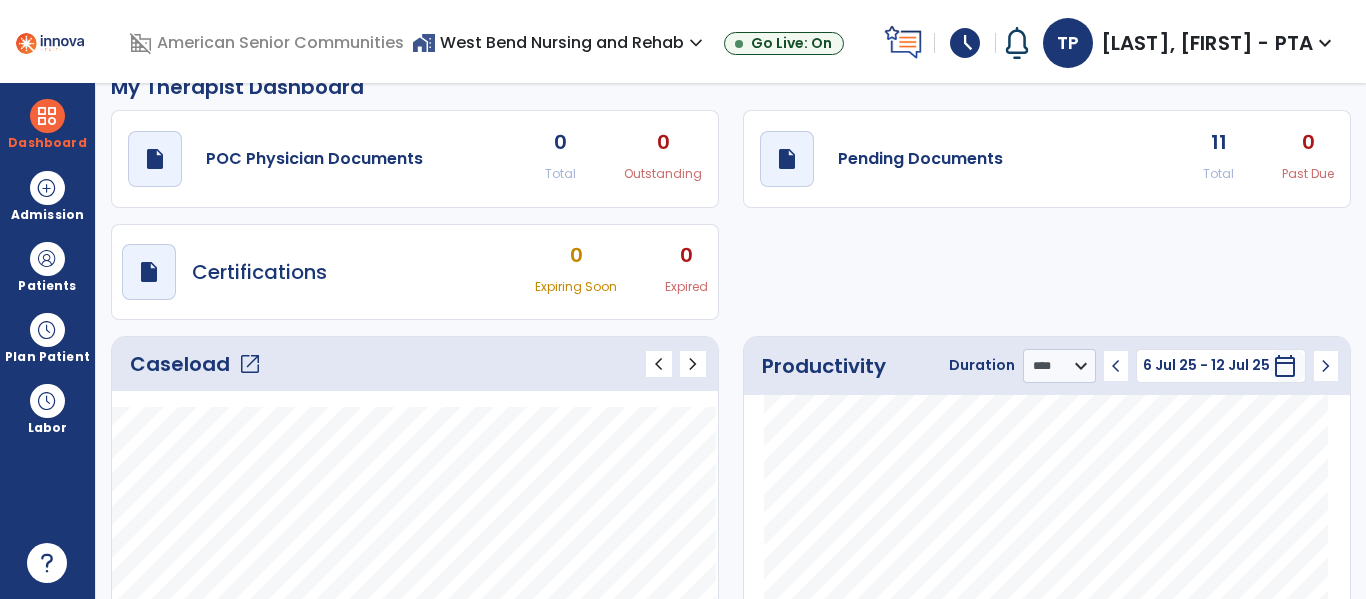 click on "Caseload   open_in_new" 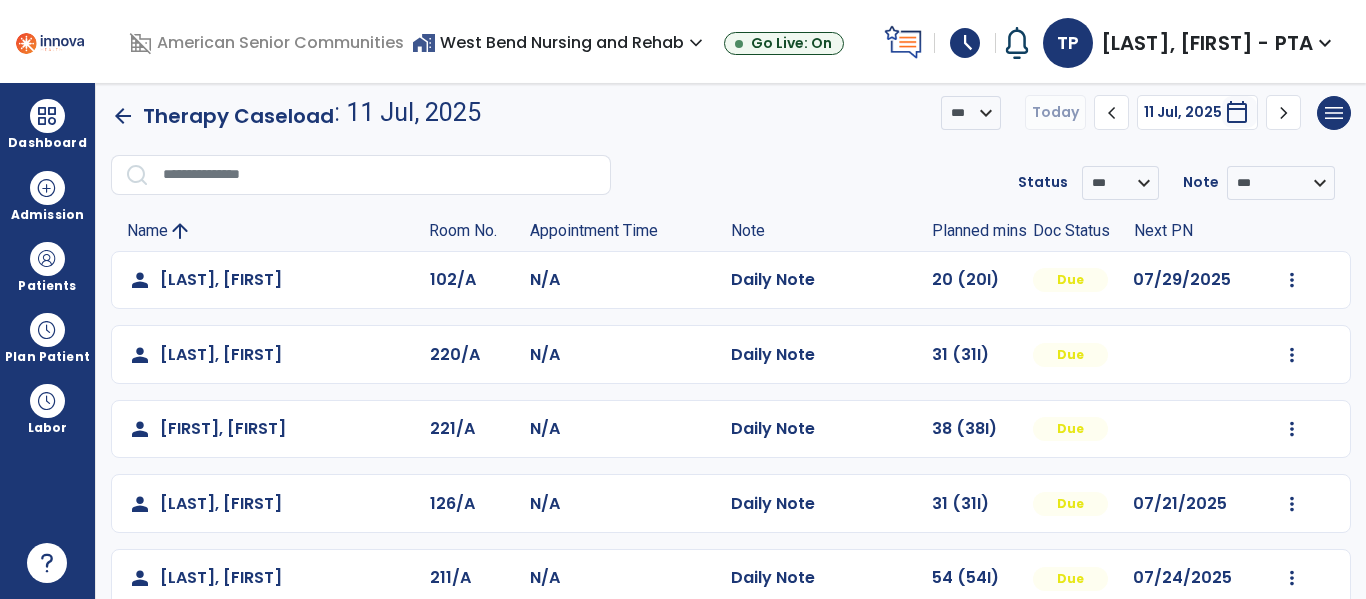 scroll, scrollTop: 0, scrollLeft: 0, axis: both 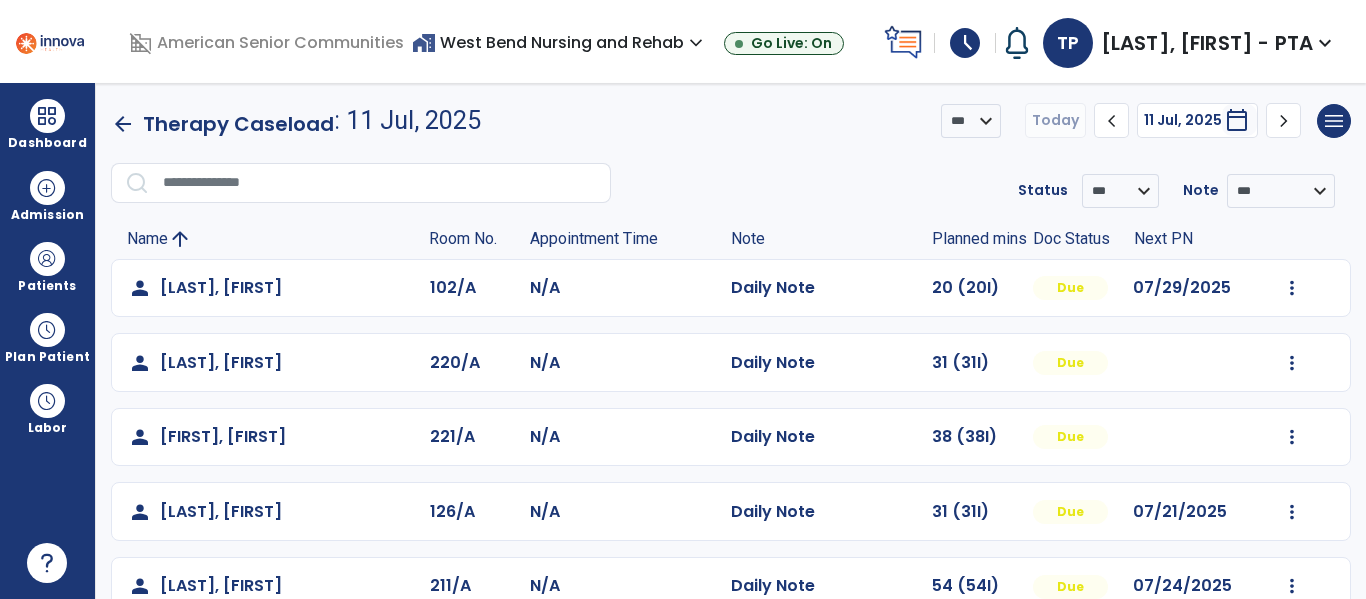 click on "arrow_back   Therapy Caseload  : 11 Jul, 2025 *** ****  Today  chevron_left 11 Jul, 2025  *********  calendar_today  chevron_right  menu   Export List   Print List" 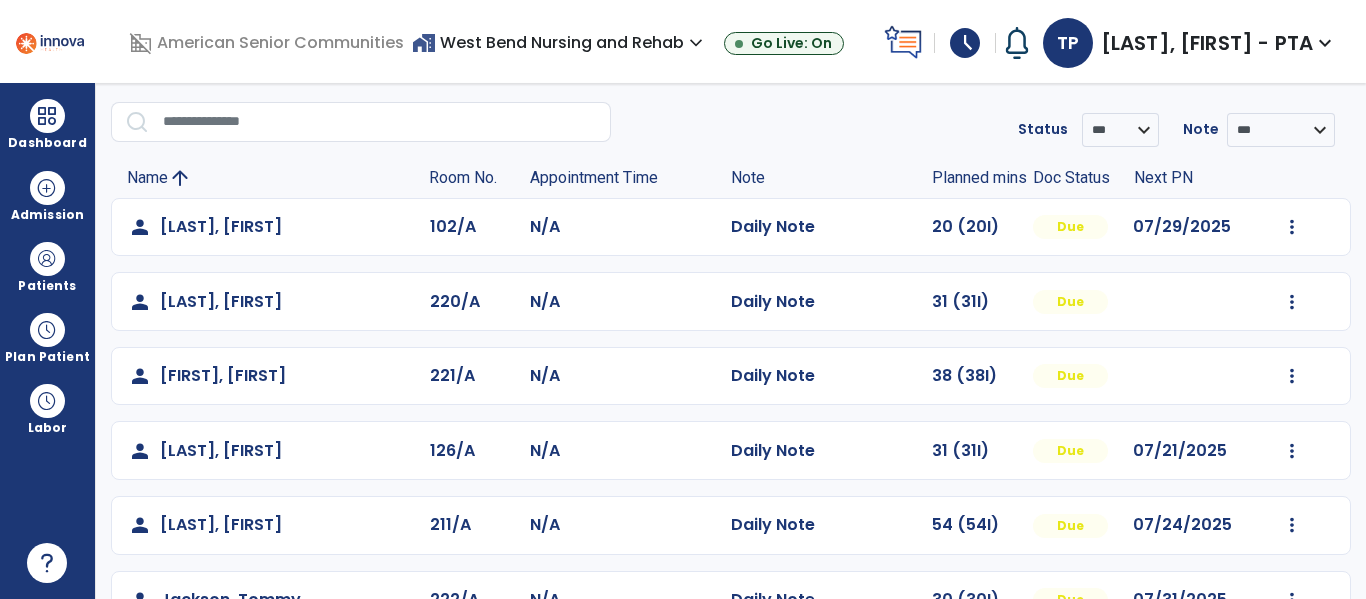 scroll, scrollTop: 62, scrollLeft: 0, axis: vertical 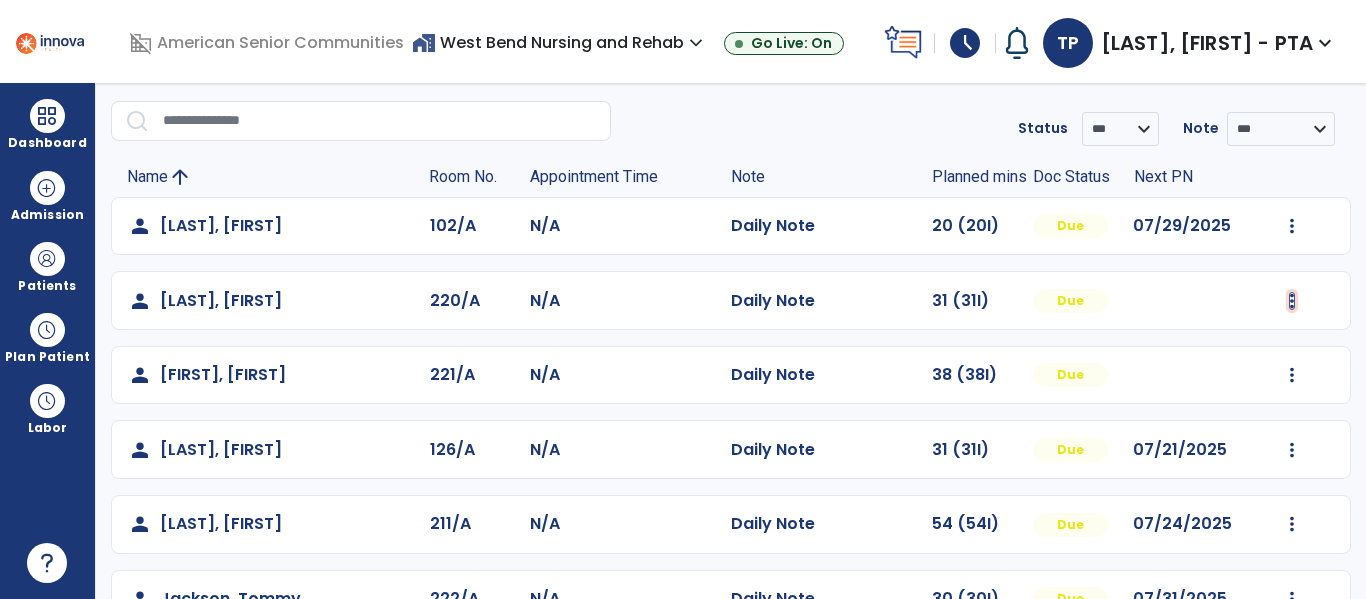 click at bounding box center (1292, 226) 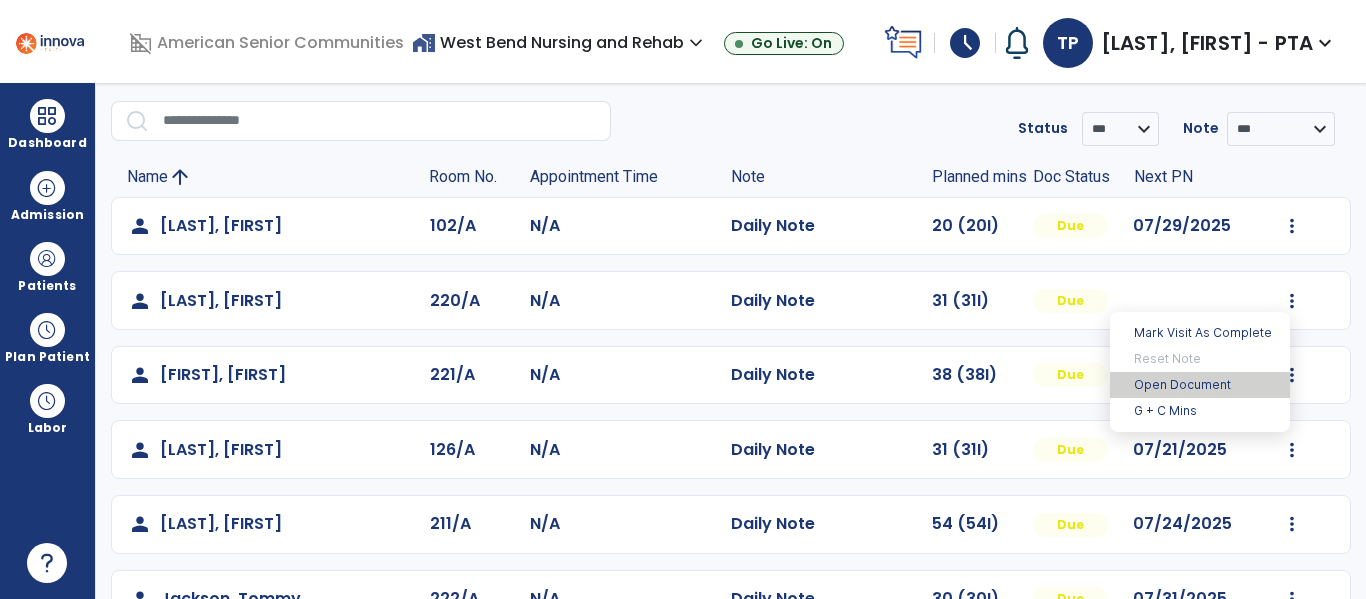 click on "Open Document" at bounding box center (1200, 385) 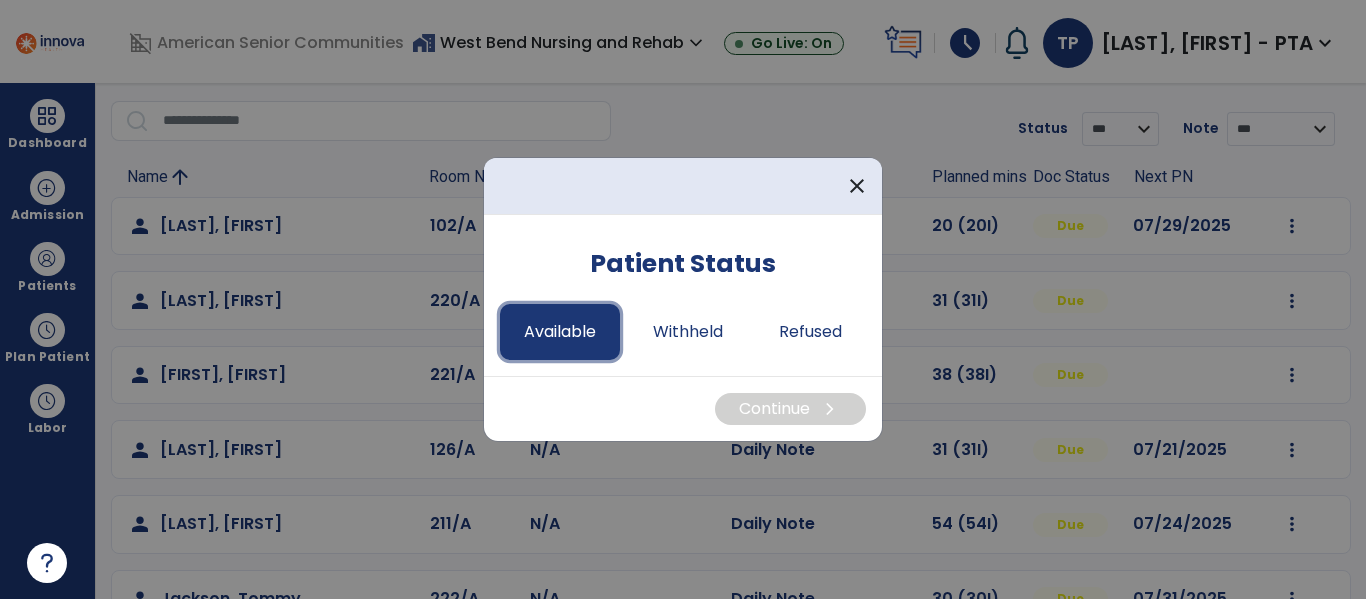 click on "Available" at bounding box center [560, 332] 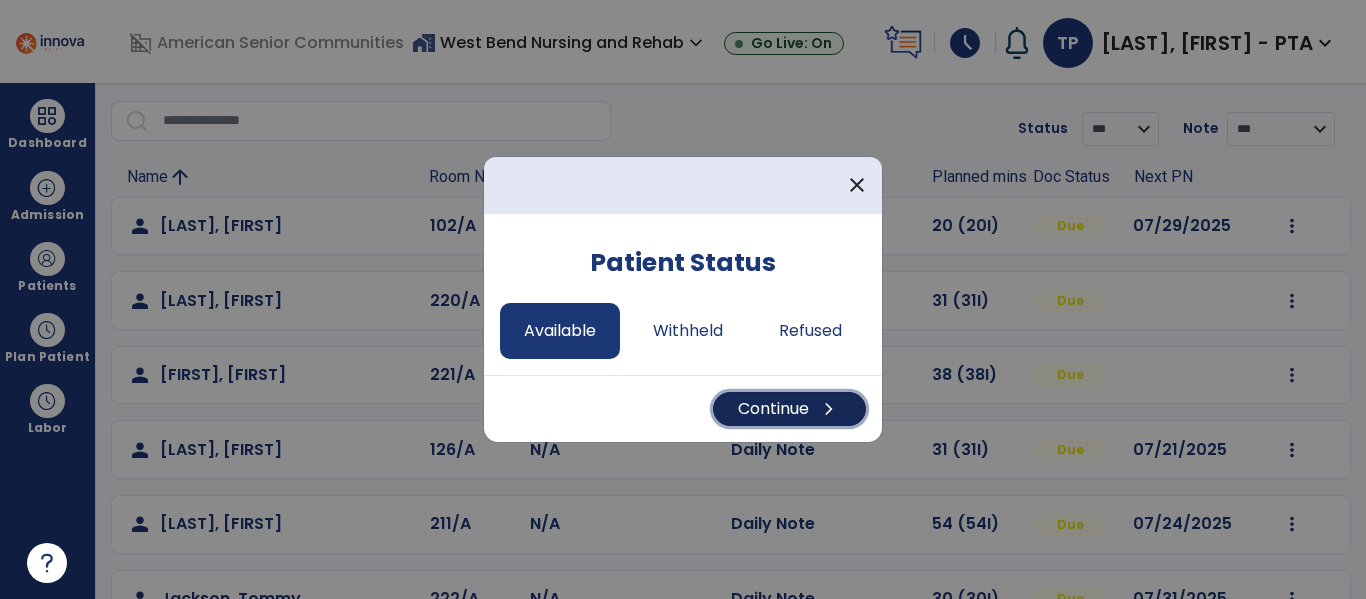 click on "Continue   chevron_right" at bounding box center [789, 409] 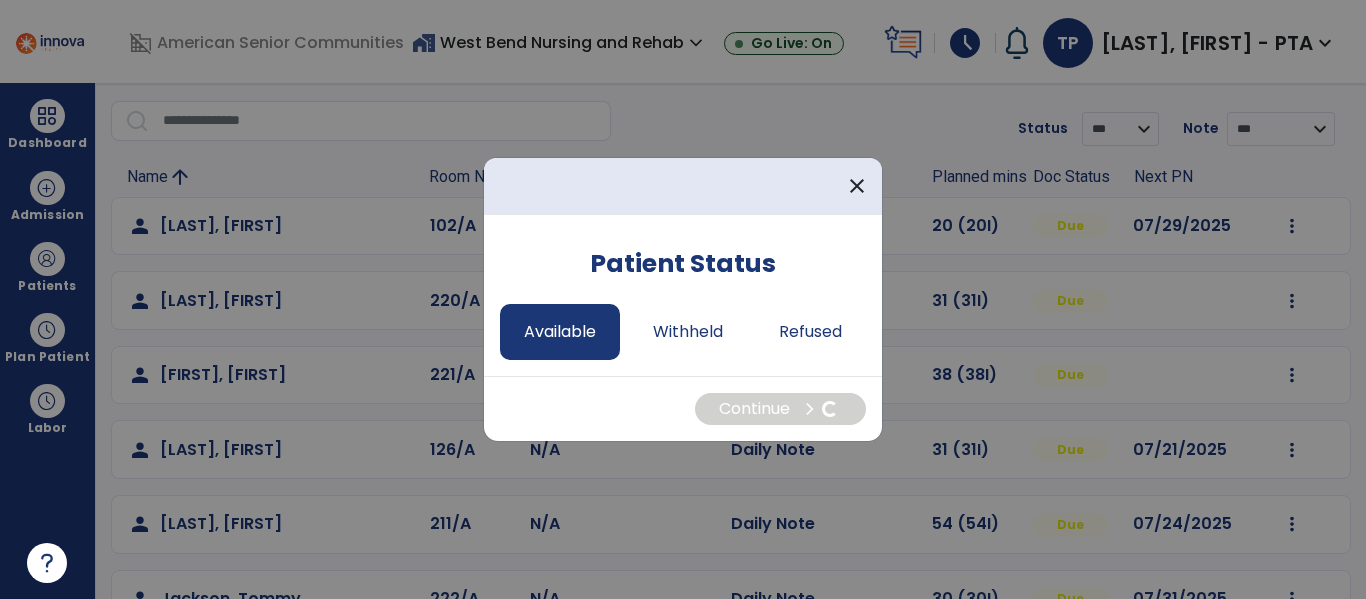select on "*" 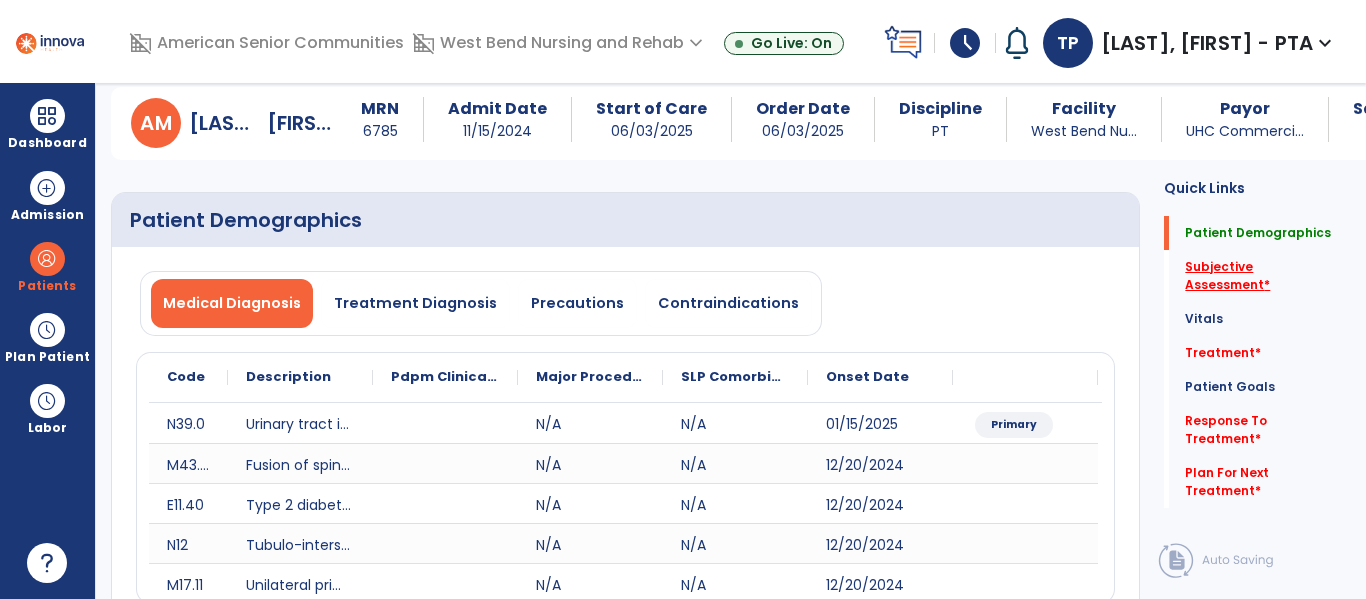 click on "Subjective Assessment   *" 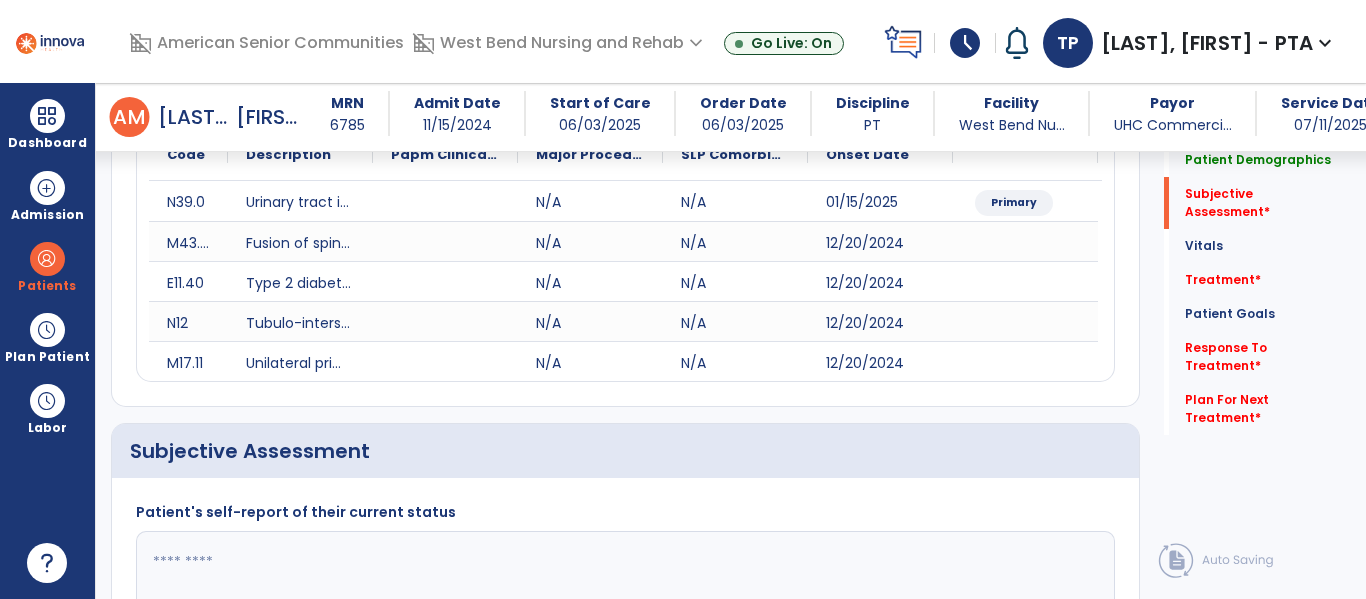 scroll, scrollTop: 507, scrollLeft: 0, axis: vertical 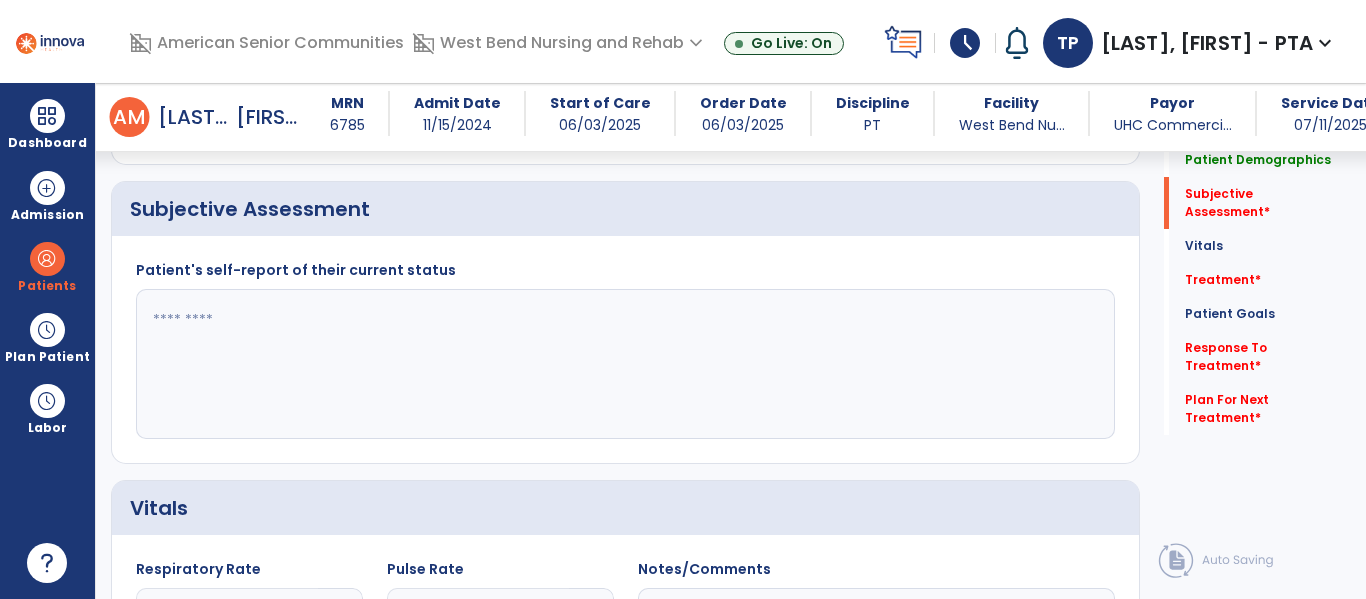 click 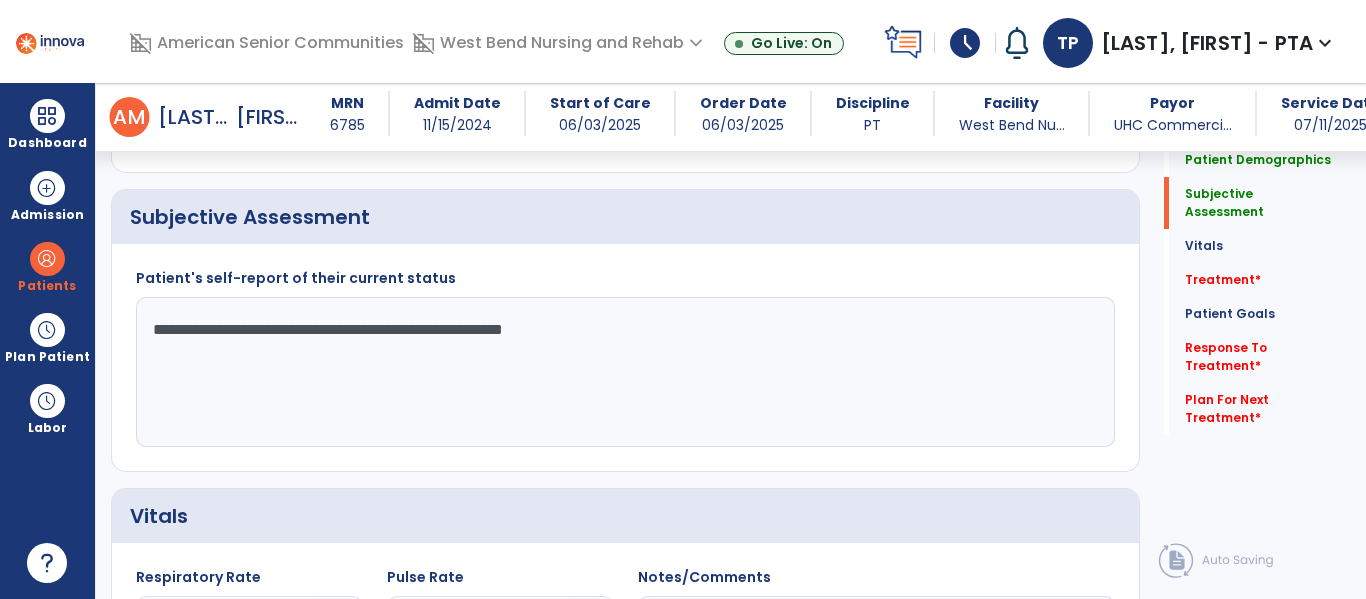 scroll, scrollTop: 497, scrollLeft: 0, axis: vertical 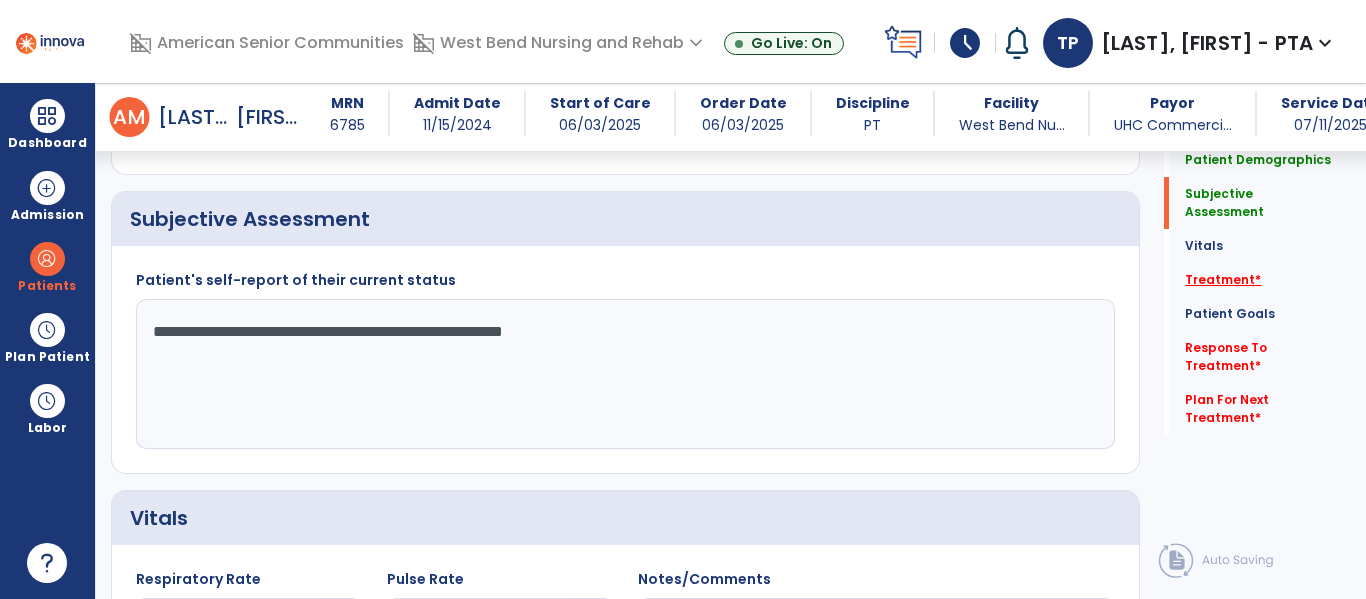 type on "**********" 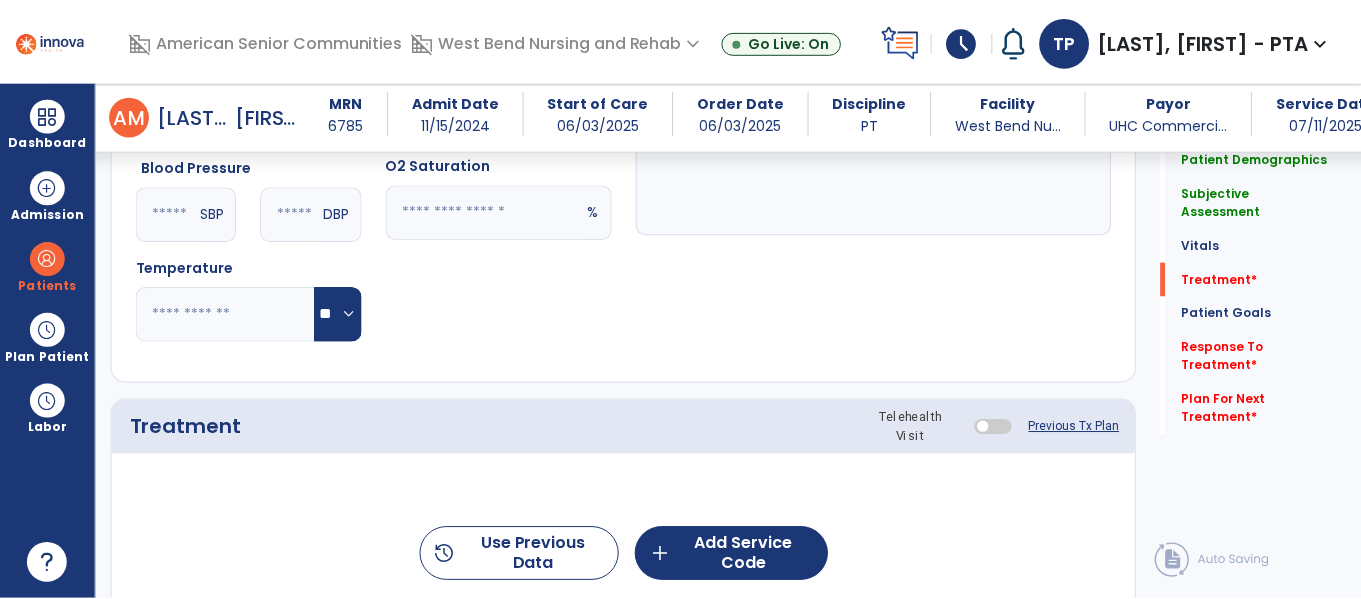 scroll, scrollTop: 1196, scrollLeft: 0, axis: vertical 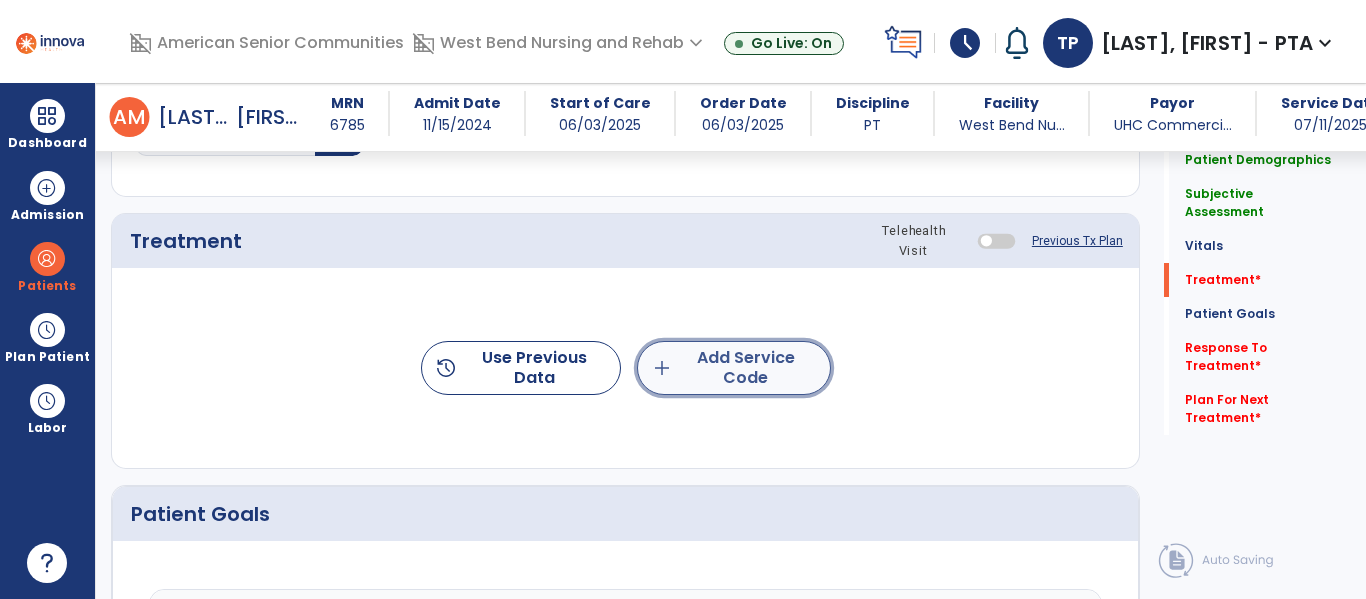 click on "add  Add Service Code" 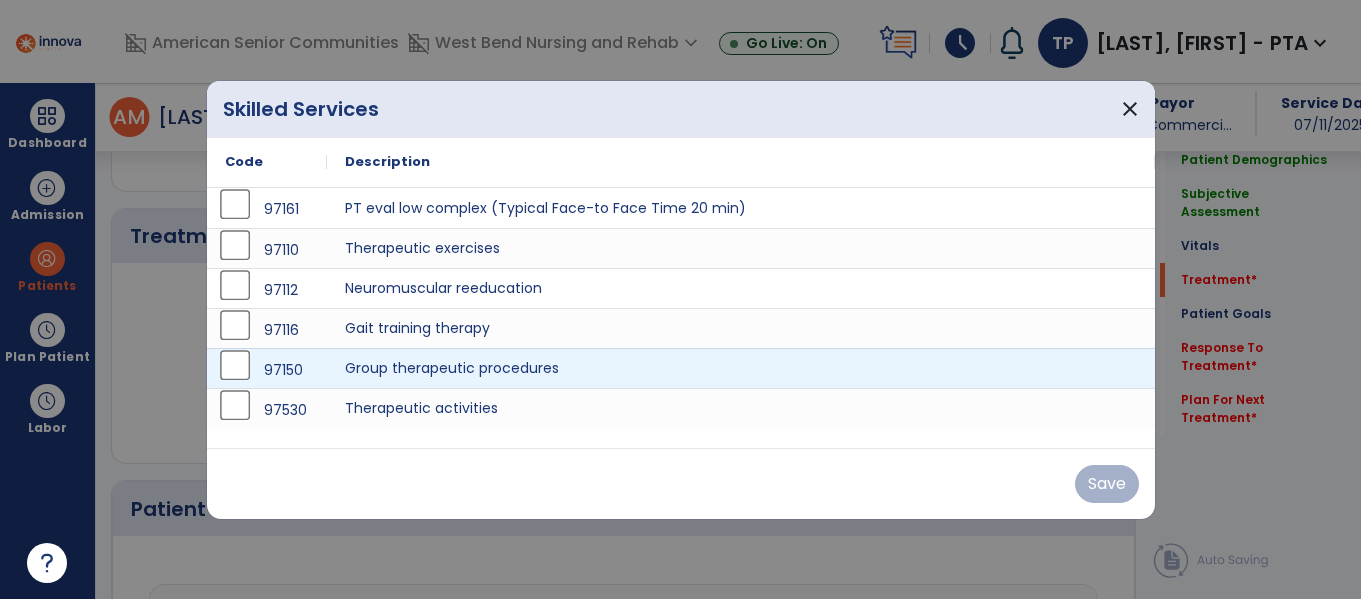 scroll, scrollTop: 1196, scrollLeft: 0, axis: vertical 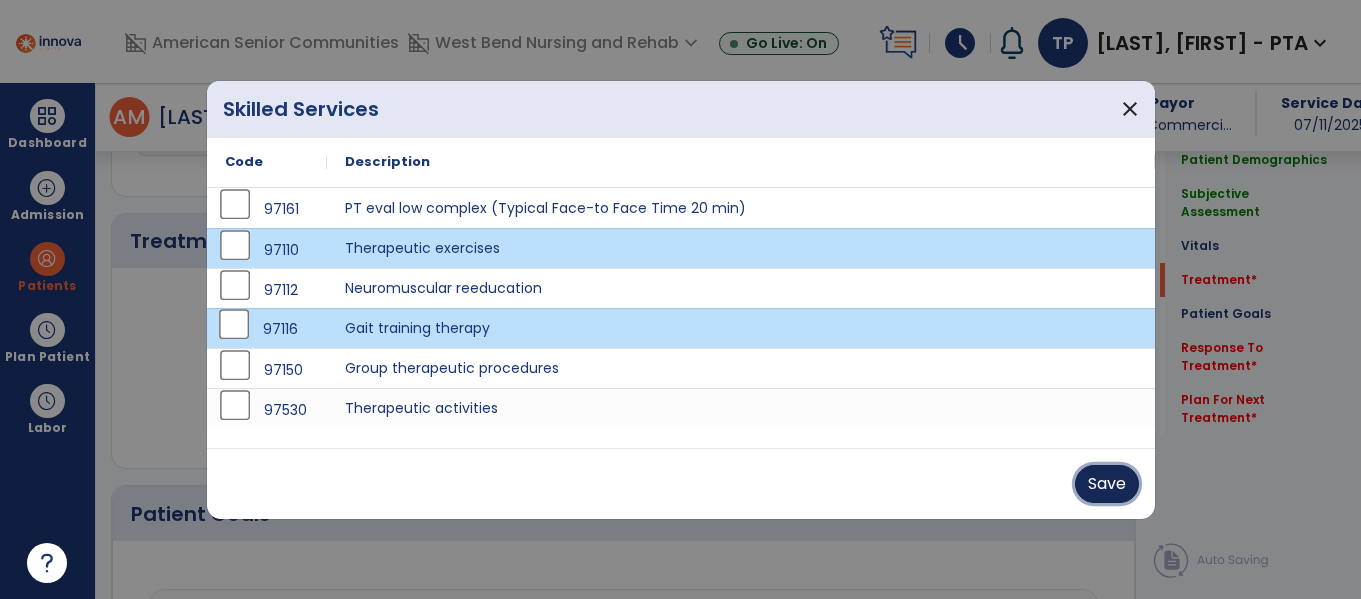 click on "Save" at bounding box center [1107, 484] 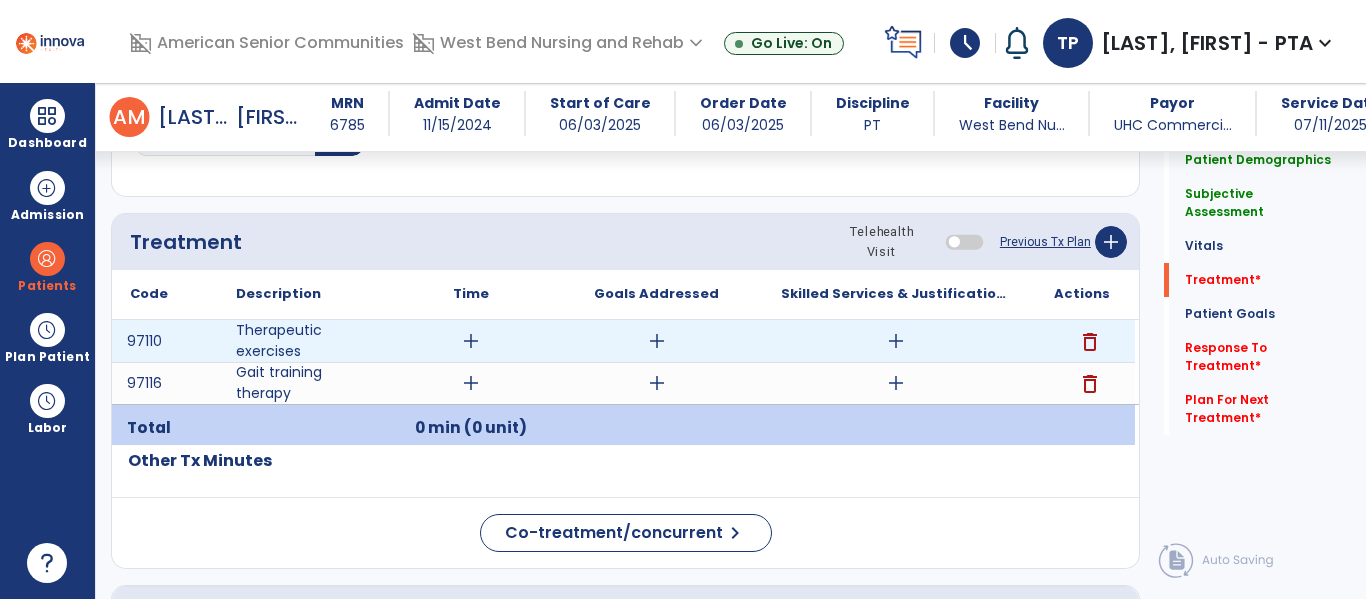 click on "add" at bounding box center (471, 341) 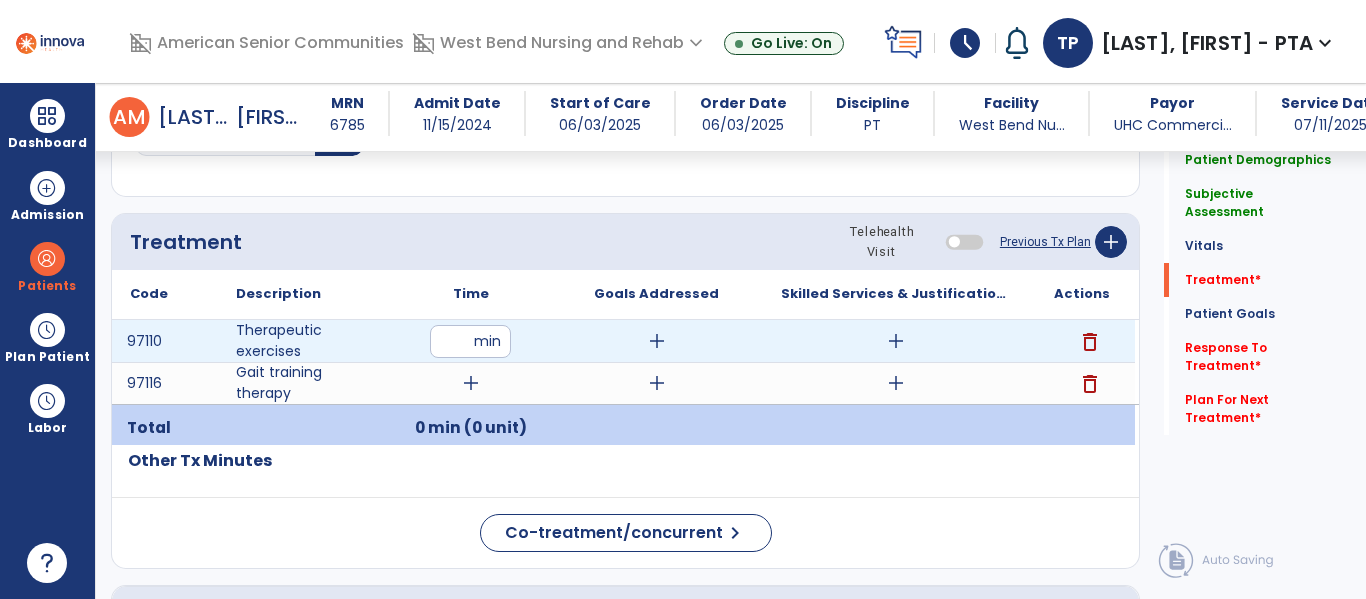 type on "**" 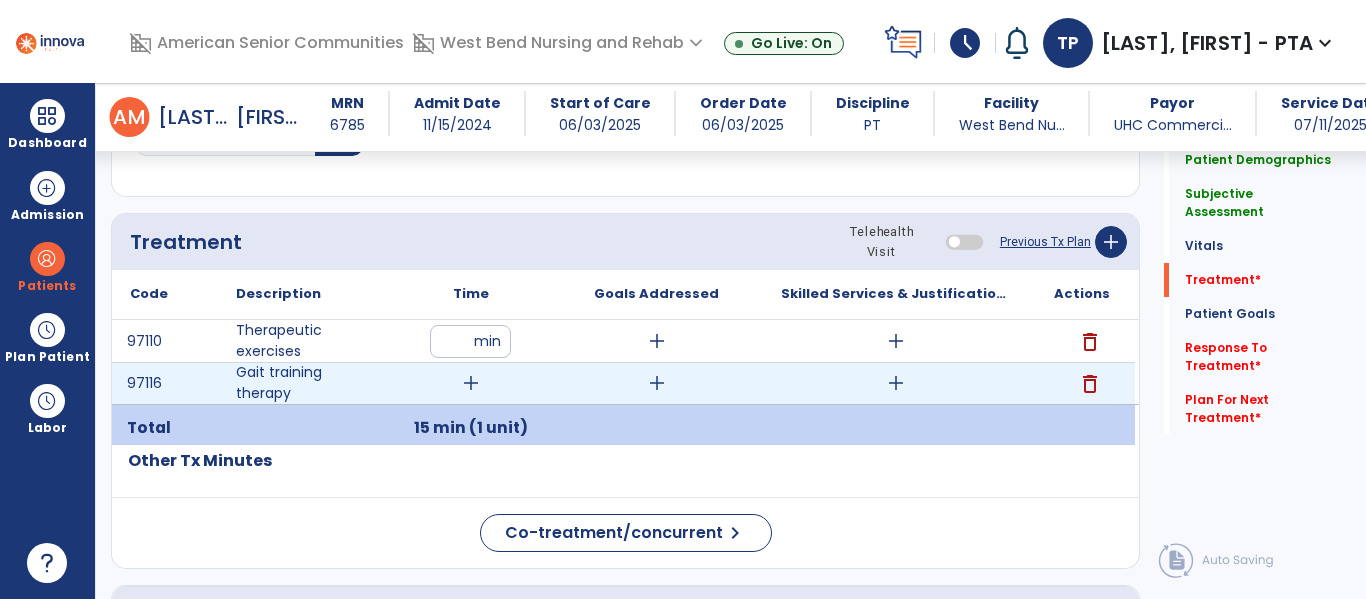click on "add" at bounding box center [471, 383] 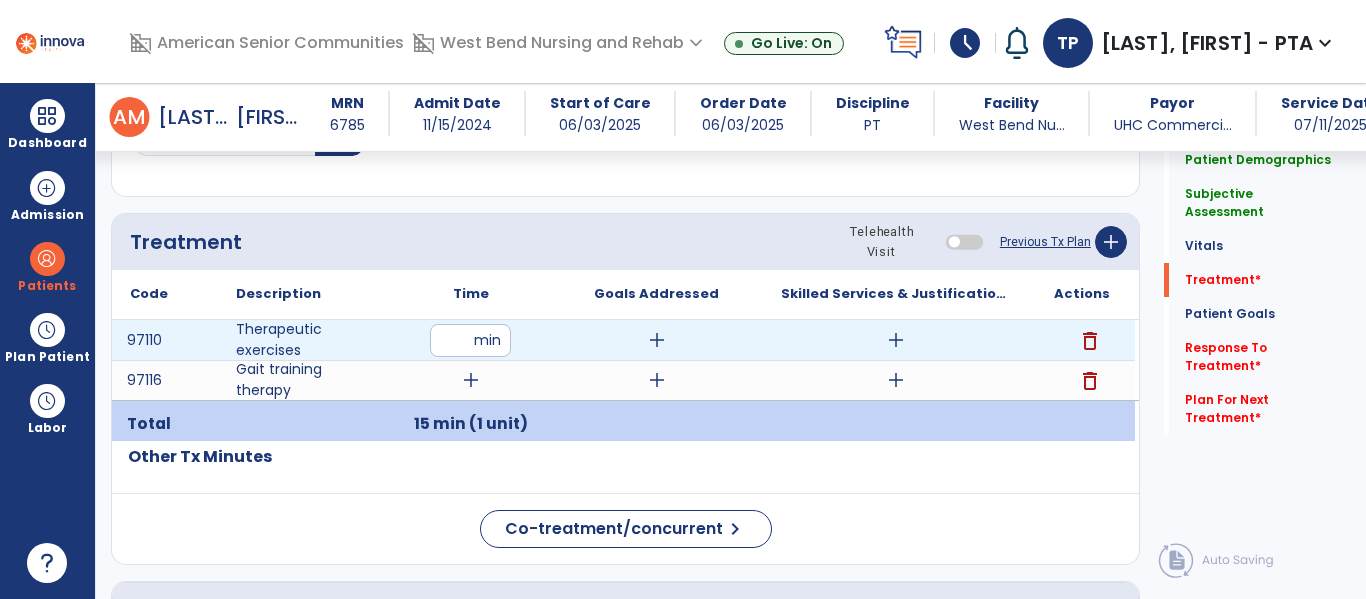 click on "**" at bounding box center [470, 340] 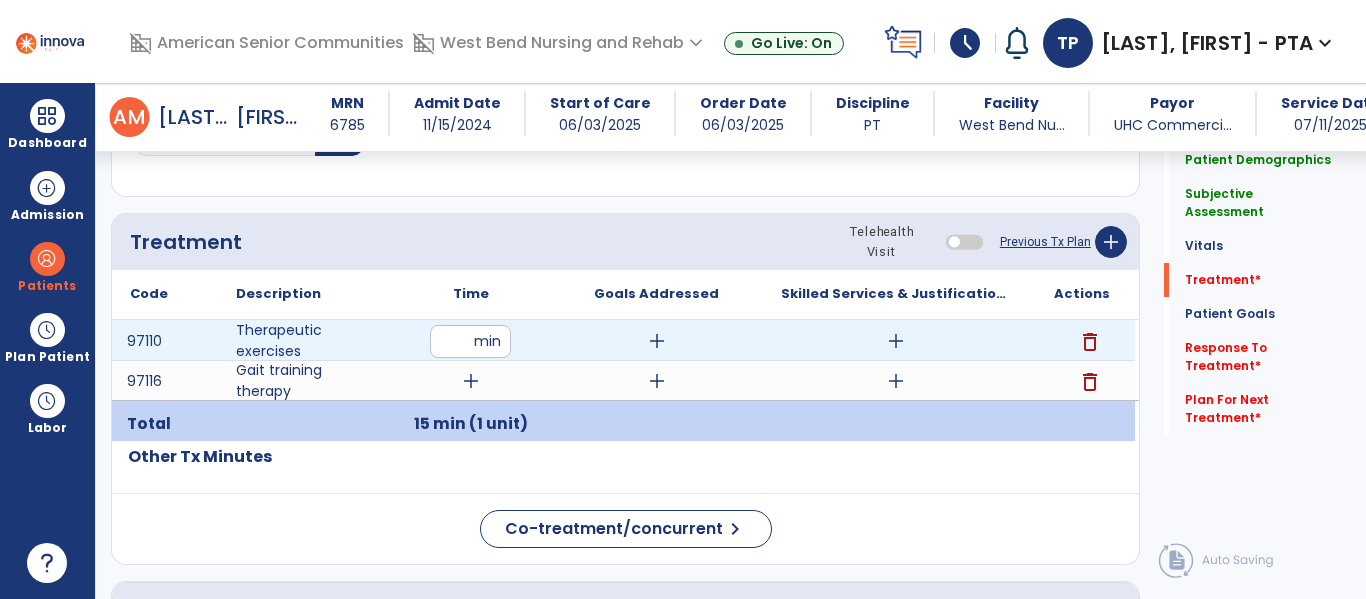 click on "**" at bounding box center (470, 341) 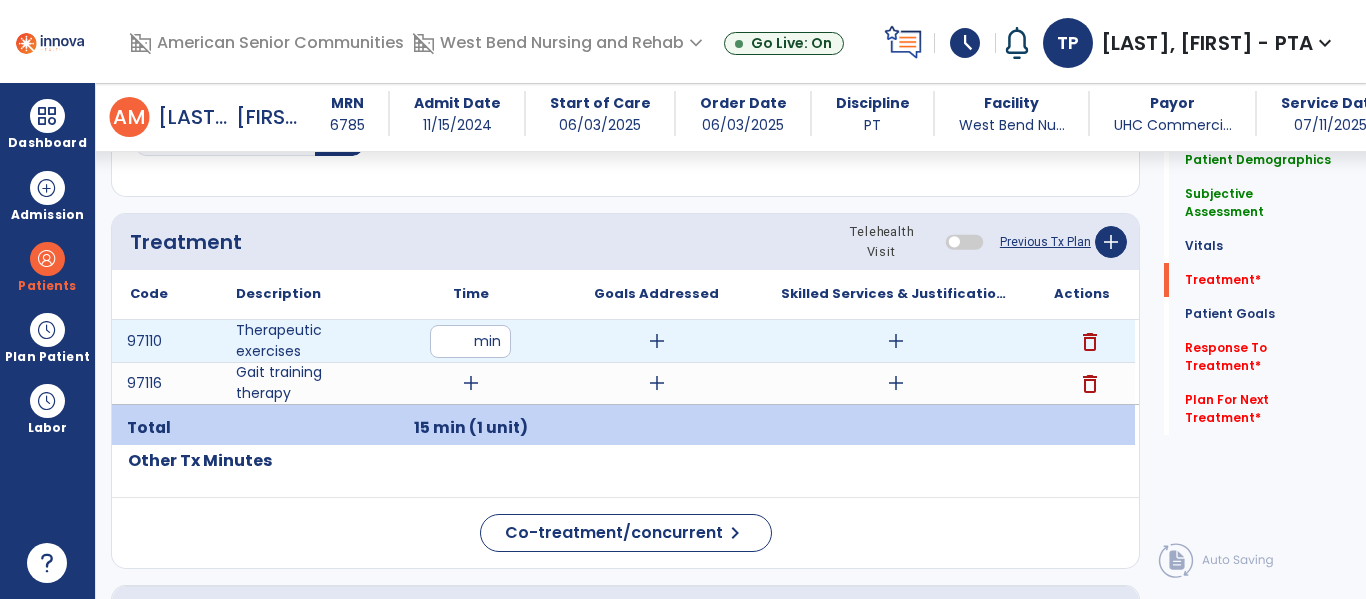 type on "**" 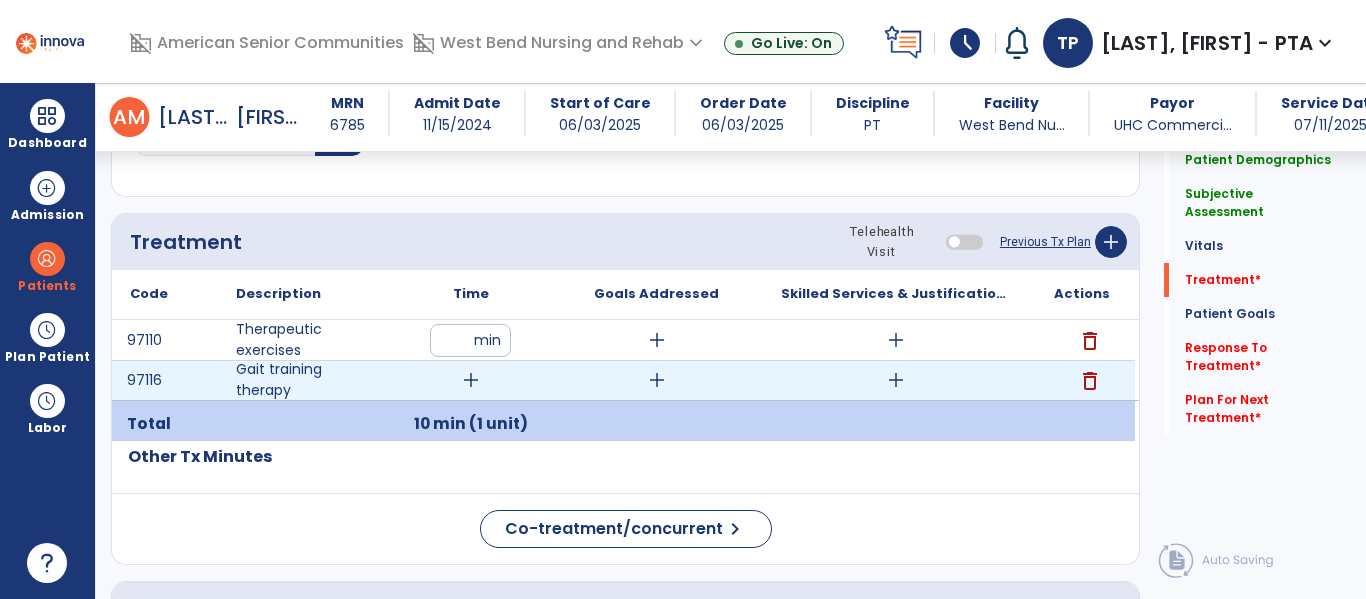 click on "add" at bounding box center [471, 380] 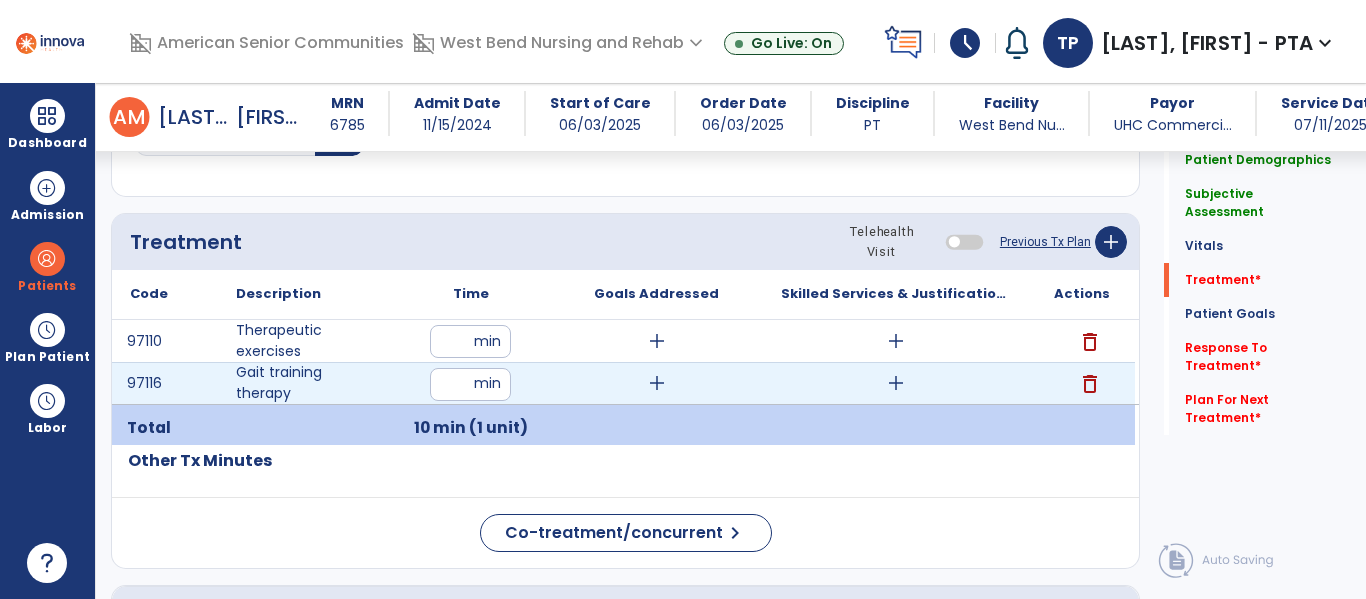 type on "**" 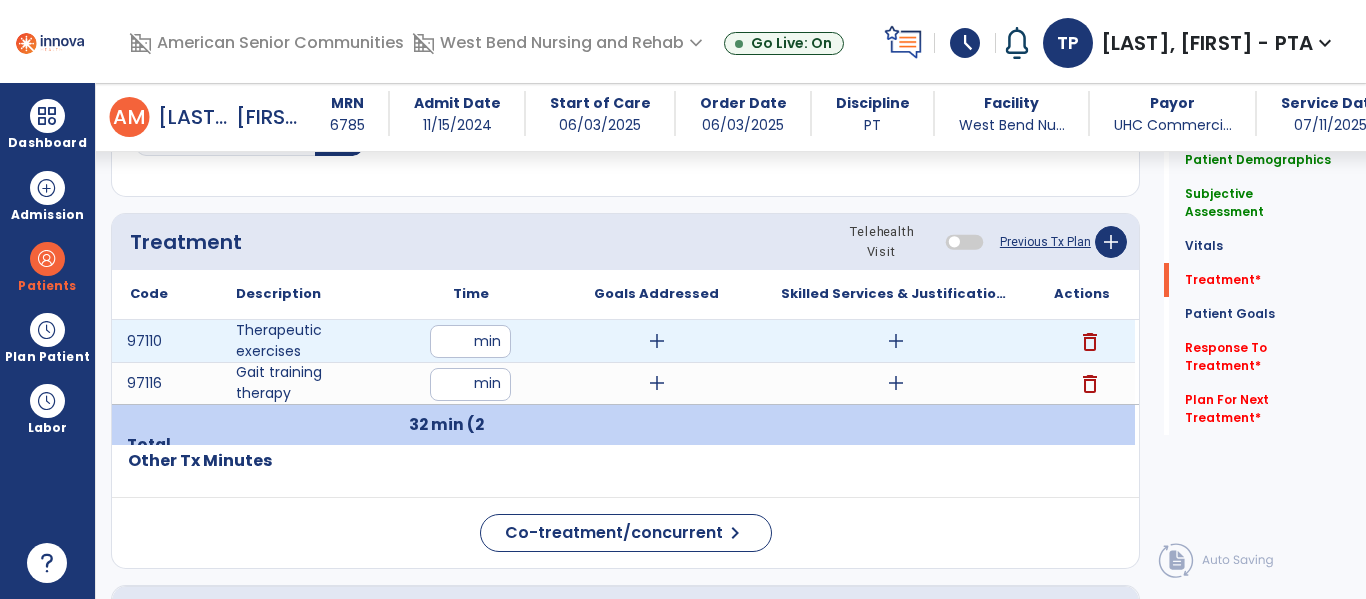 click on "add" at bounding box center [657, 341] 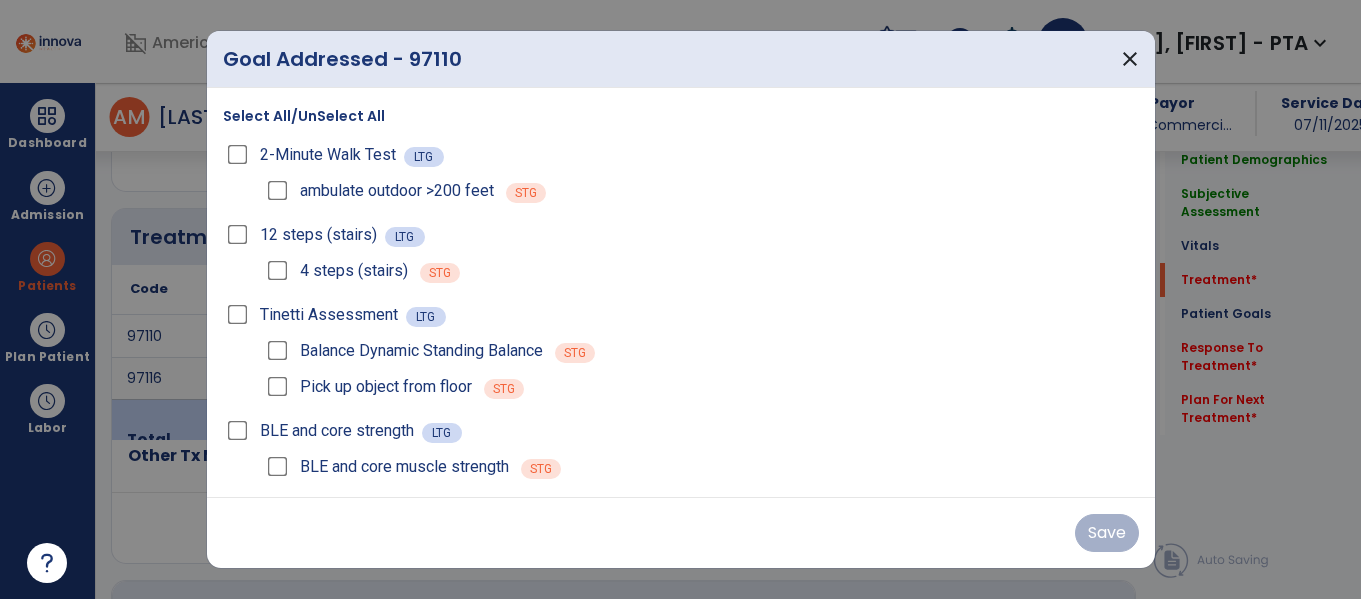 scroll, scrollTop: 1196, scrollLeft: 0, axis: vertical 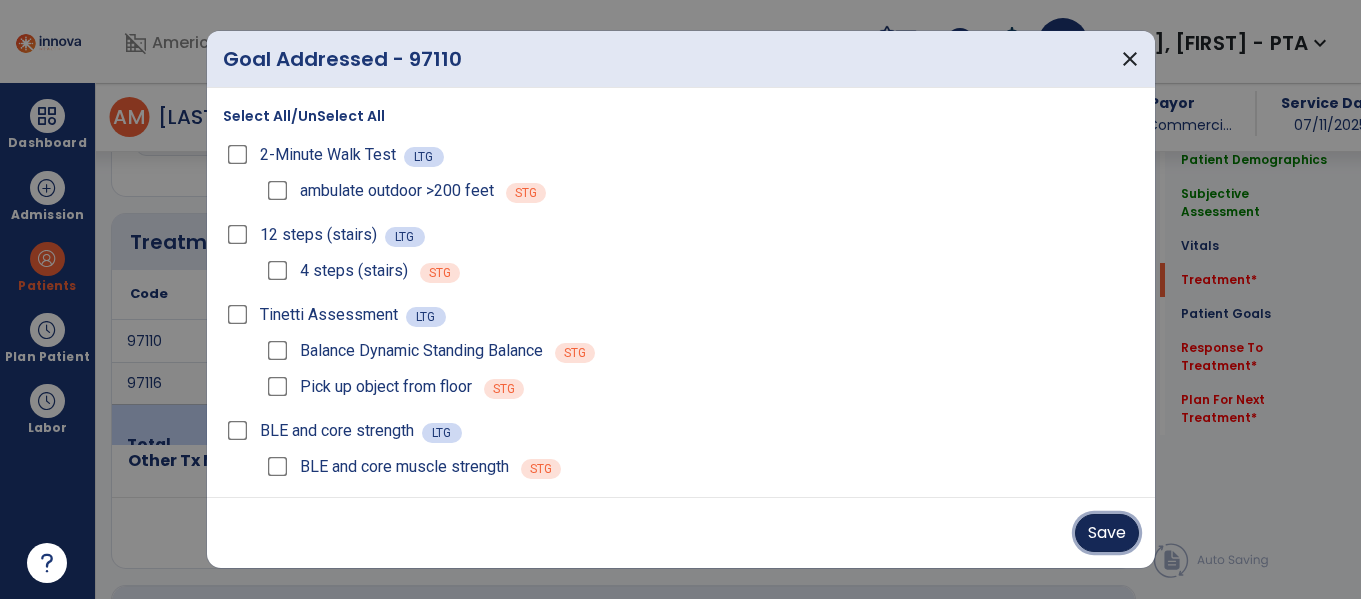 click on "Save" at bounding box center [1107, 533] 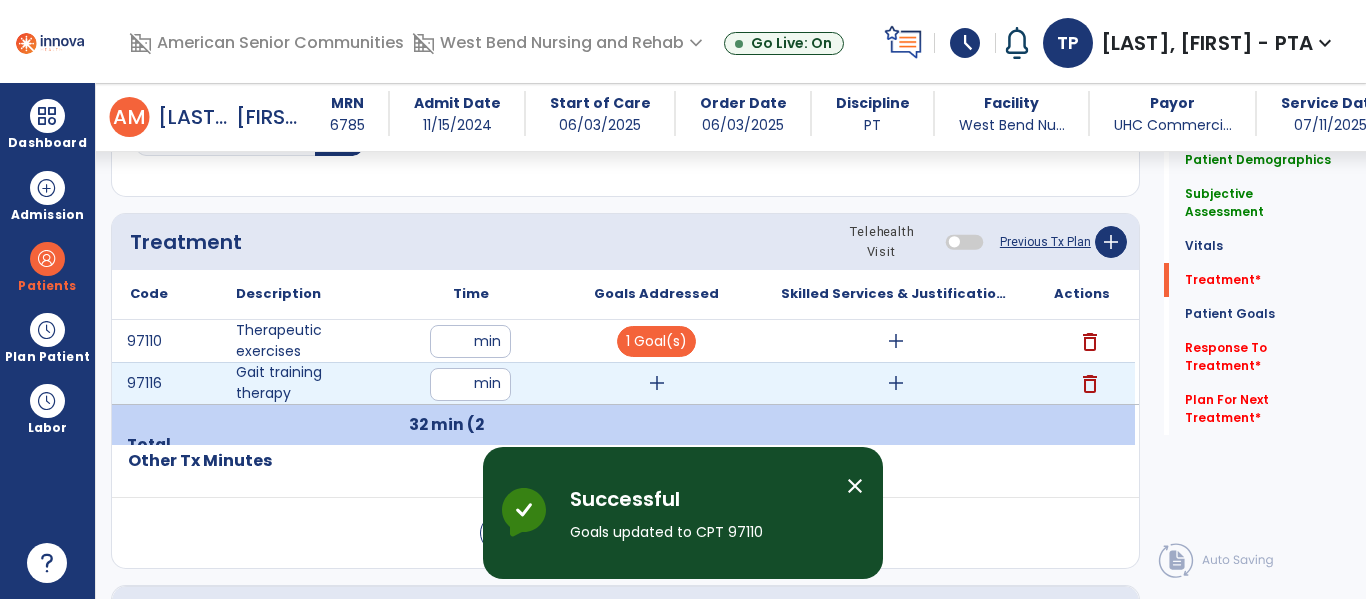 click on "add" at bounding box center (657, 383) 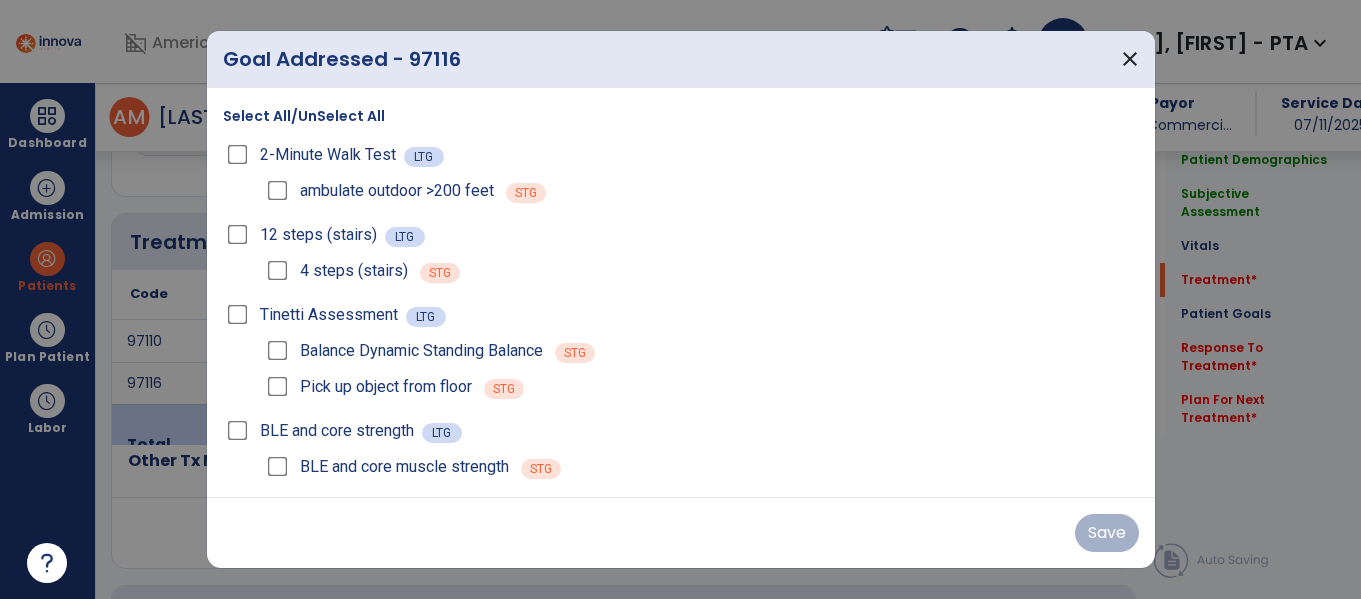 scroll, scrollTop: 1196, scrollLeft: 0, axis: vertical 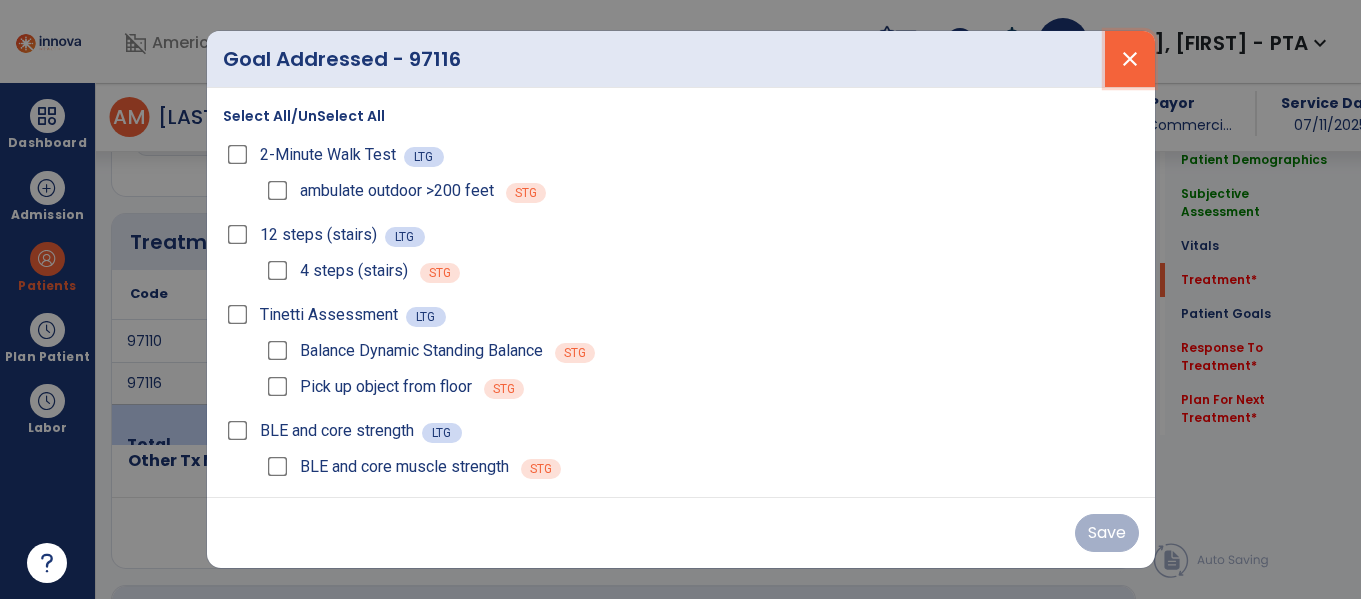 click on "close" at bounding box center (1130, 59) 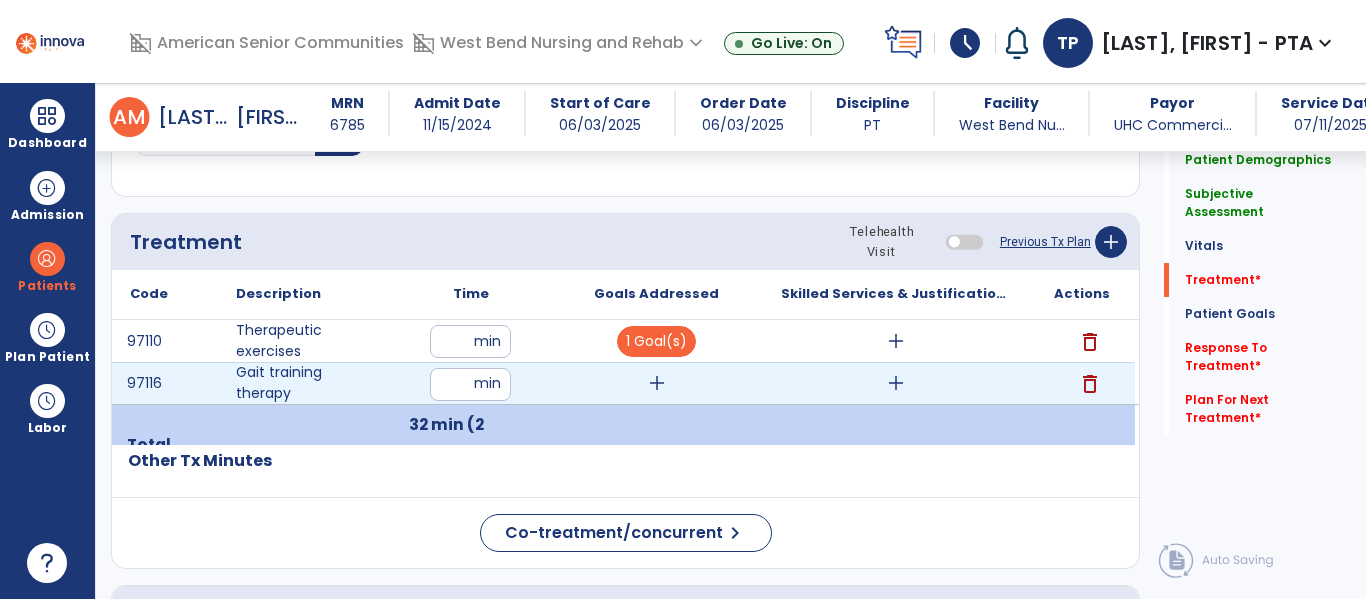click on "add" at bounding box center (657, 383) 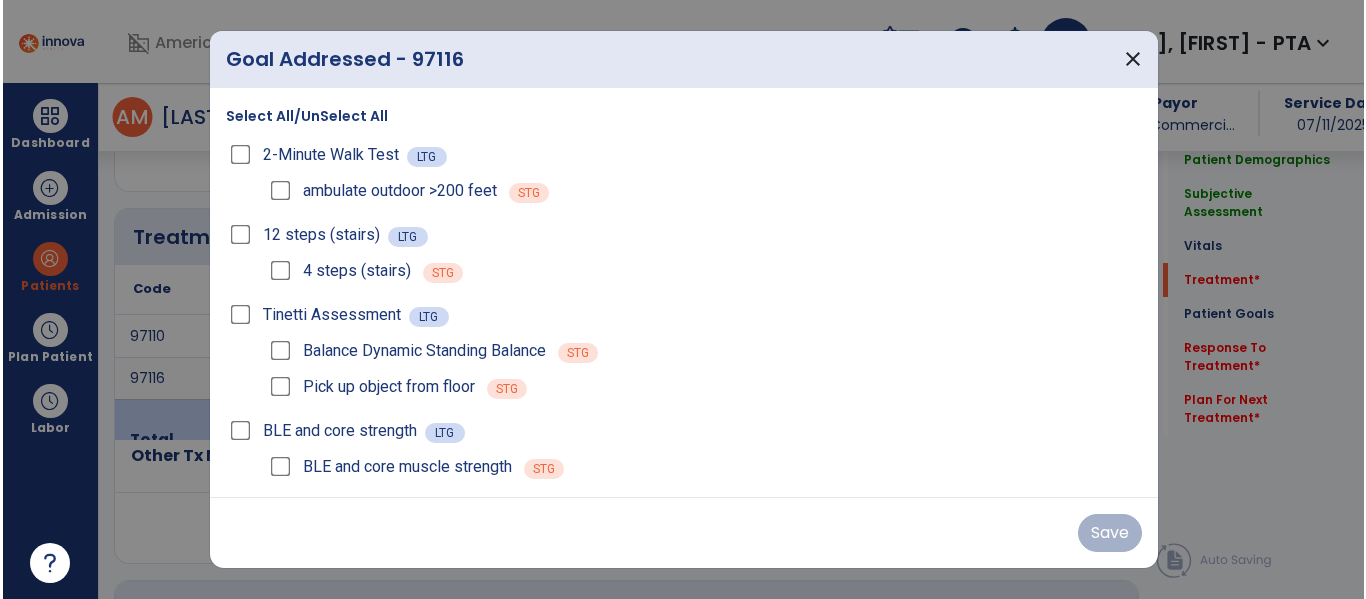 scroll, scrollTop: 1196, scrollLeft: 0, axis: vertical 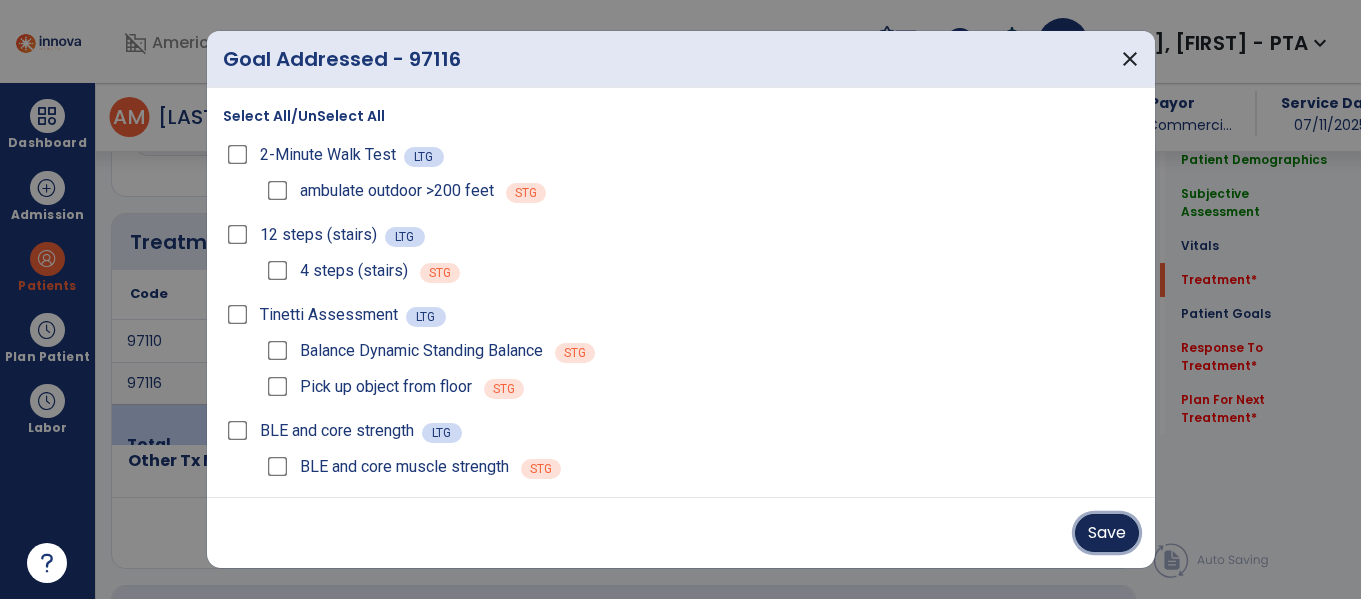 click on "Save" at bounding box center [1107, 533] 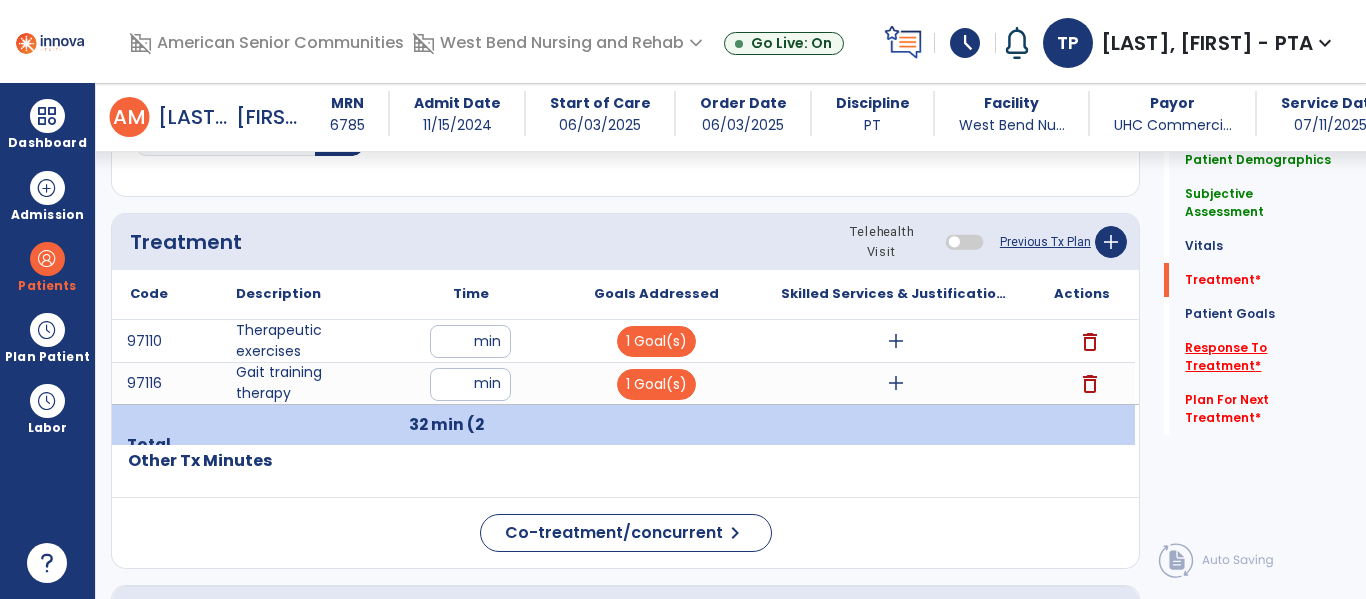 click on "Response To Treatment   *" 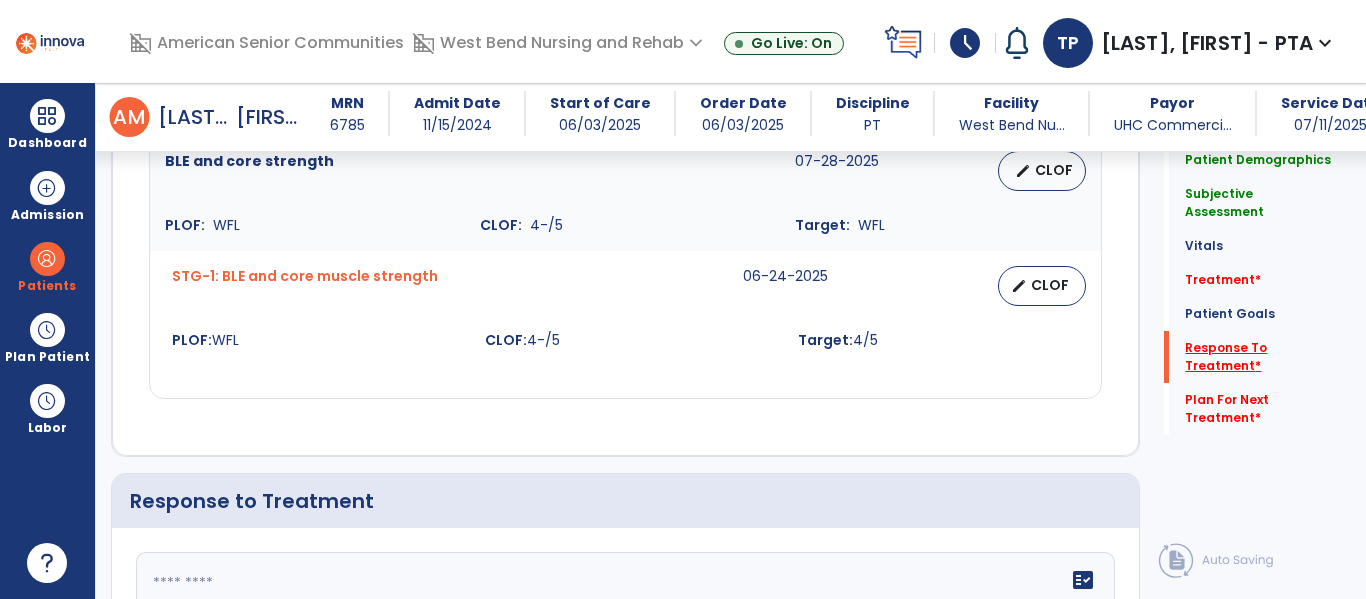 scroll, scrollTop: 3033, scrollLeft: 0, axis: vertical 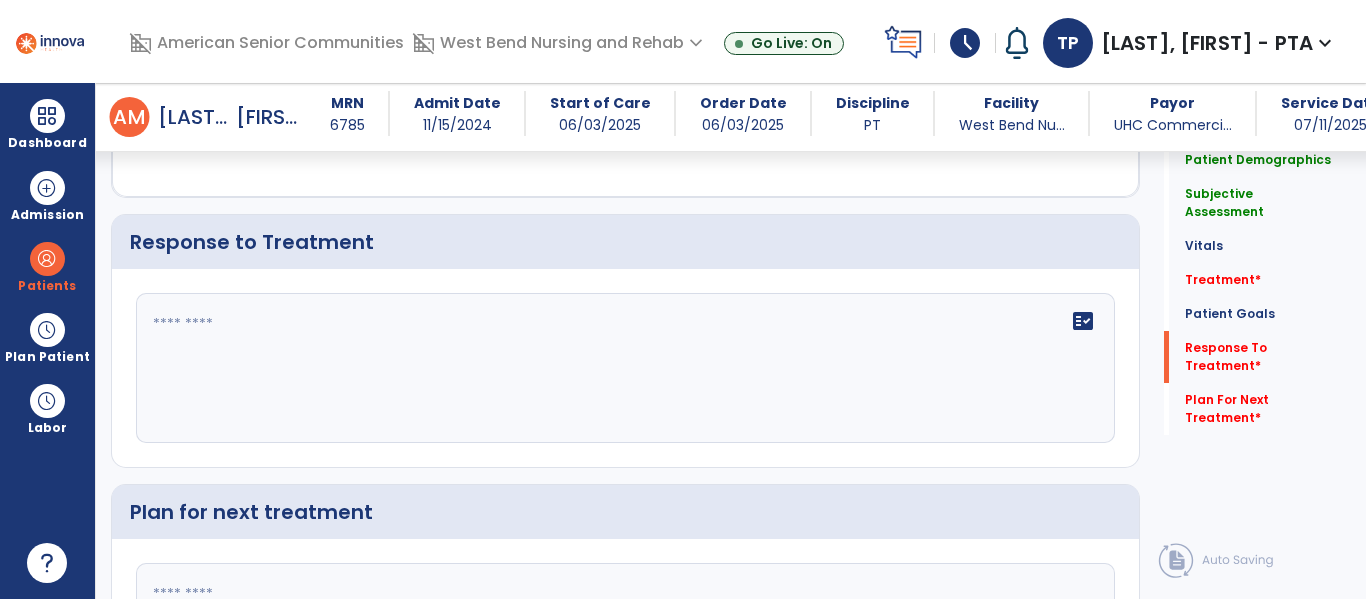 click 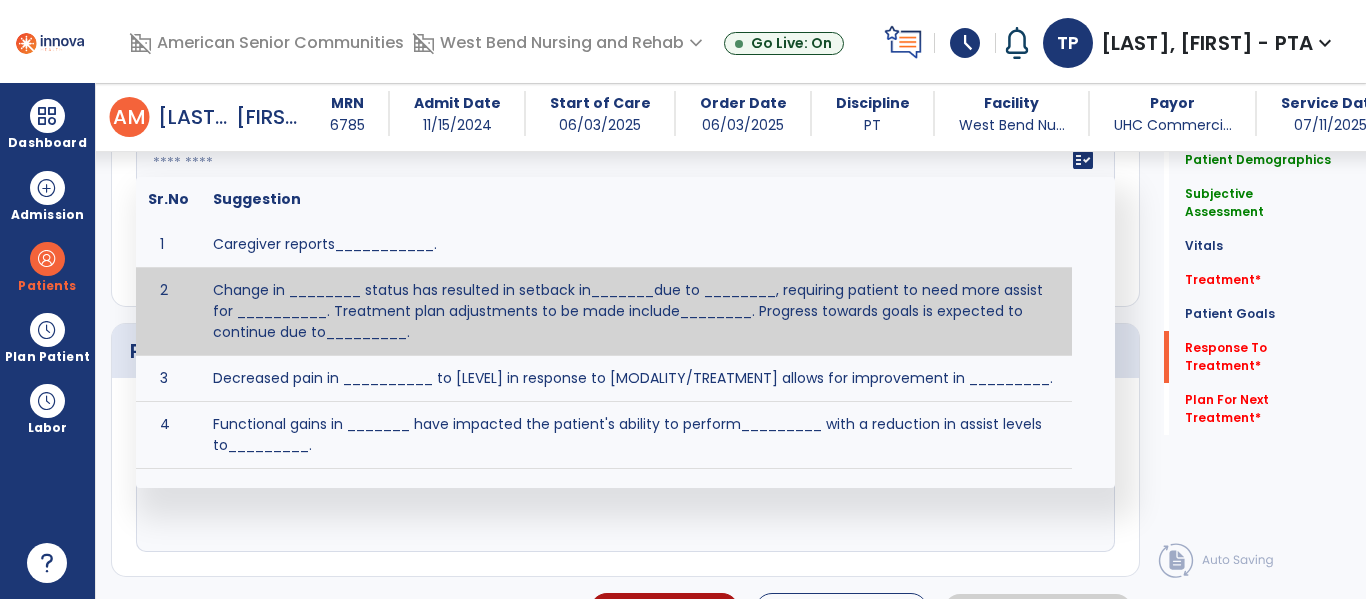 scroll, scrollTop: 3153, scrollLeft: 0, axis: vertical 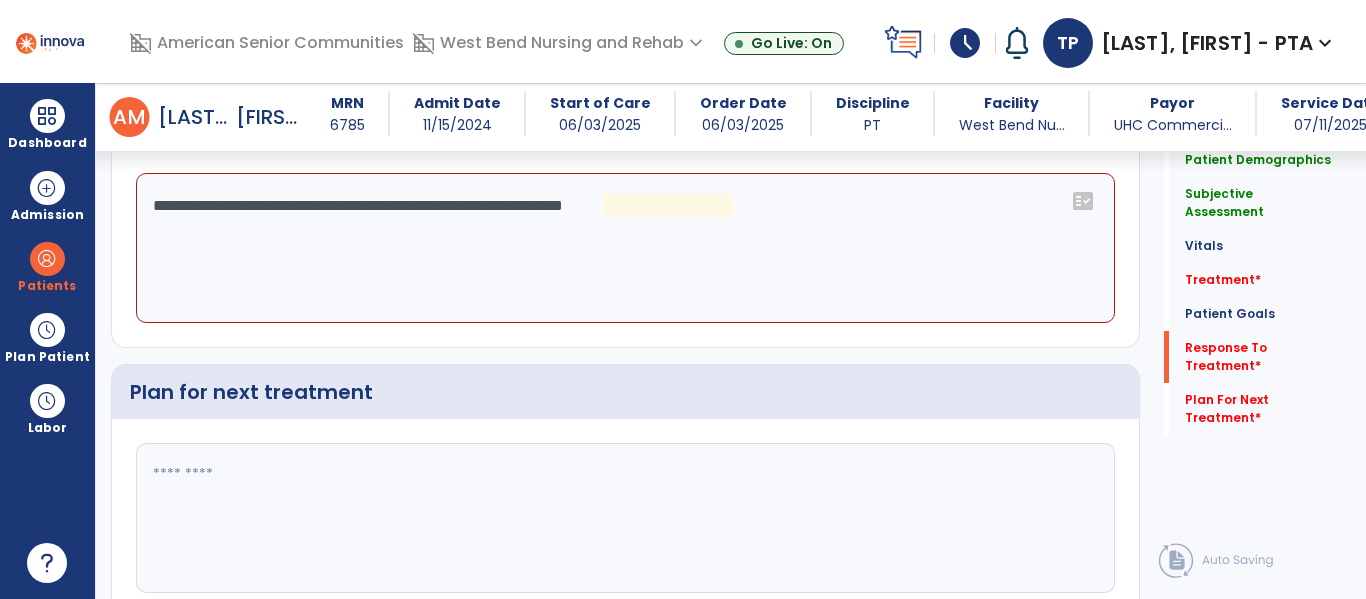 click on "**********" 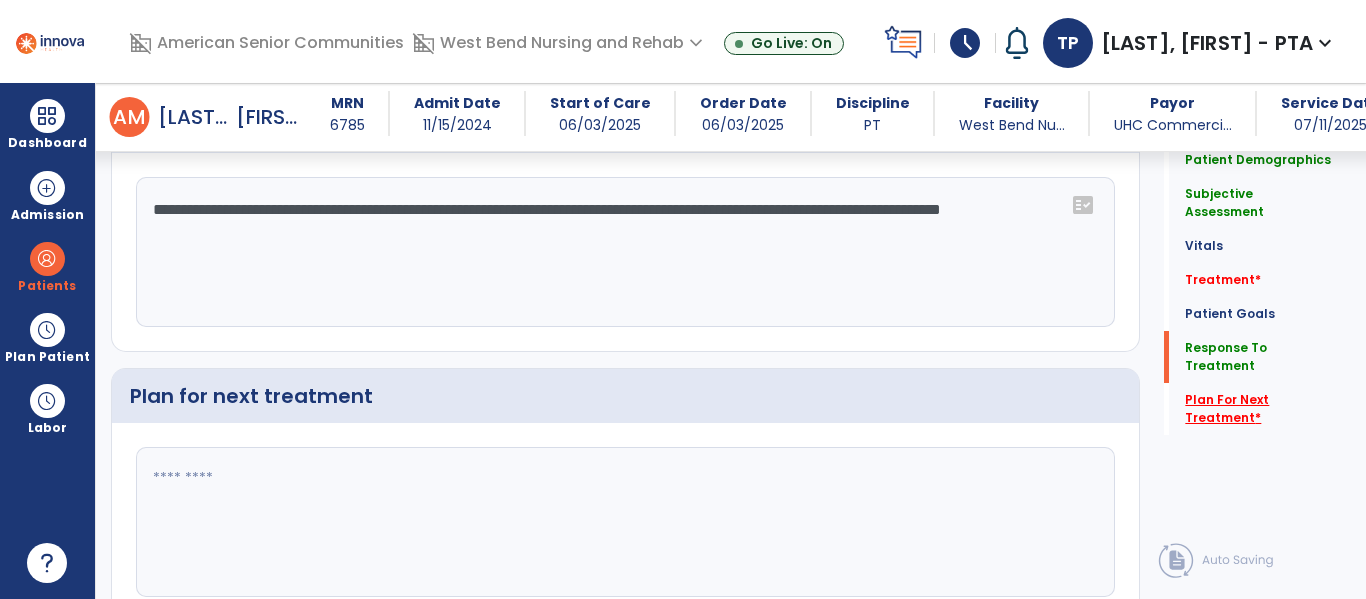 scroll, scrollTop: 3153, scrollLeft: 0, axis: vertical 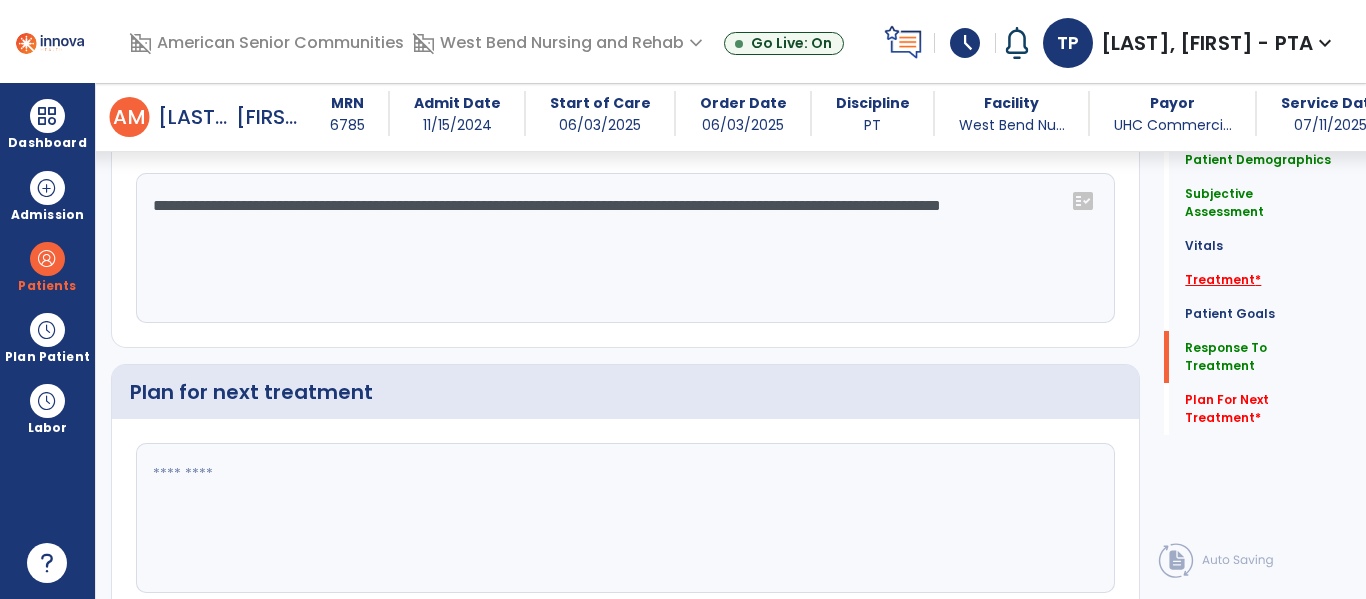 type on "**********" 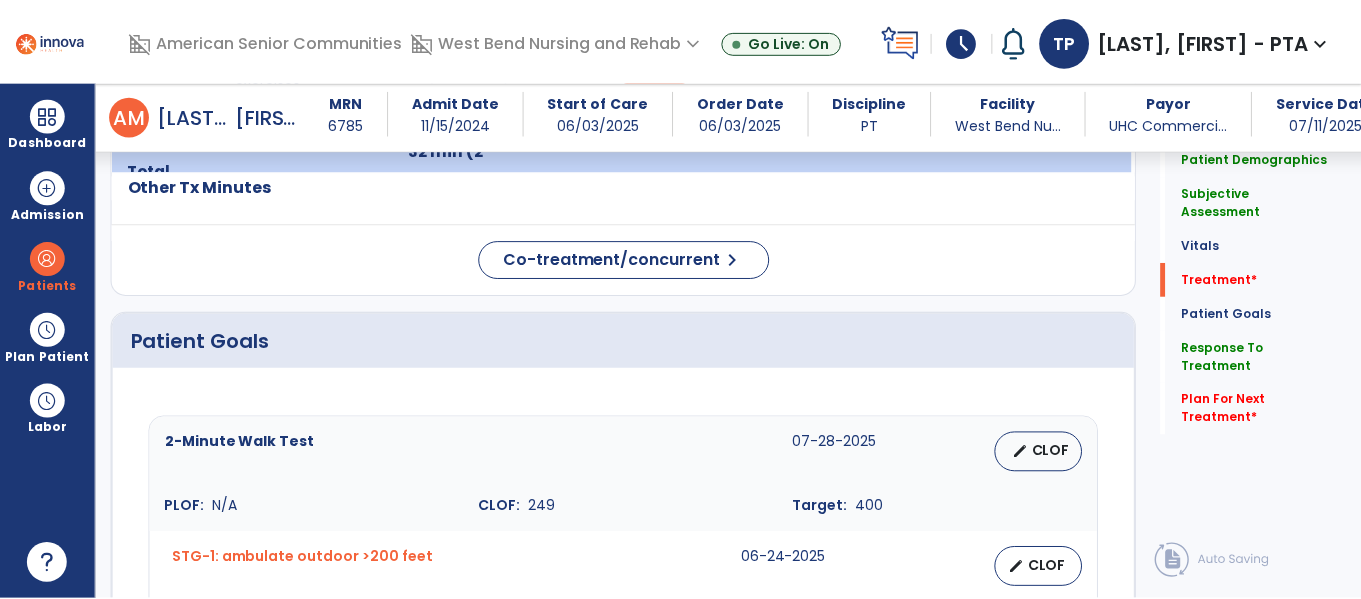 scroll, scrollTop: 1246, scrollLeft: 0, axis: vertical 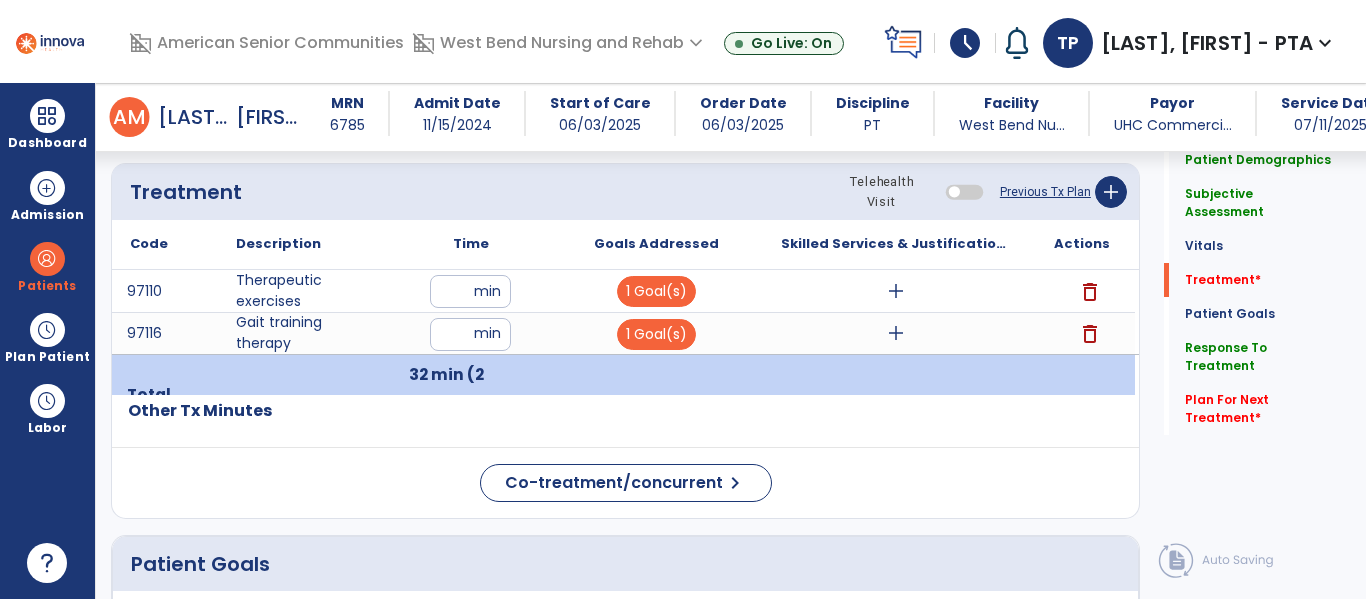 click on "Previous Tx Plan" 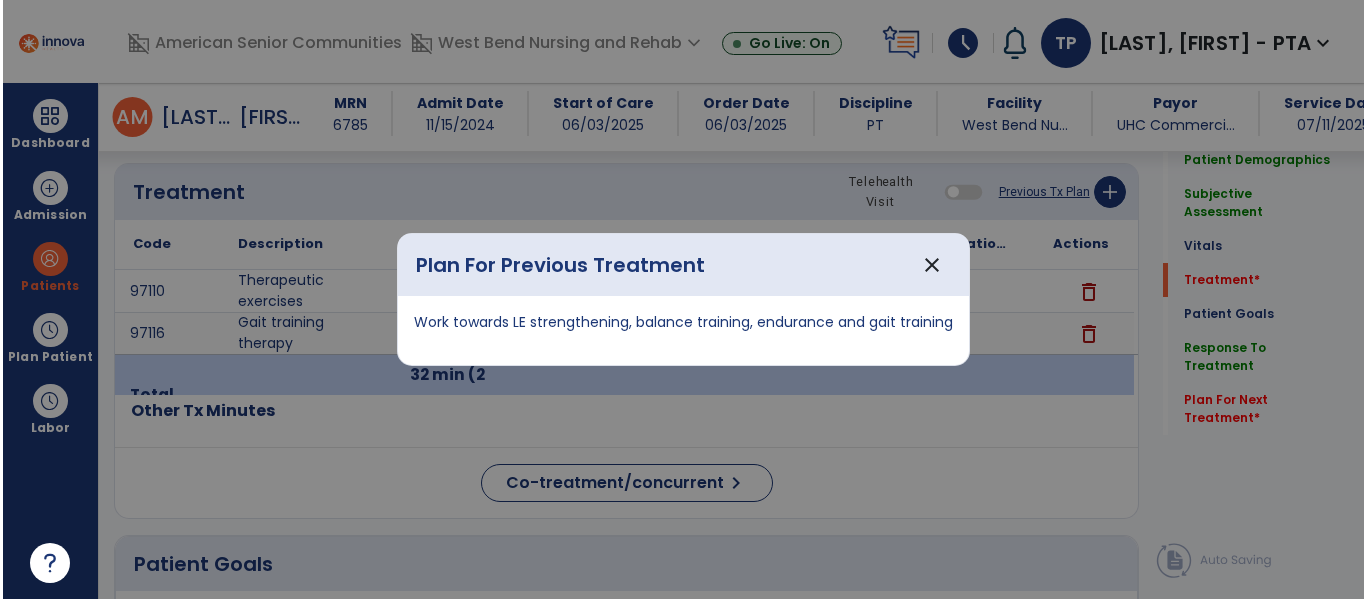 scroll, scrollTop: 1246, scrollLeft: 0, axis: vertical 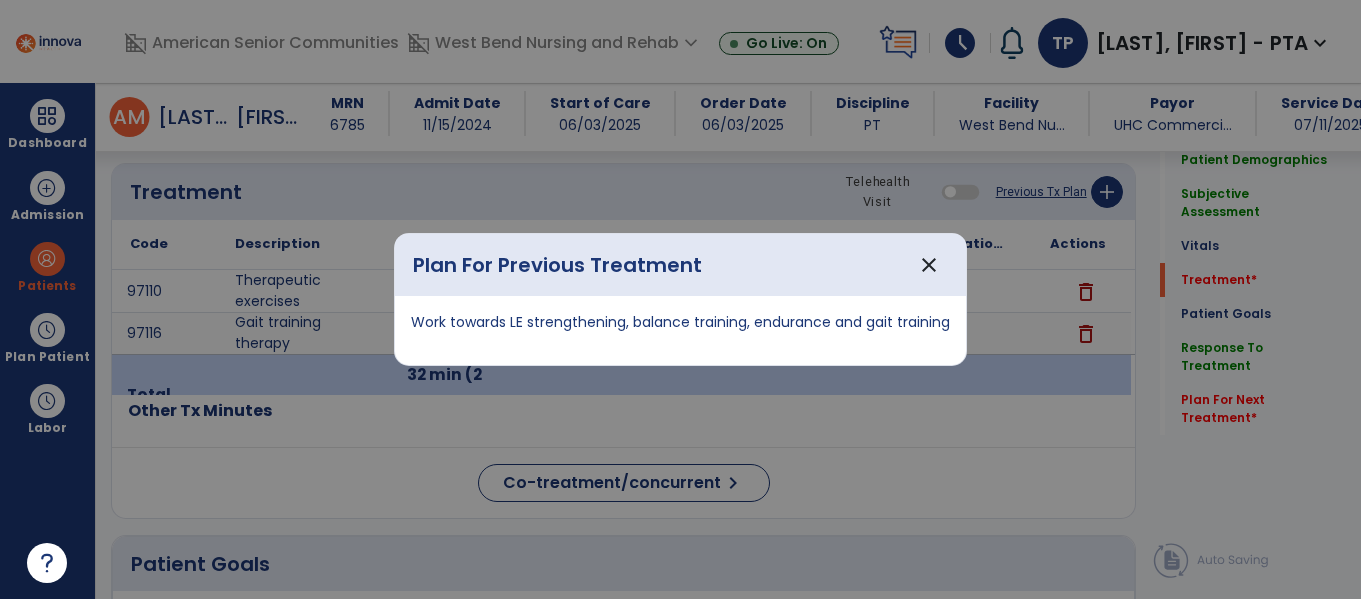click on "Work towards LE strengthening, balance training, endurance and gait training" at bounding box center [680, 322] 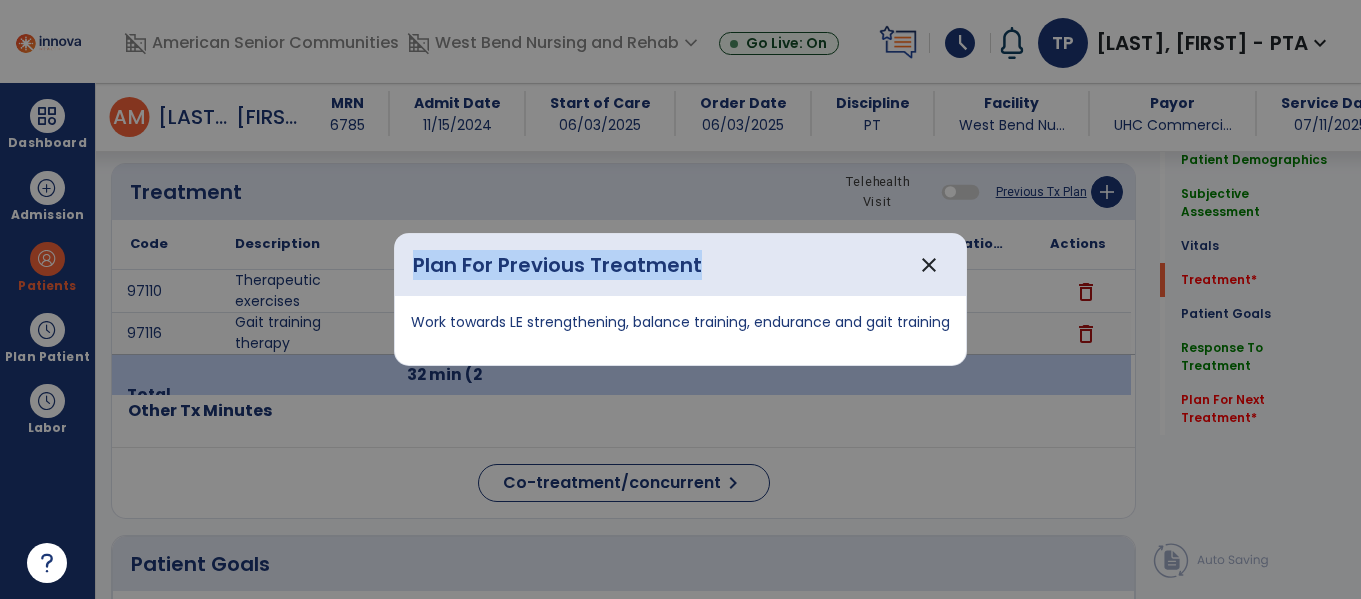 drag, startPoint x: 411, startPoint y: 324, endPoint x: 1002, endPoint y: 318, distance: 591.03046 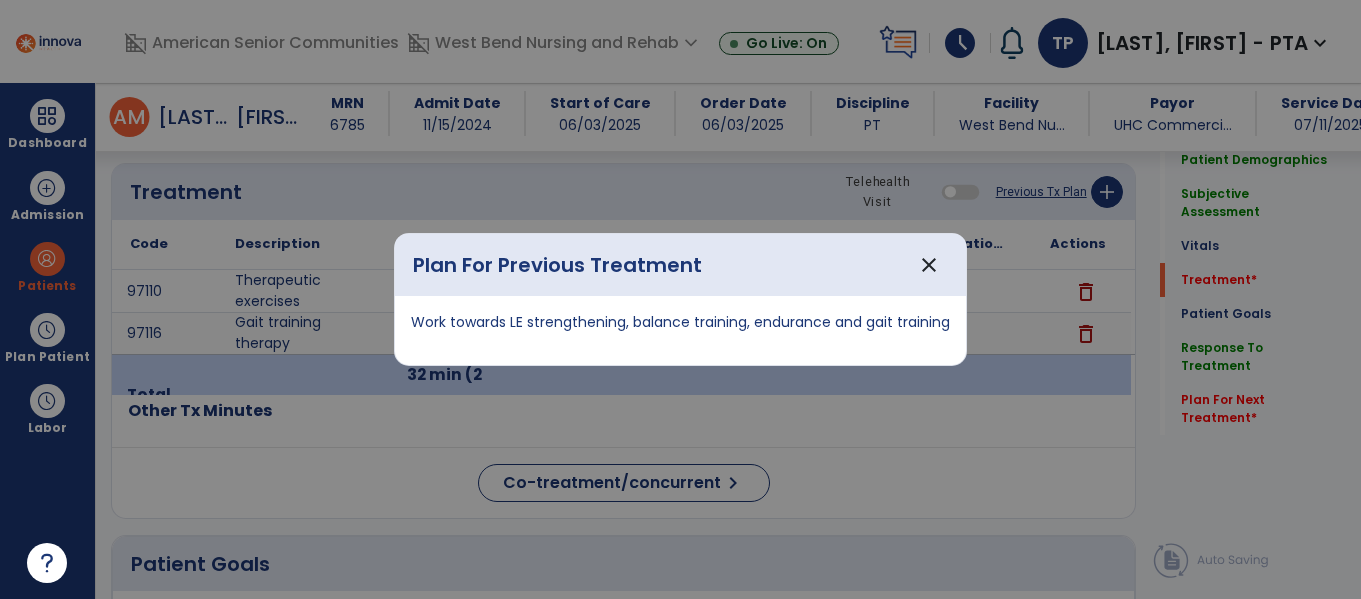 click on "Work towards LE strengthening, balance training, endurance and gait training" at bounding box center (680, 330) 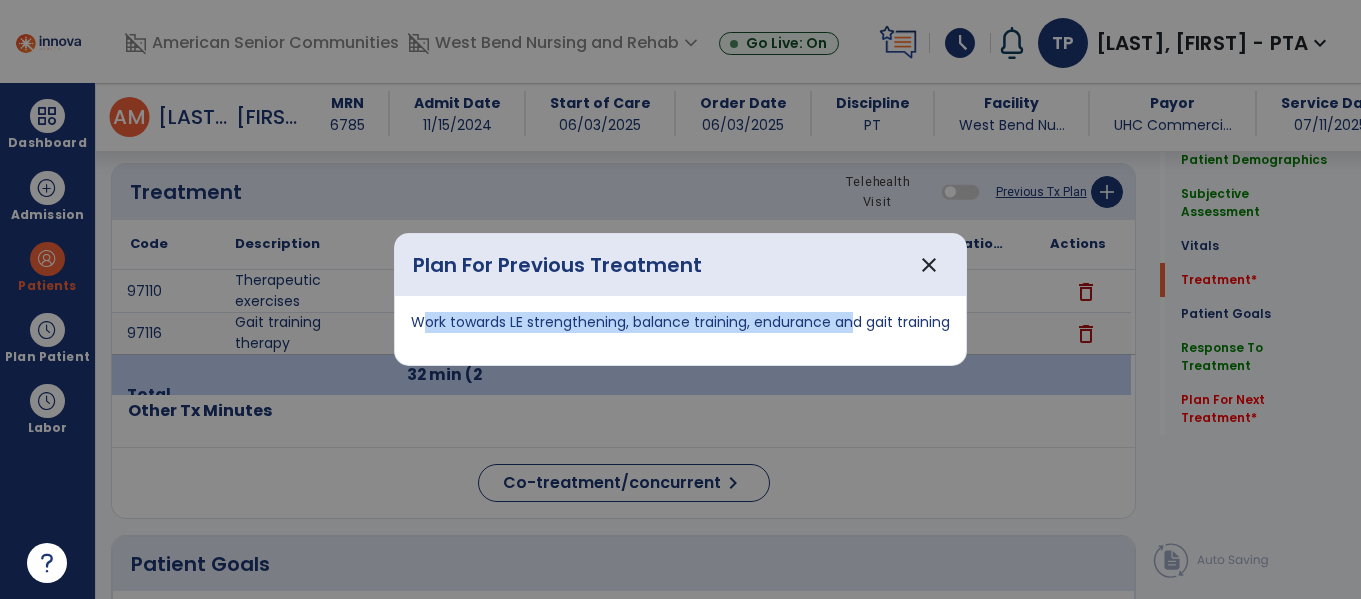 drag, startPoint x: 412, startPoint y: 319, endPoint x: 842, endPoint y: 304, distance: 430.26154 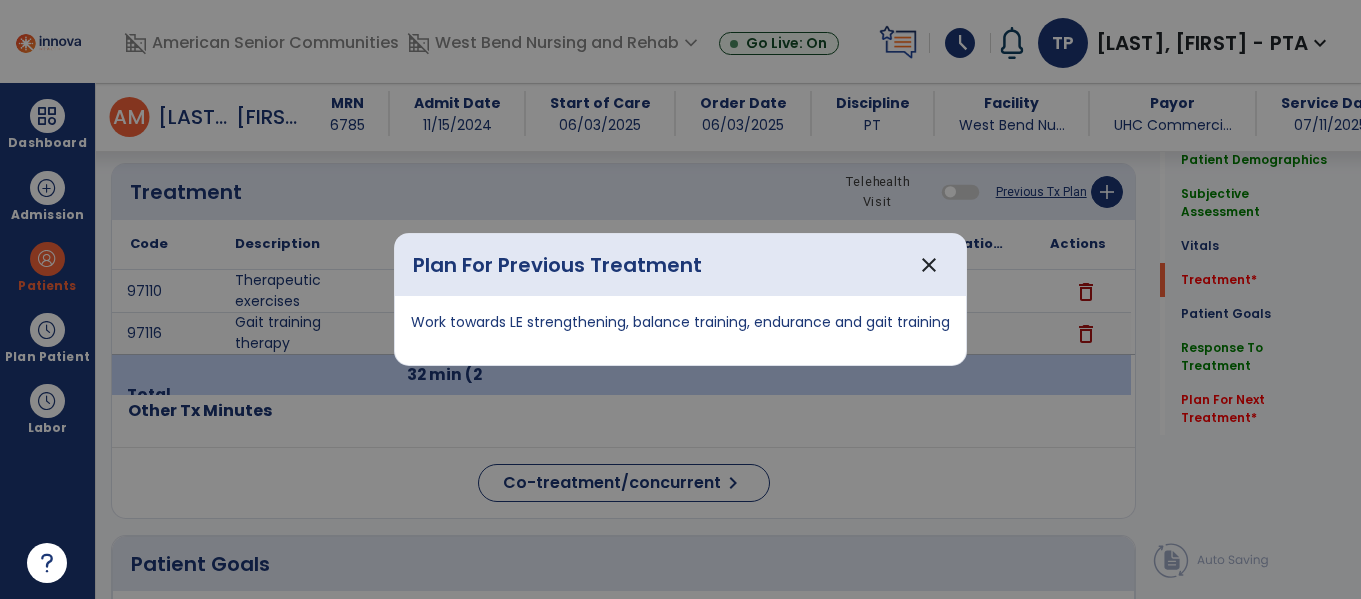 click on "Plan For Previous Treatment  close" at bounding box center [680, 265] 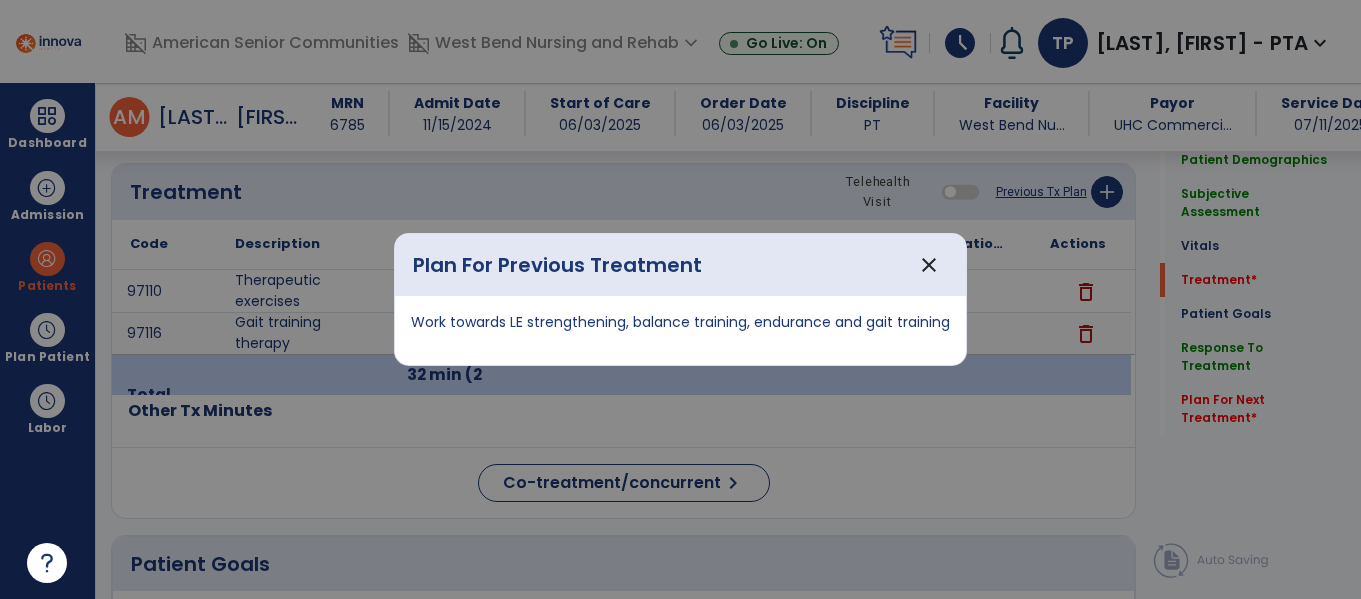 copy on "Work towards LE strengthening, balance training, endurance and gait training" 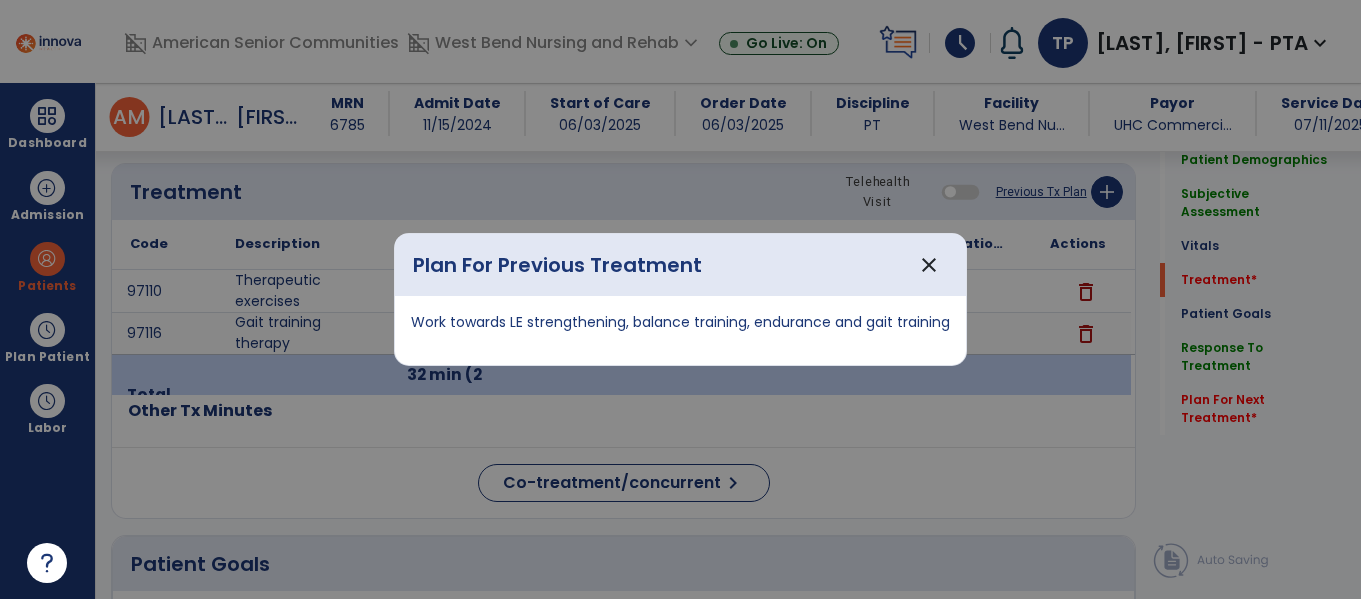 click at bounding box center [680, 299] 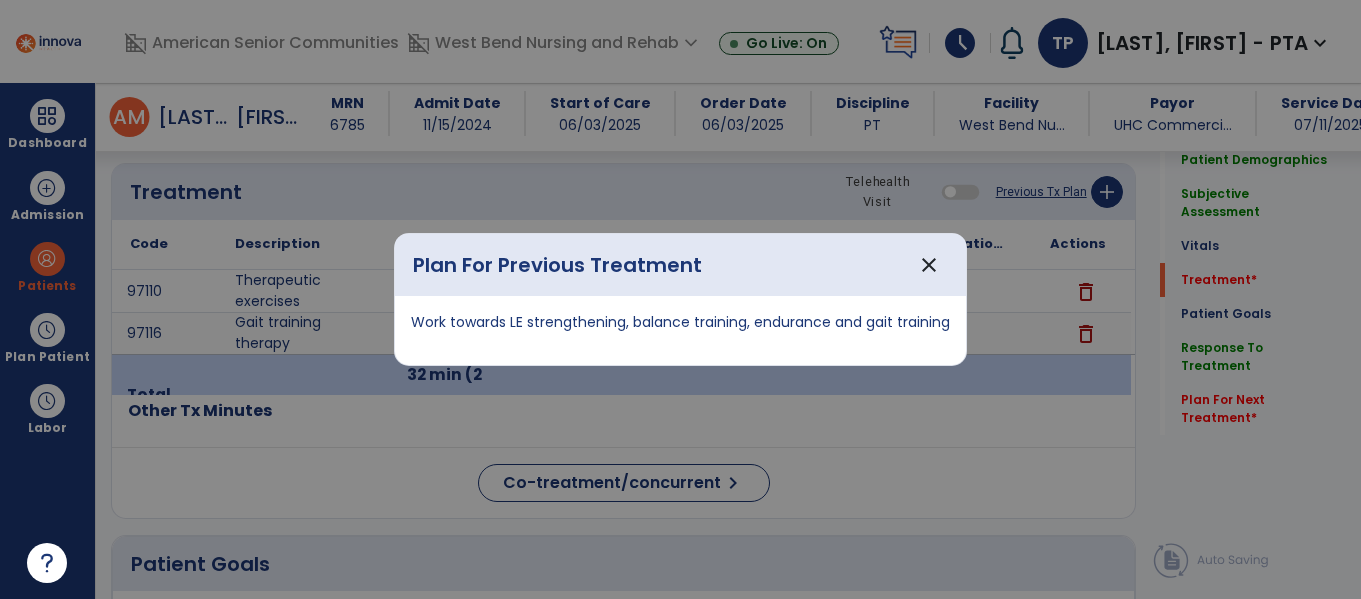 click at bounding box center (680, 299) 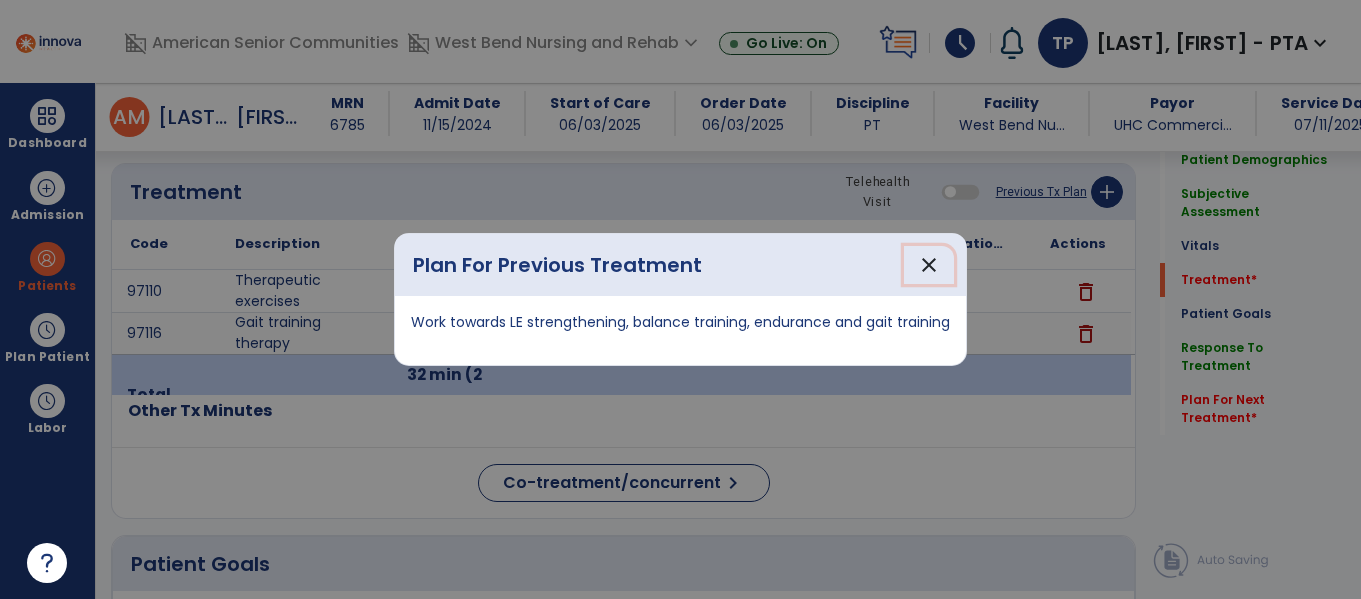 click on "close" at bounding box center [929, 265] 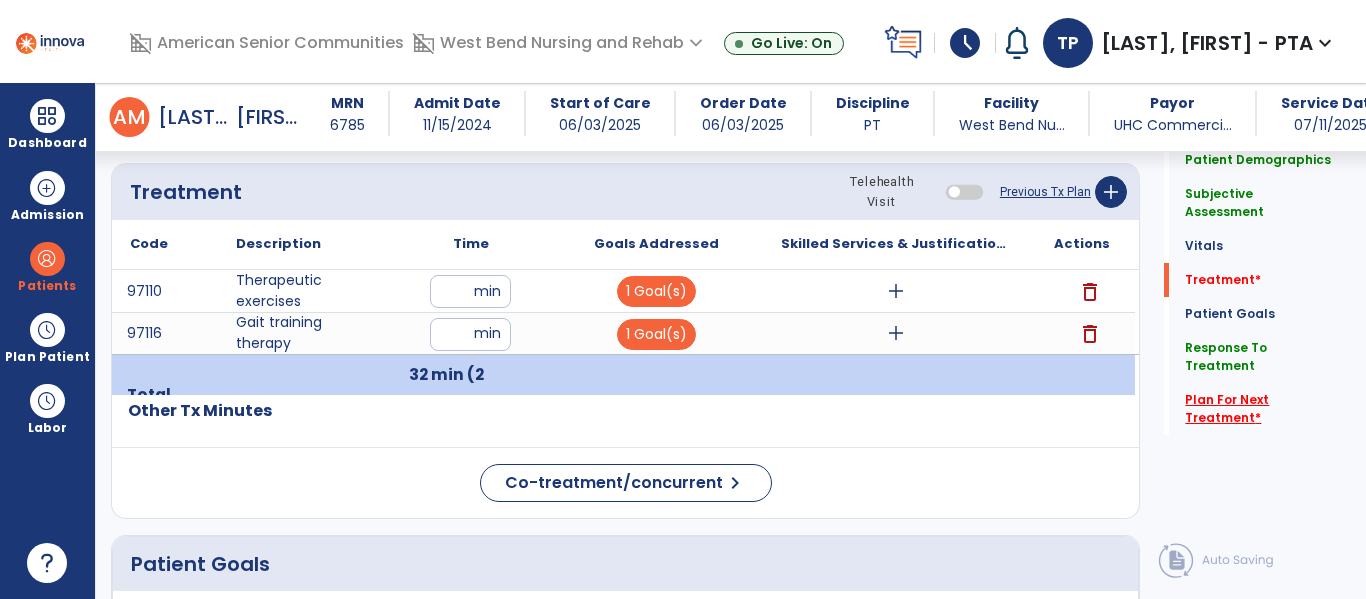 click on "Plan For Next Treatment   *" 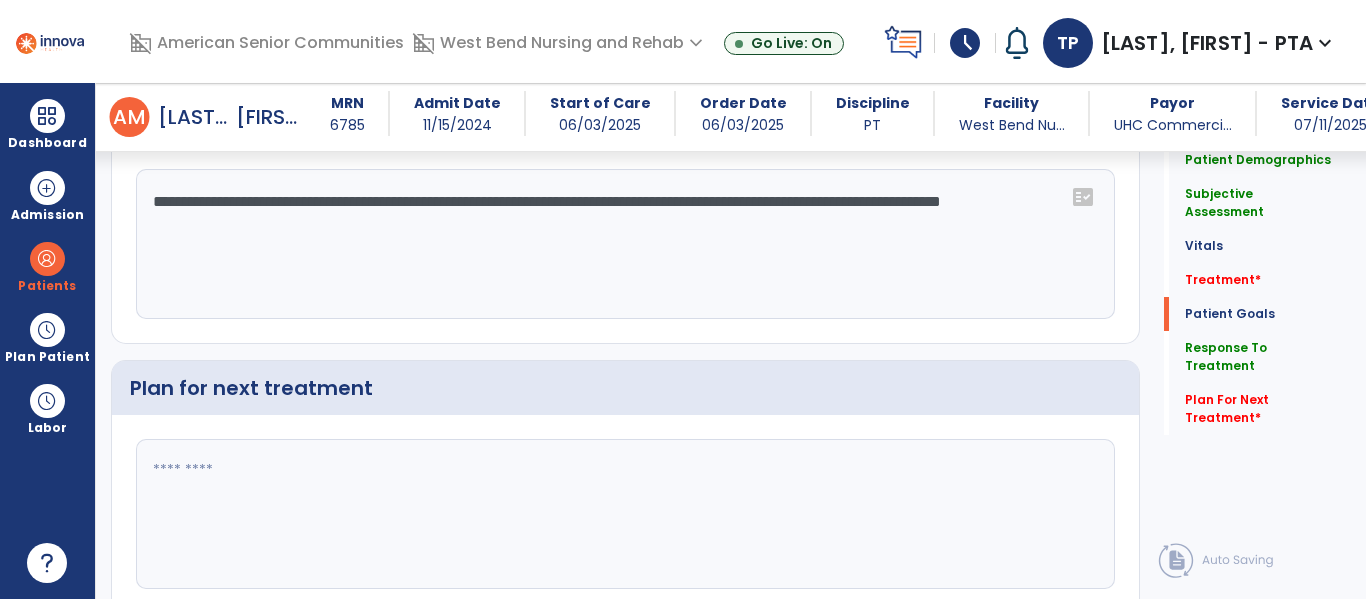scroll, scrollTop: 3238, scrollLeft: 0, axis: vertical 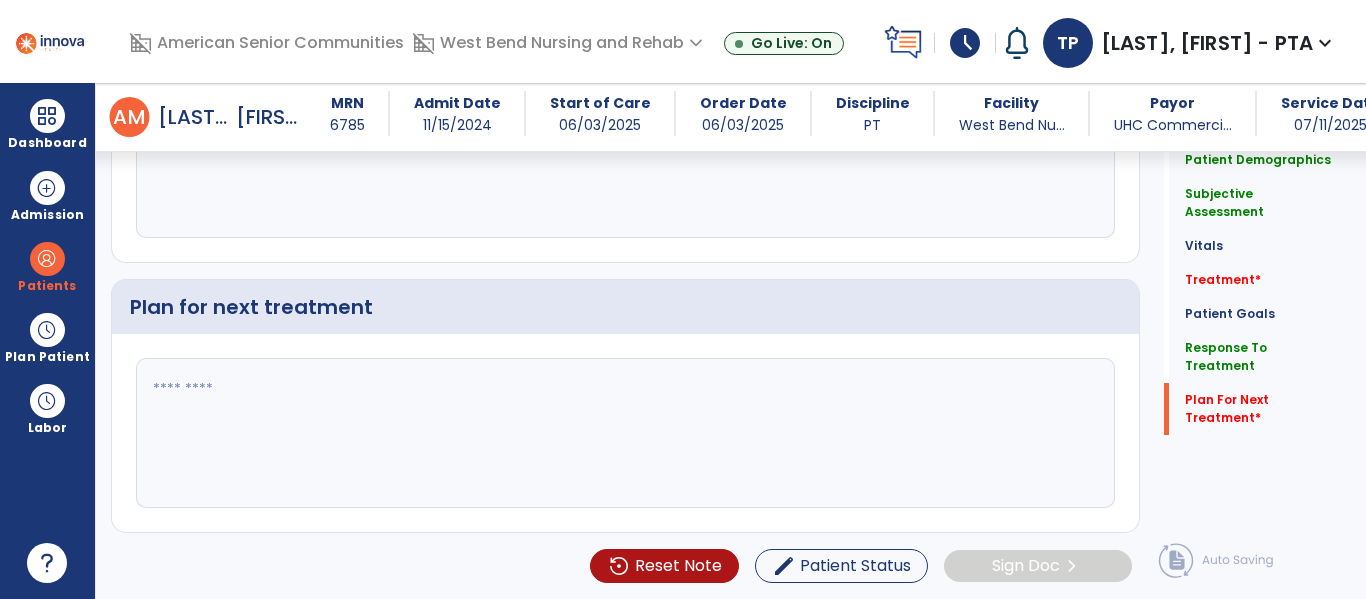click 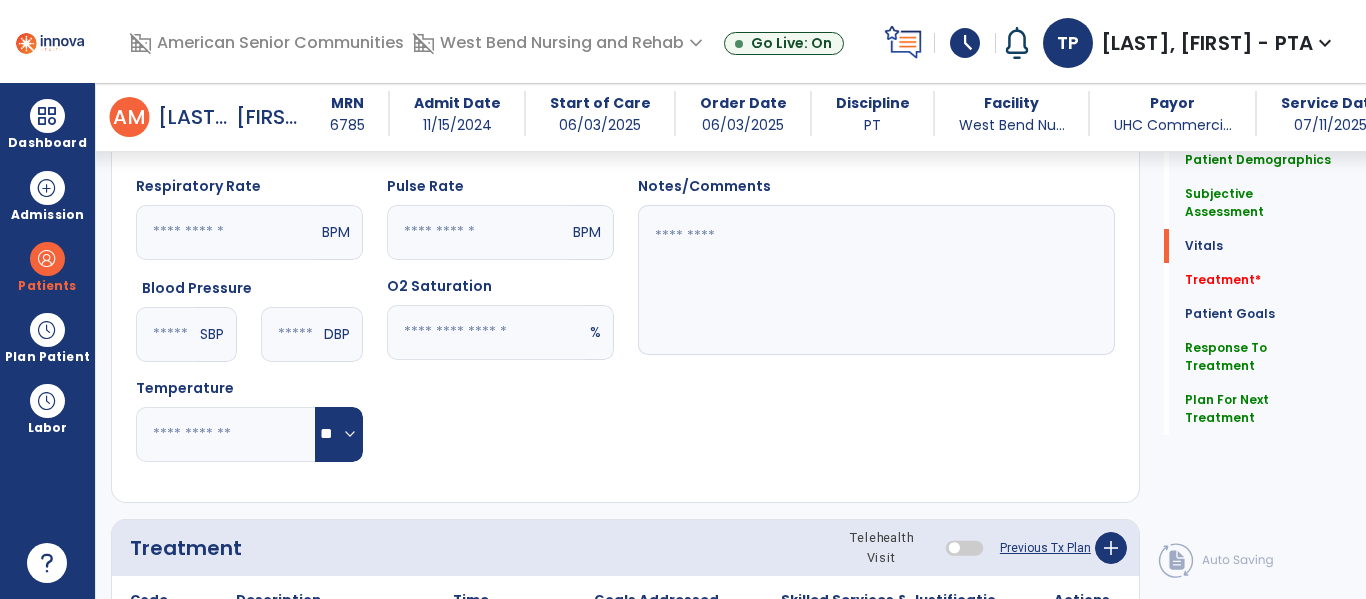 scroll, scrollTop: 0, scrollLeft: 0, axis: both 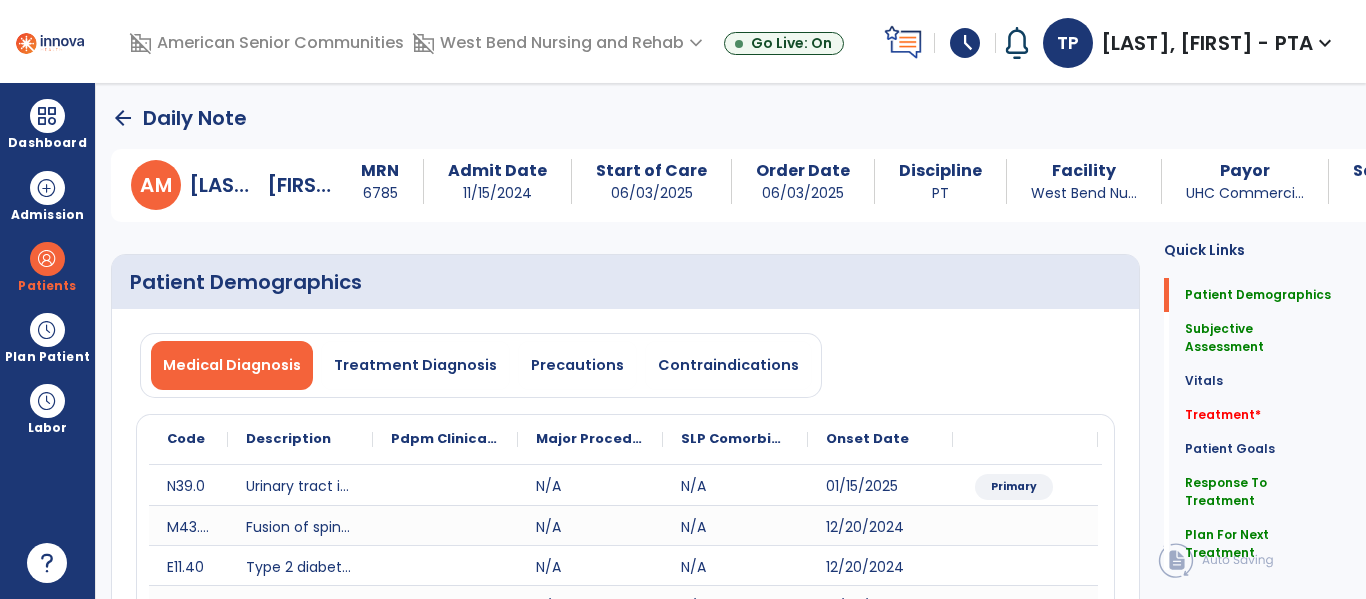 type on "**********" 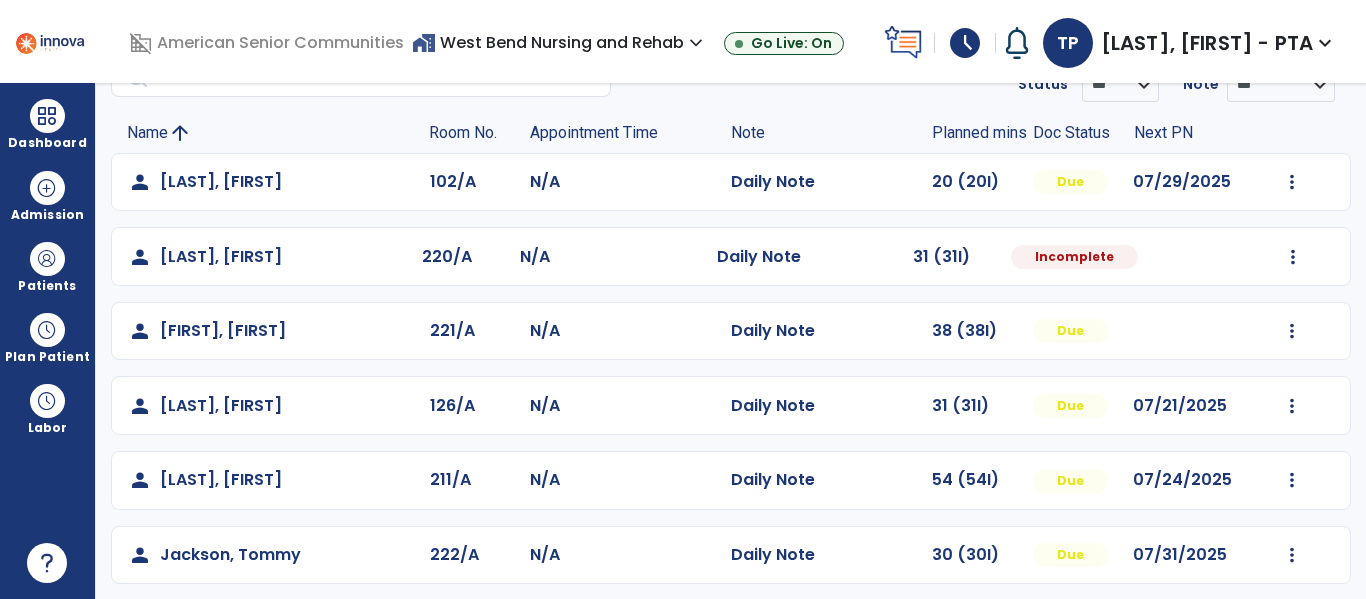 scroll, scrollTop: 111, scrollLeft: 0, axis: vertical 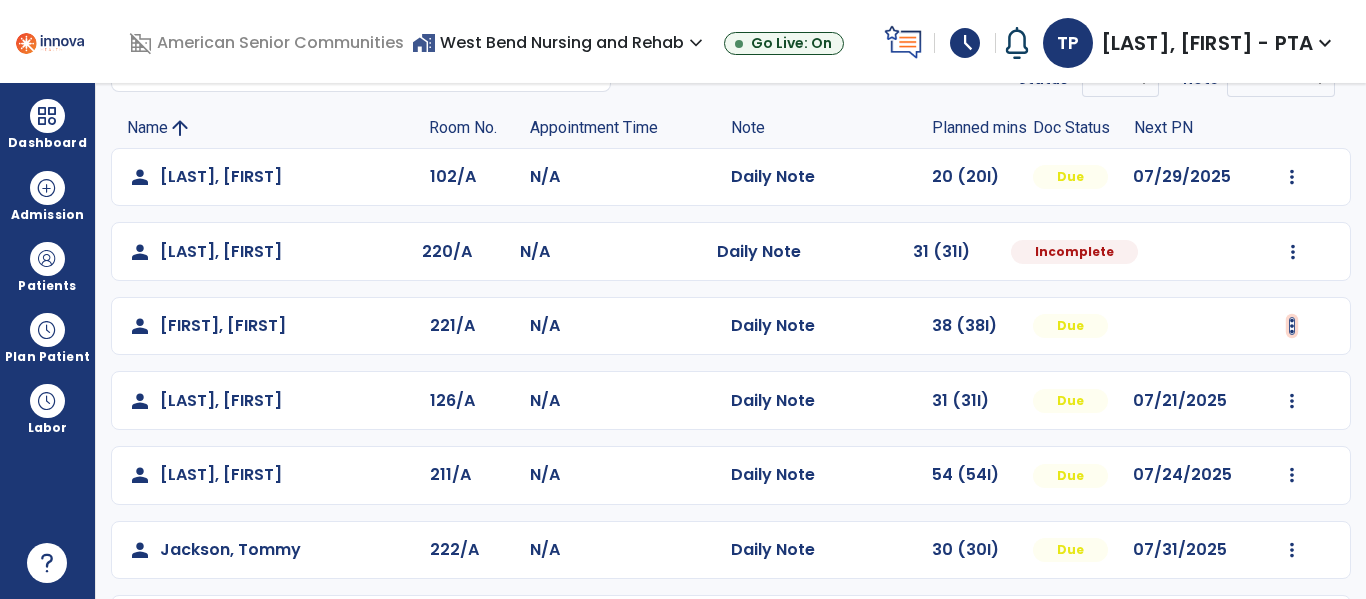 click at bounding box center (1292, 177) 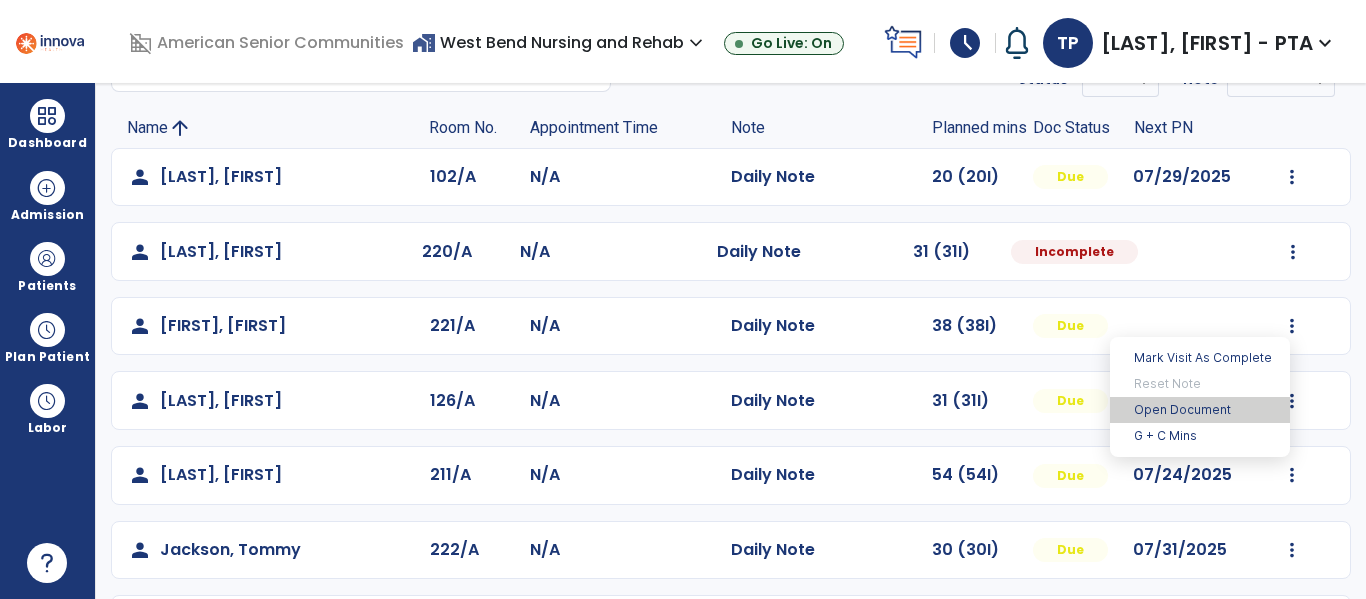 click on "Open Document" at bounding box center (1200, 410) 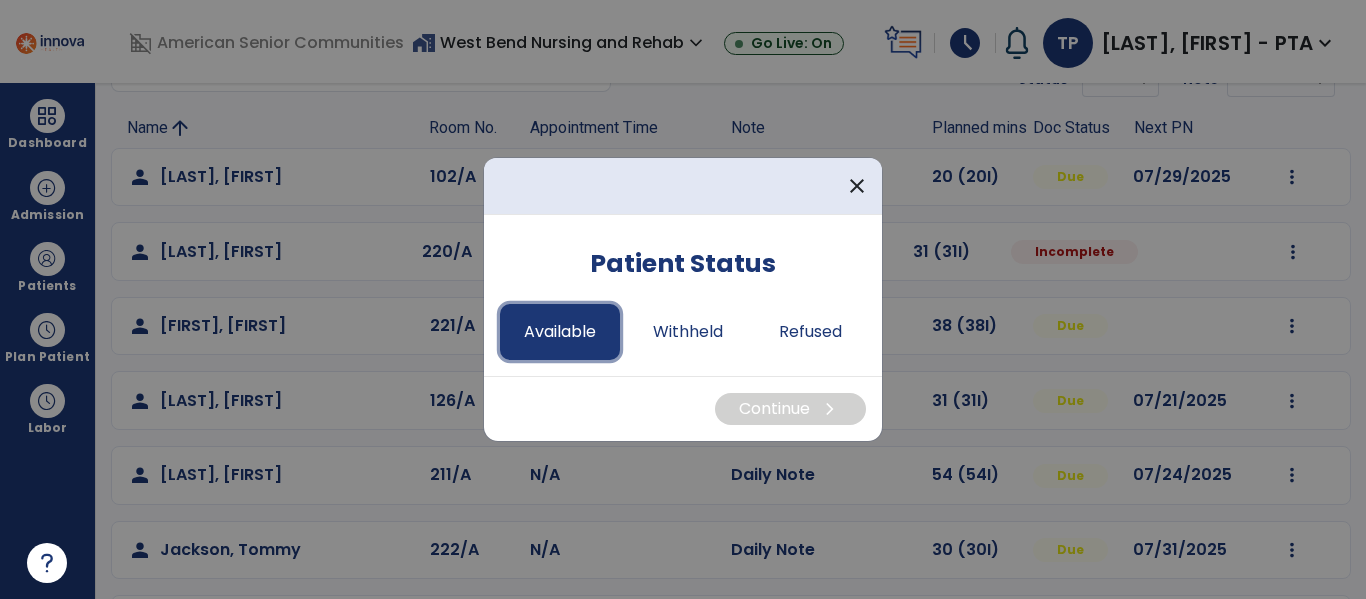 click on "Available" at bounding box center [560, 332] 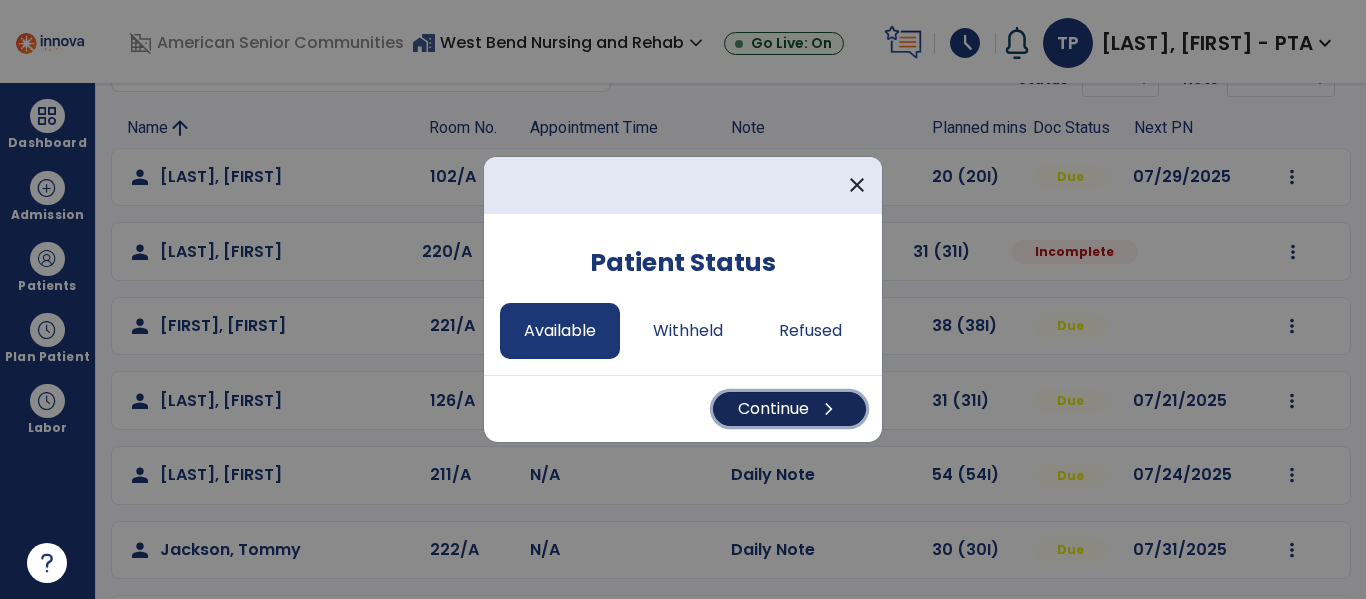 click on "Continue   chevron_right" at bounding box center [789, 409] 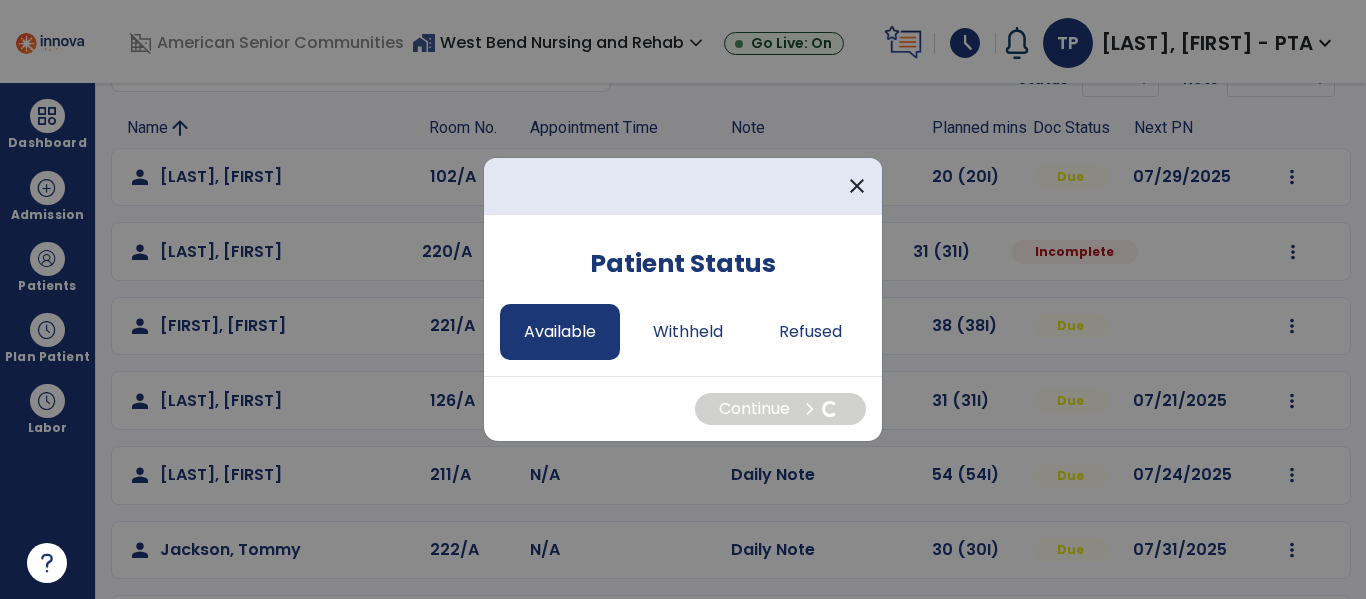select on "*" 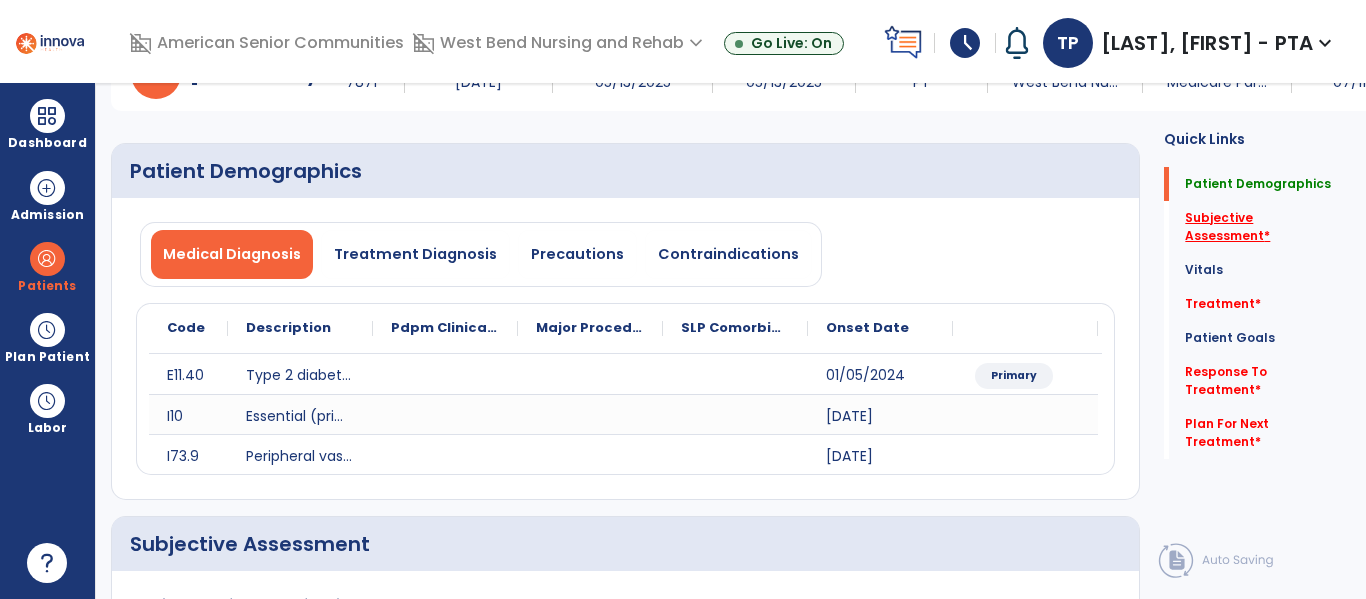 click on "Subjective Assessment   *" 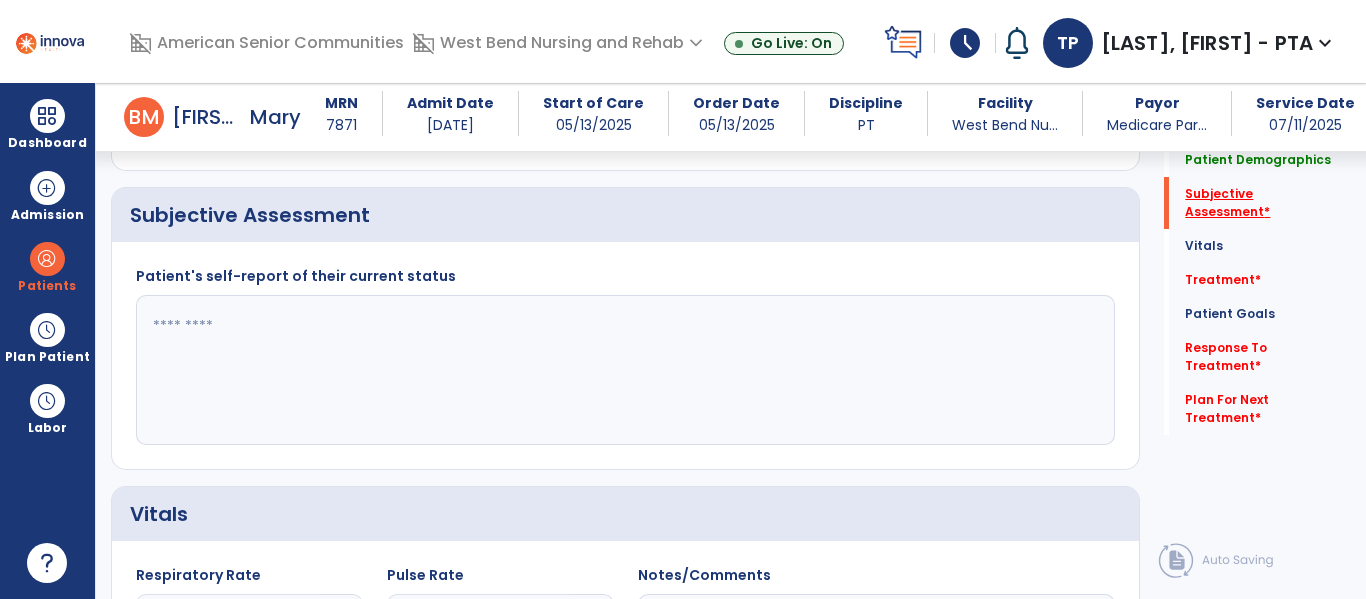scroll, scrollTop: 427, scrollLeft: 0, axis: vertical 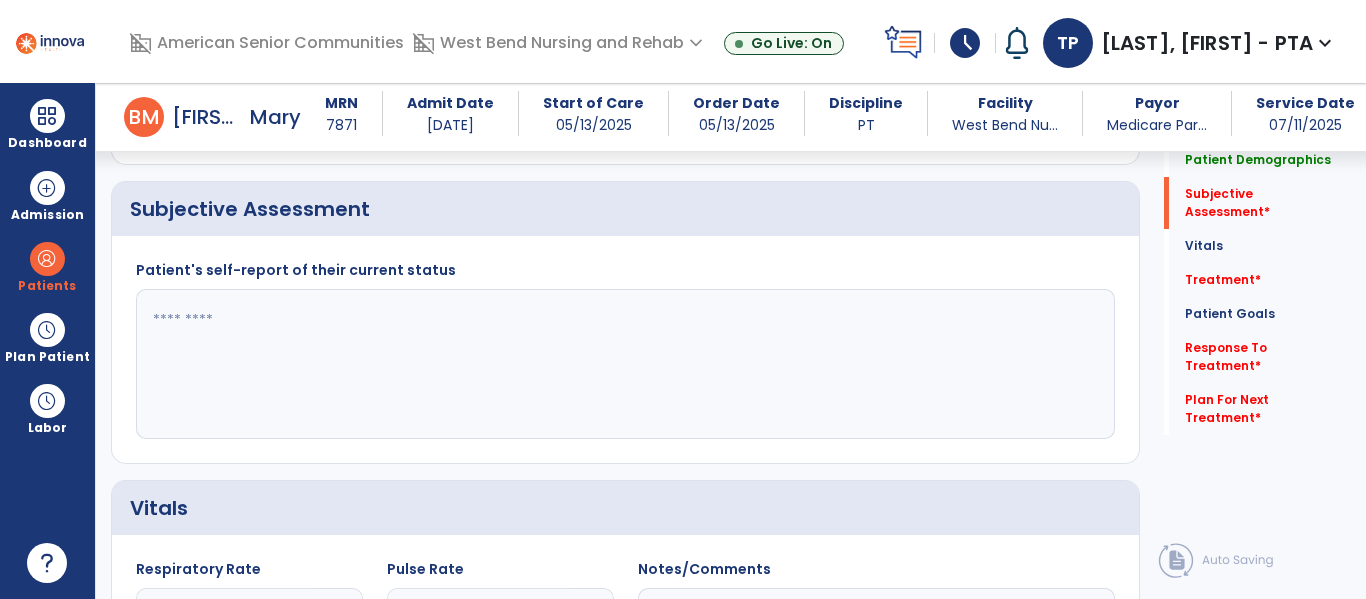 click 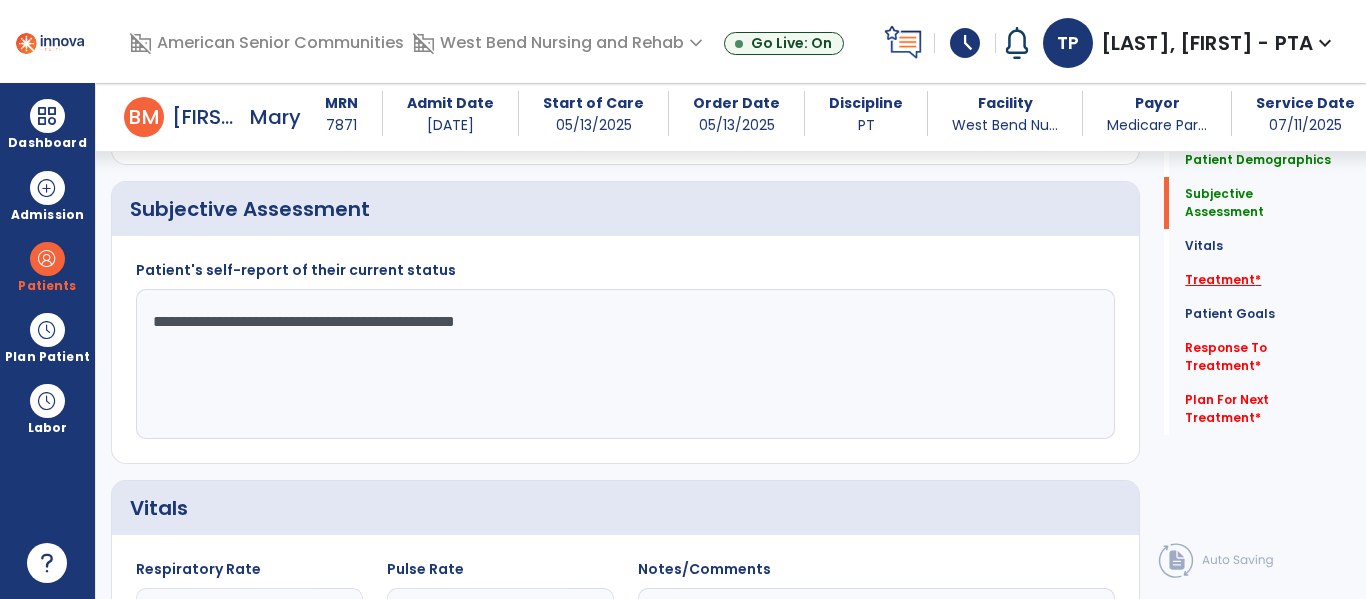 type on "**********" 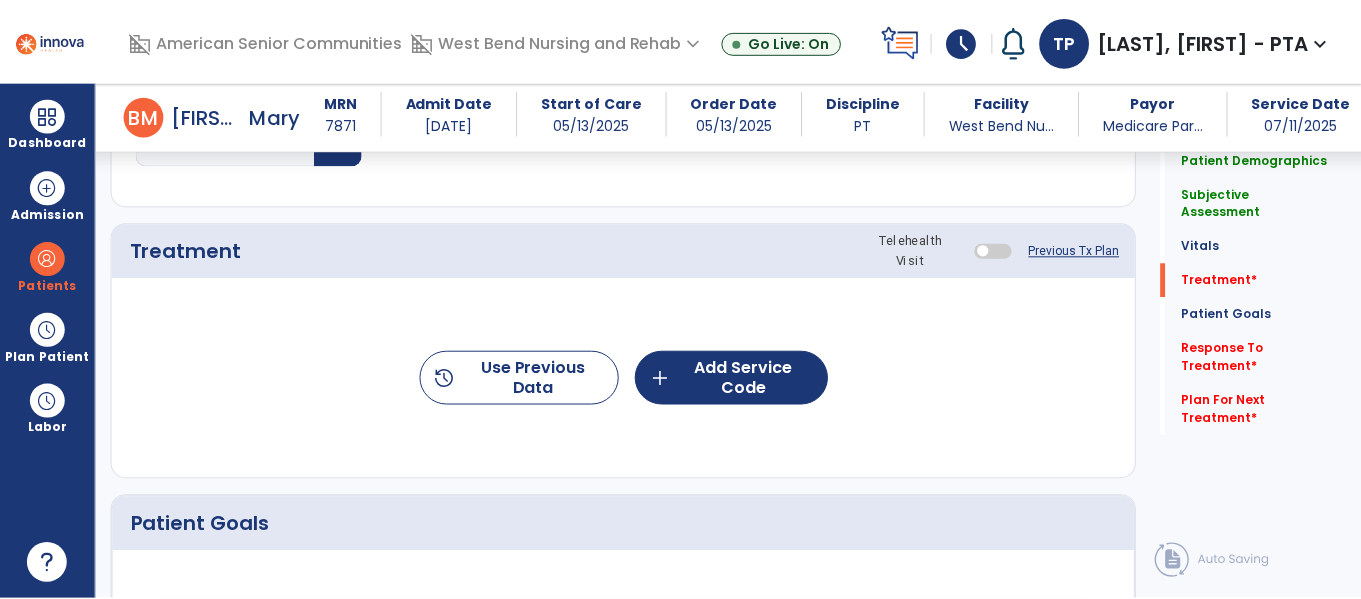 scroll, scrollTop: 1116, scrollLeft: 0, axis: vertical 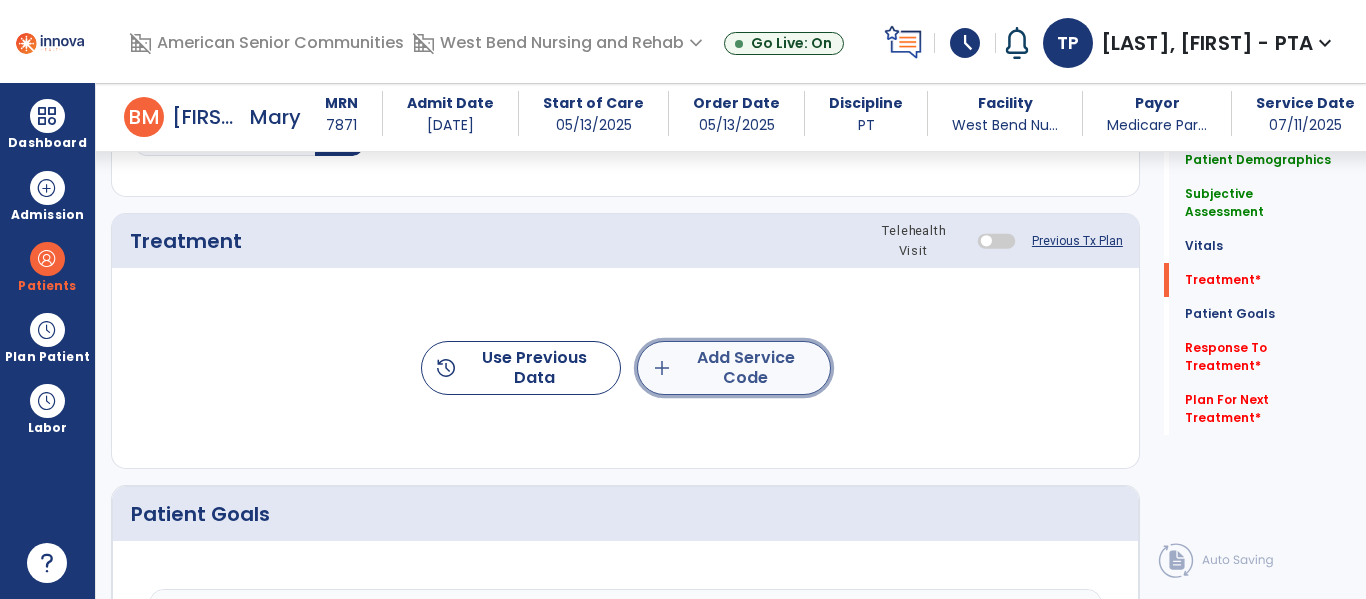click on "add  Add Service Code" 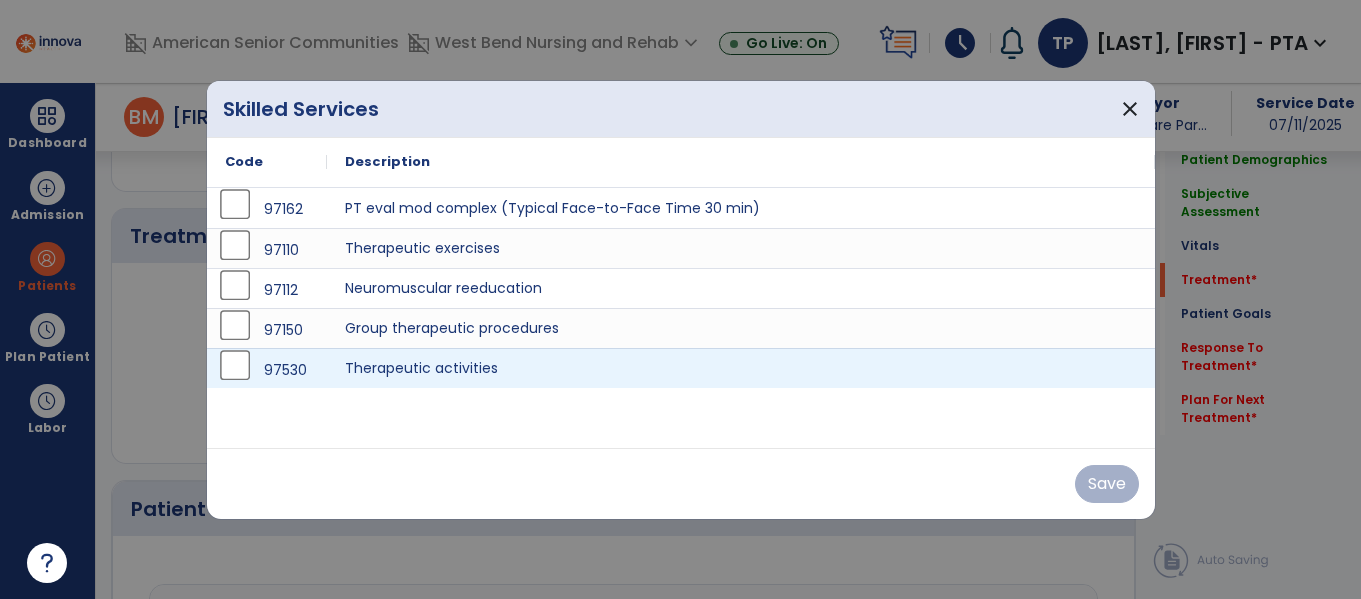 scroll, scrollTop: 1116, scrollLeft: 0, axis: vertical 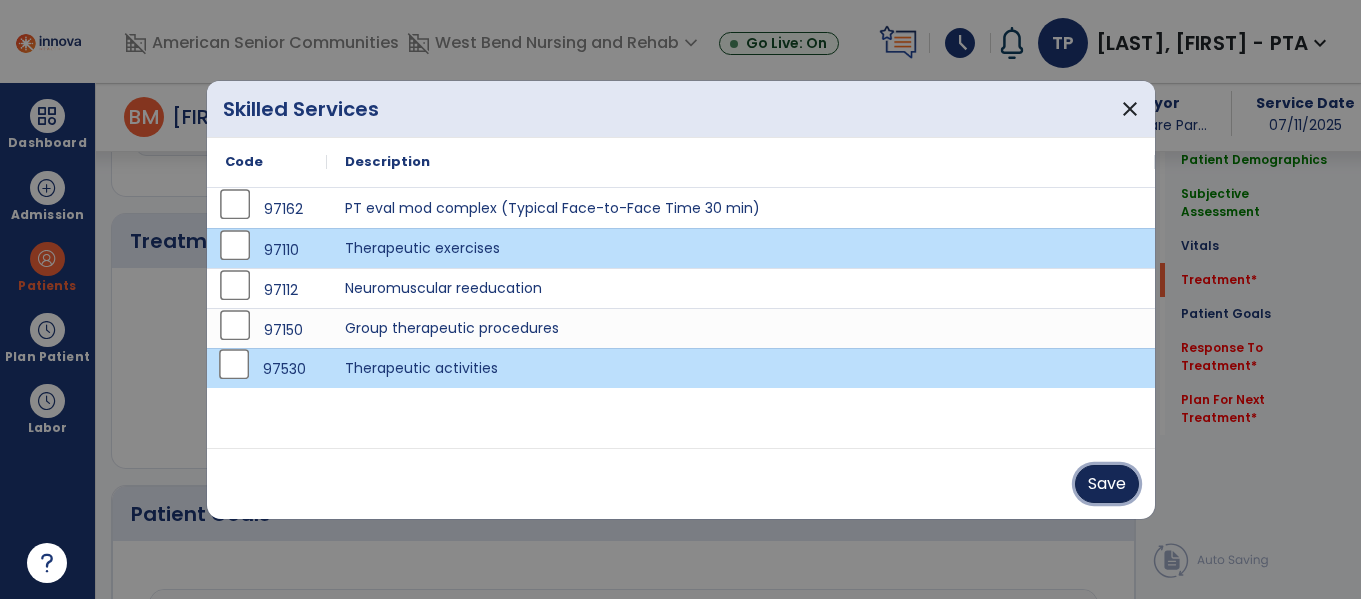 click on "Save" at bounding box center (1107, 484) 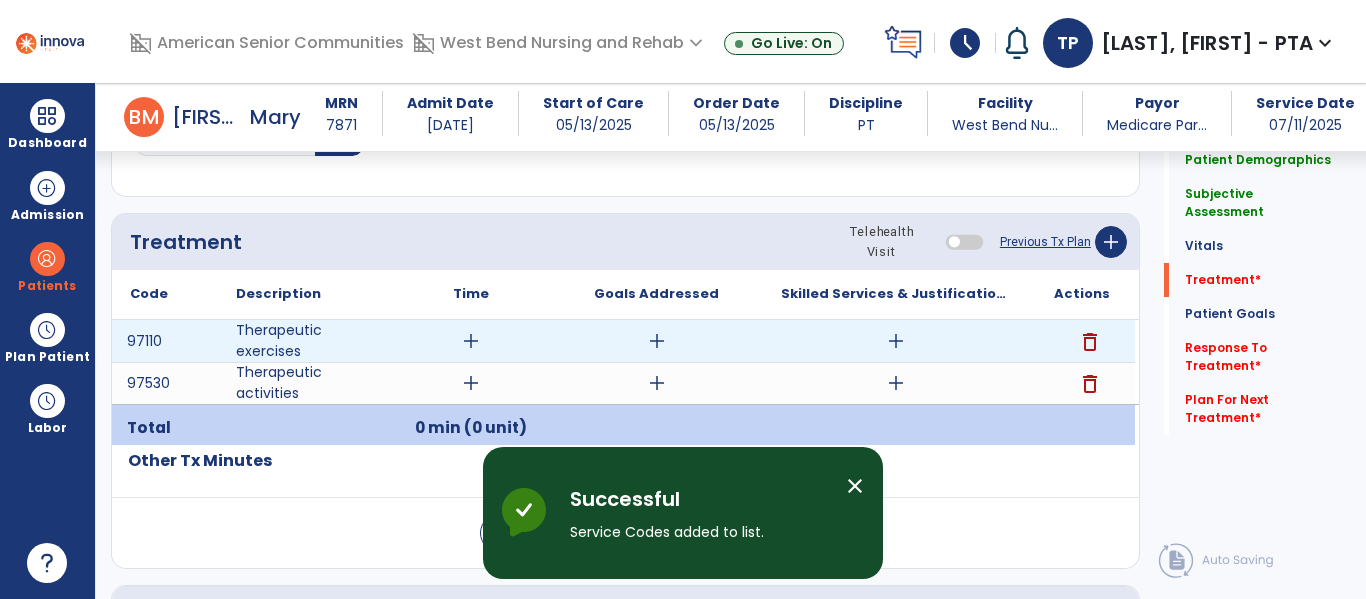 click on "add" at bounding box center (471, 341) 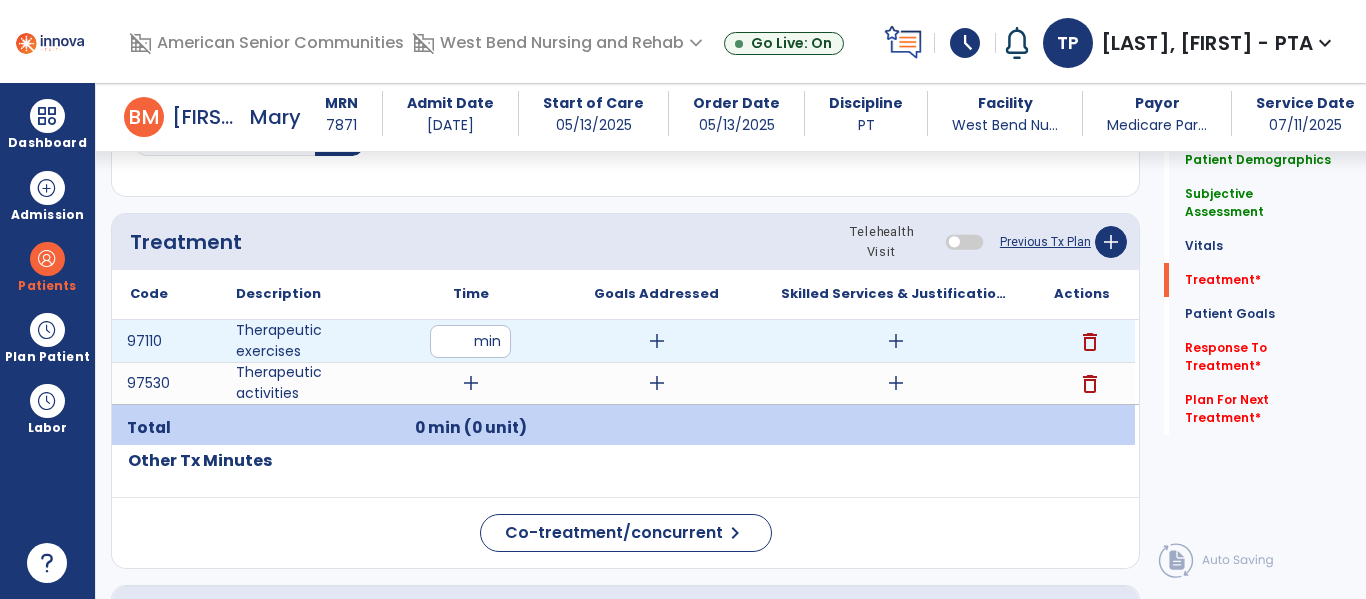 type on "**" 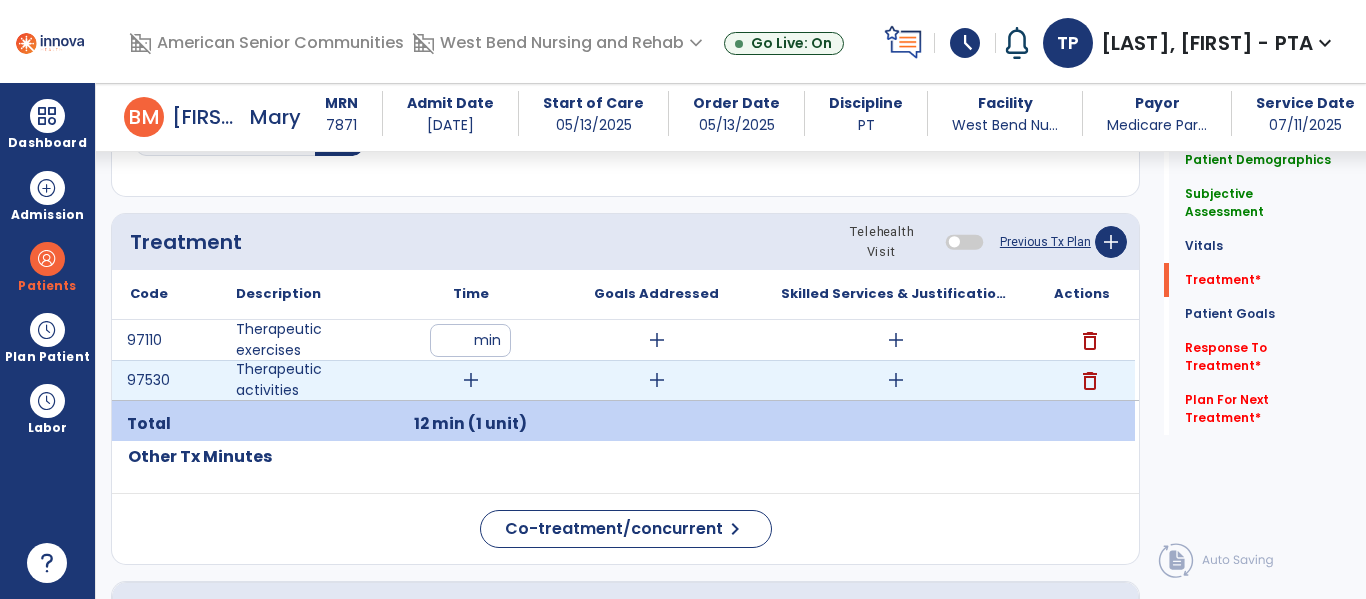 click on "add" at bounding box center (471, 380) 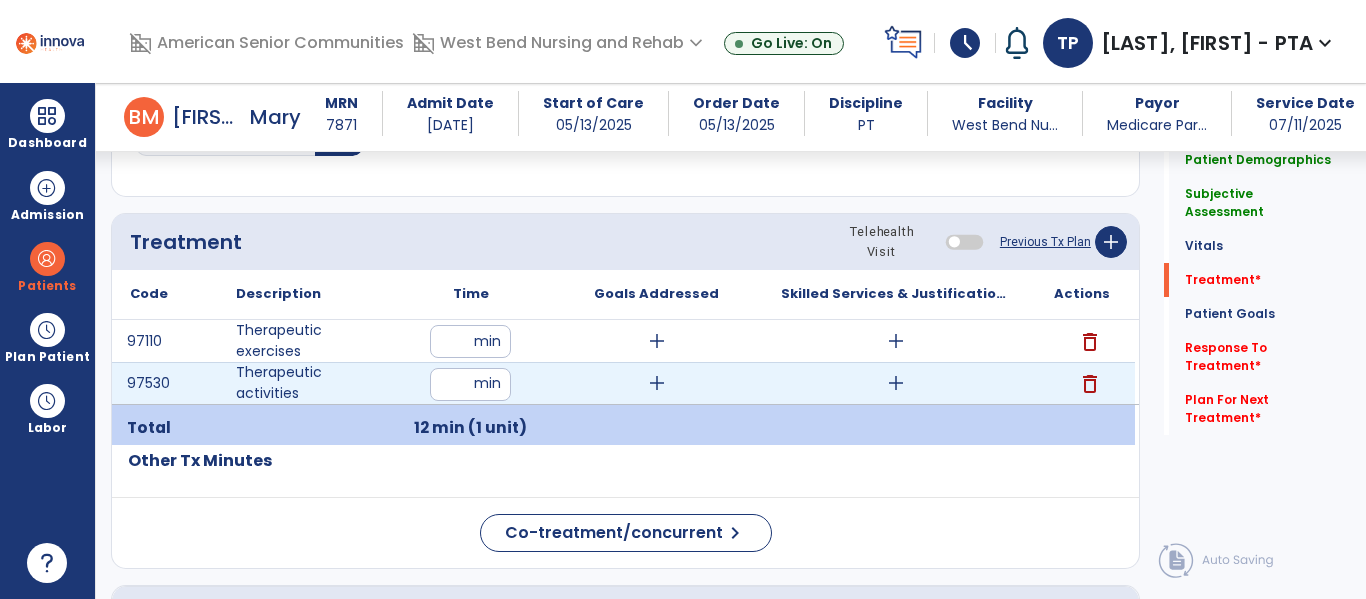 type on "**" 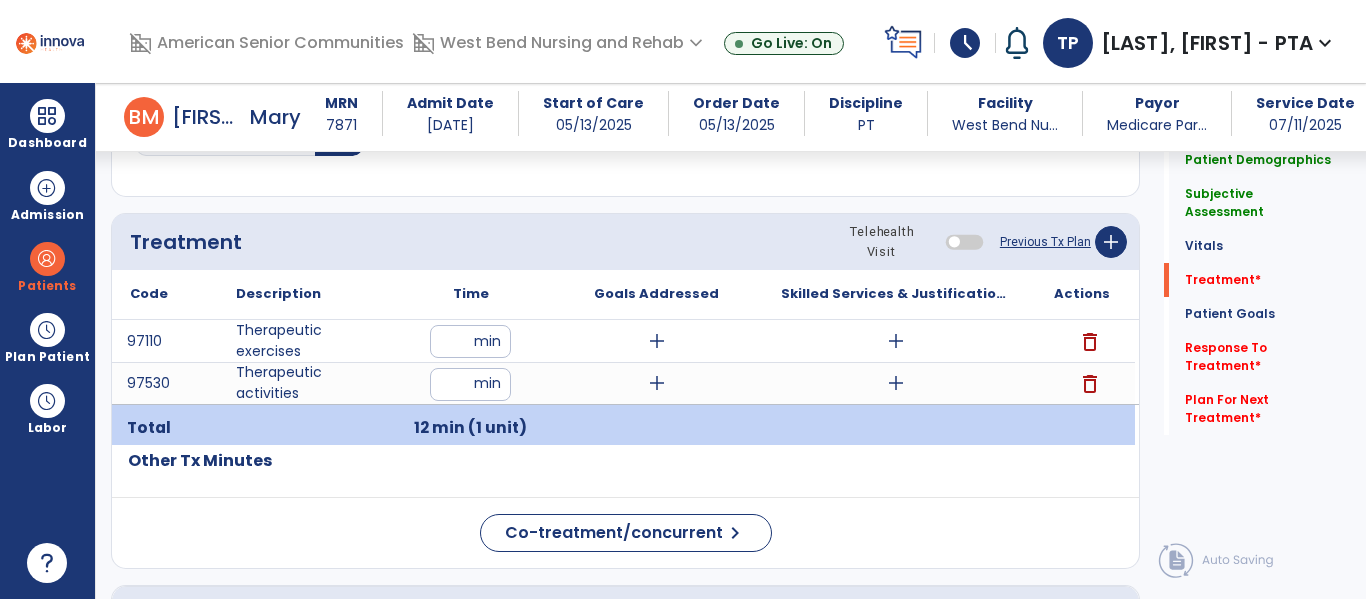click on "Other Tx Minutes" 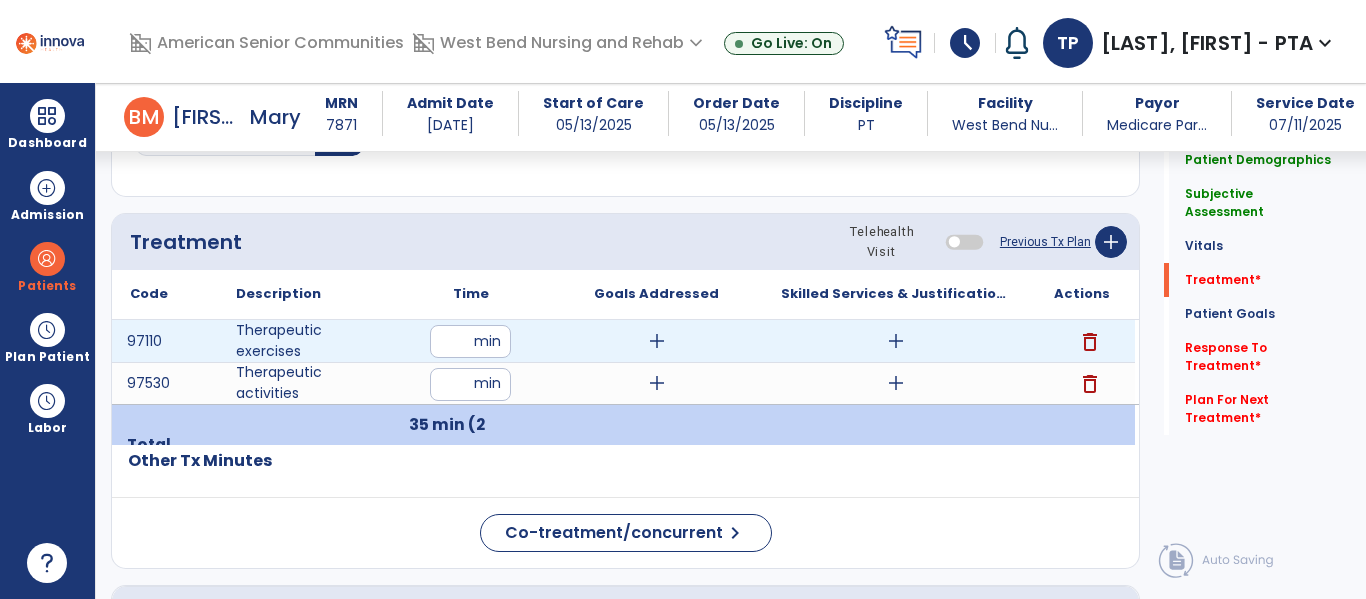 click on "add" at bounding box center (657, 341) 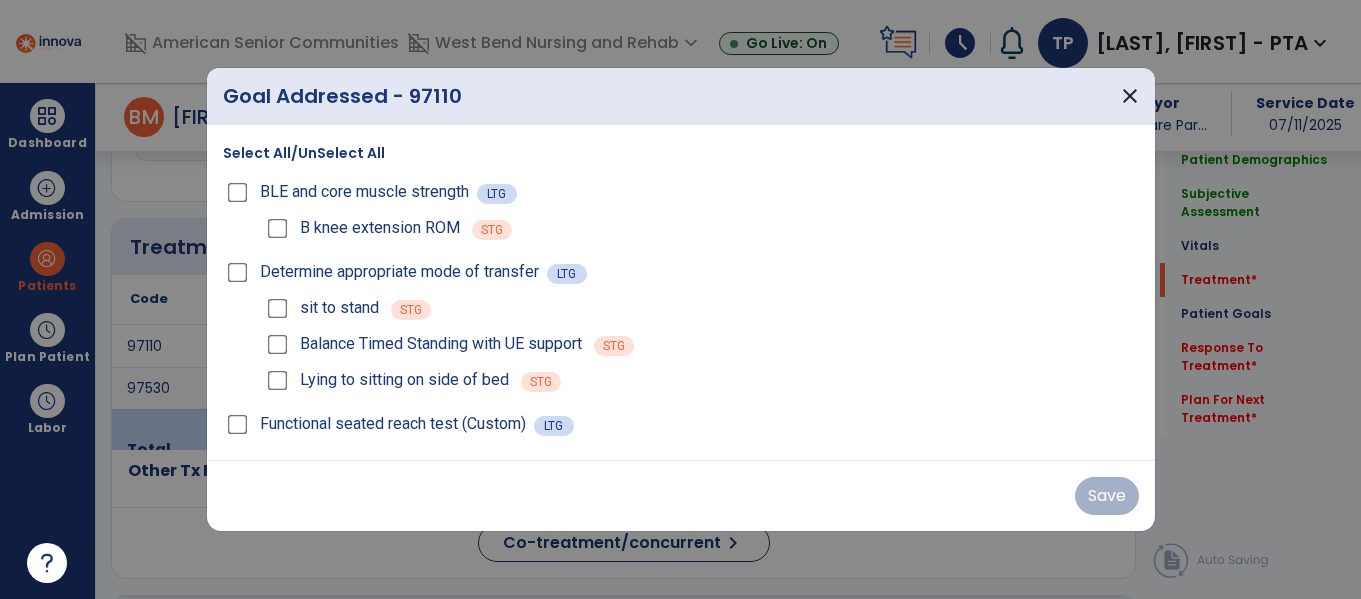scroll, scrollTop: 1116, scrollLeft: 0, axis: vertical 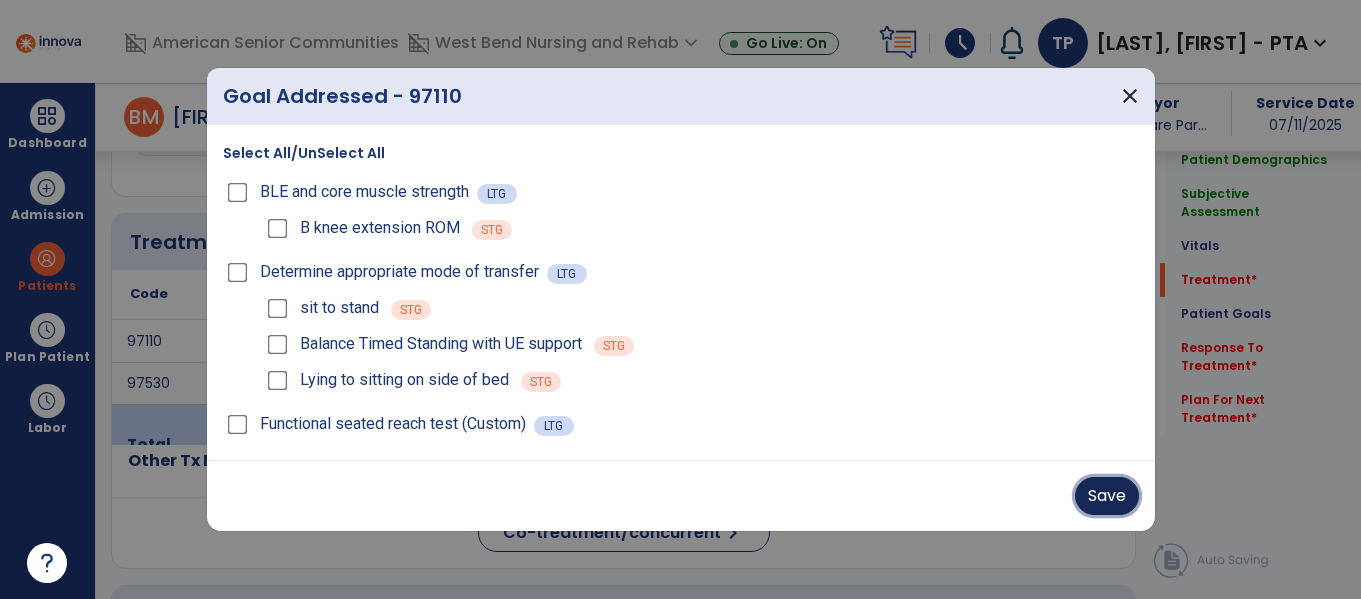 click on "Save" at bounding box center [1107, 496] 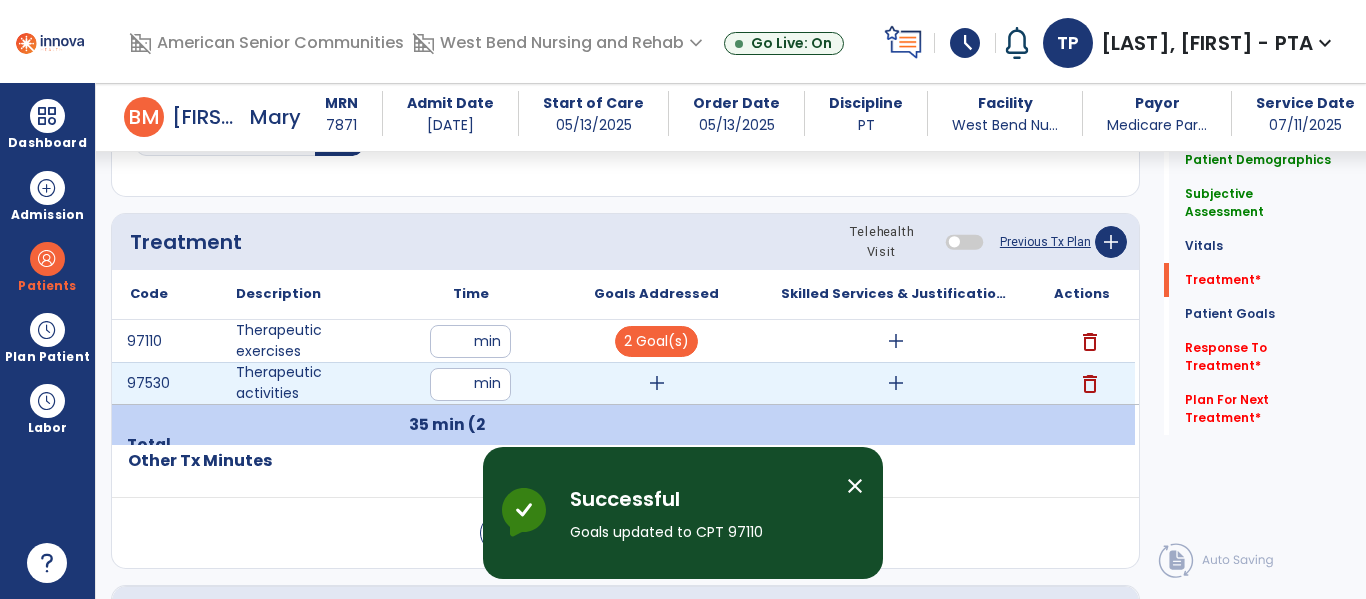 click on "add" at bounding box center (657, 383) 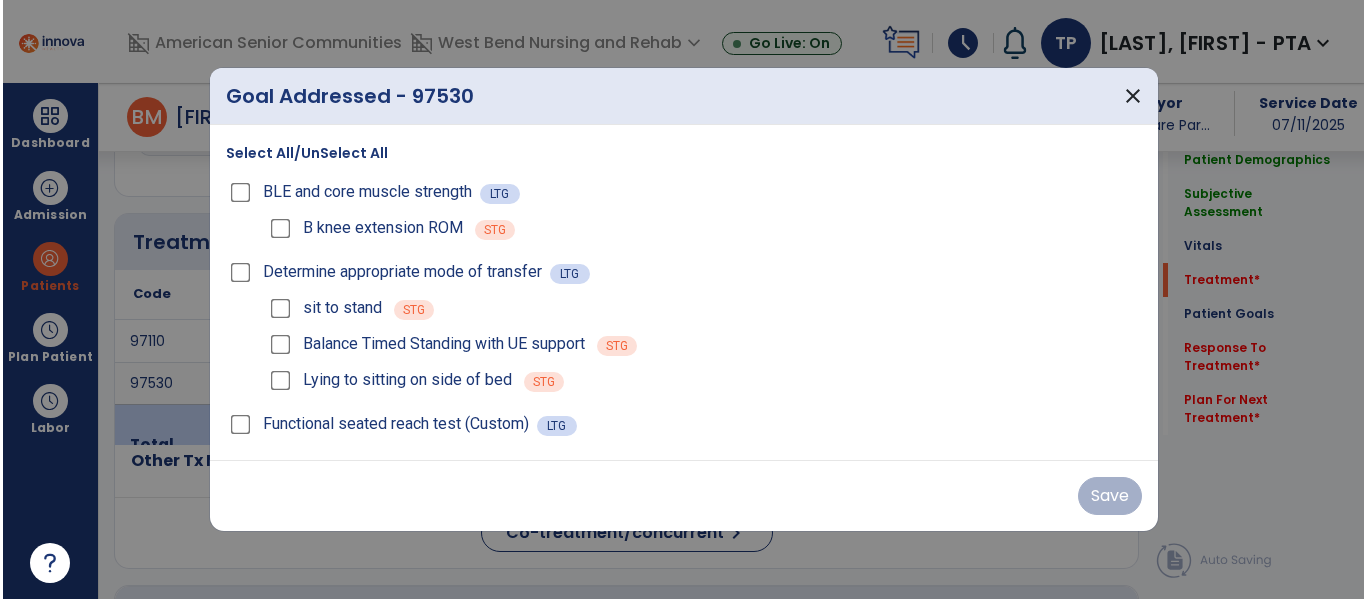 scroll, scrollTop: 1116, scrollLeft: 0, axis: vertical 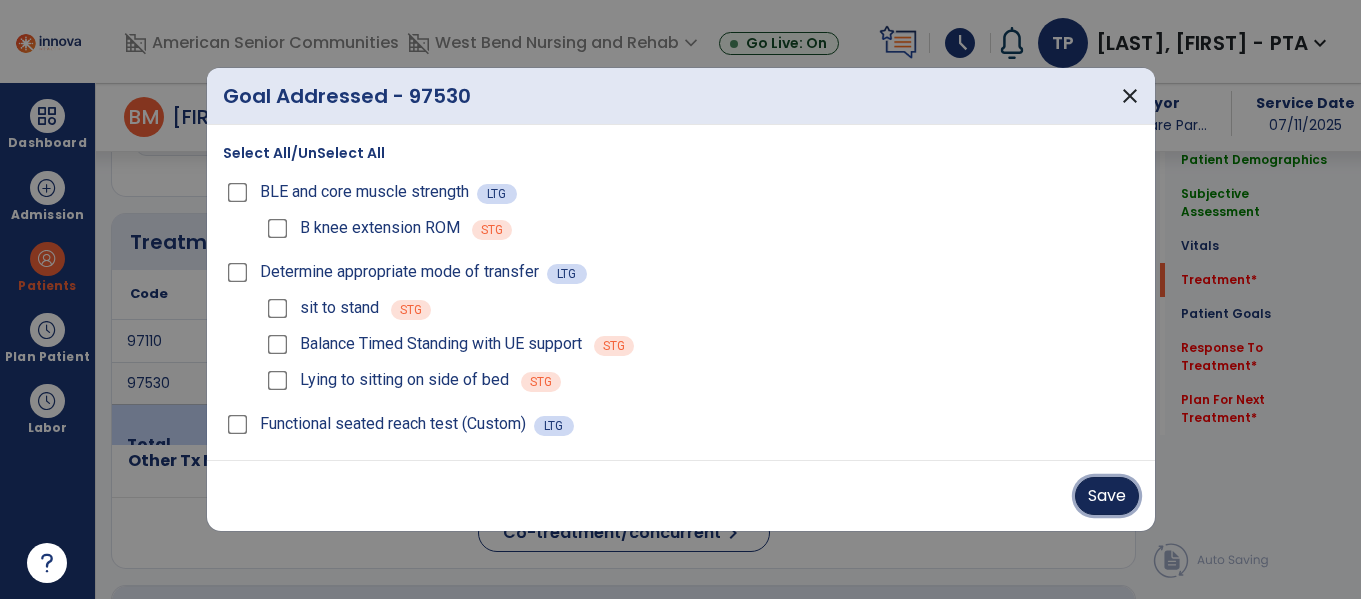 click on "Save" at bounding box center (1107, 496) 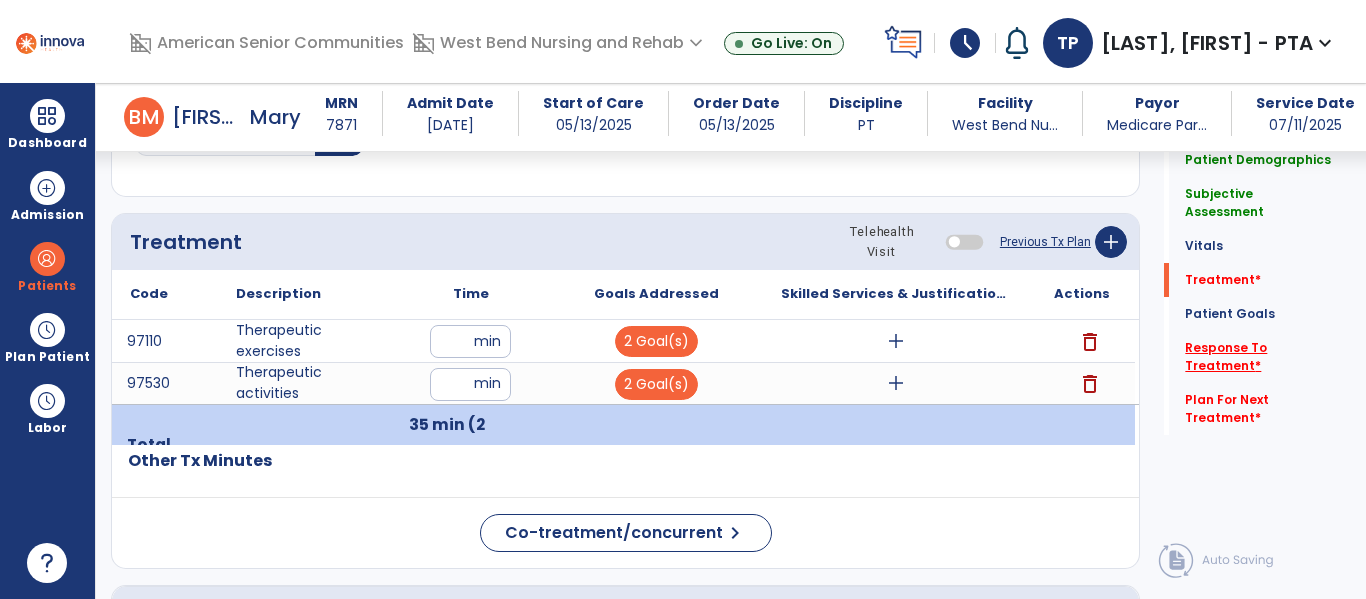 click on "Response To Treatment   *" 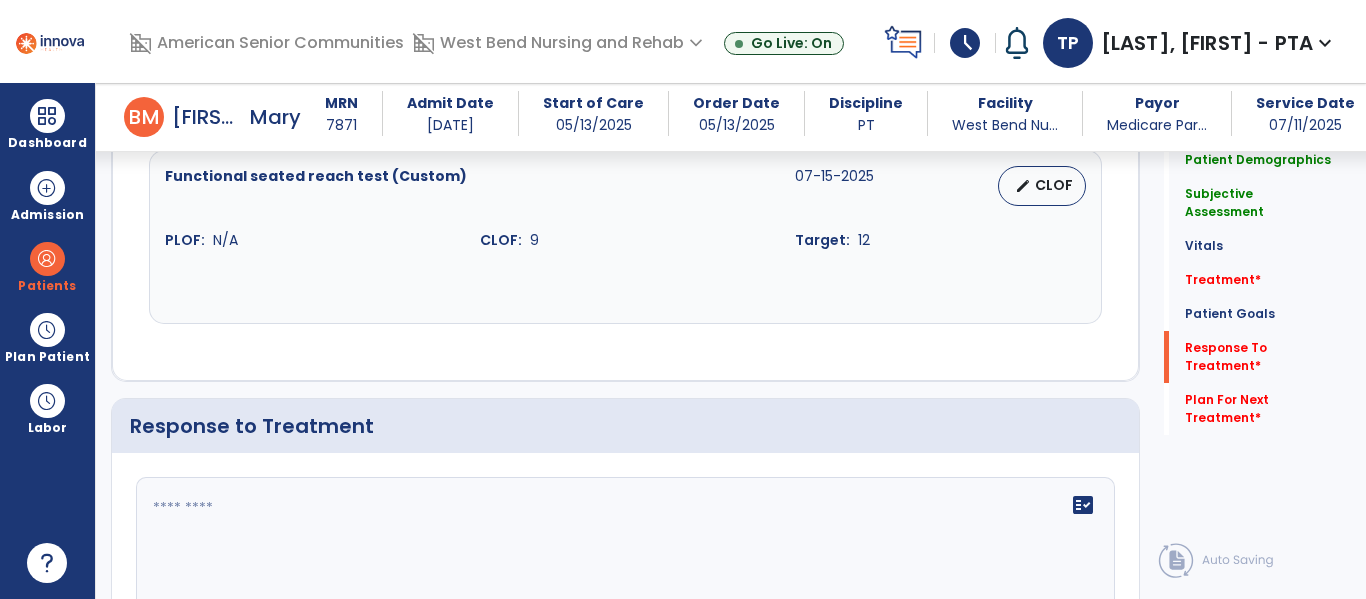 scroll, scrollTop: 2673, scrollLeft: 0, axis: vertical 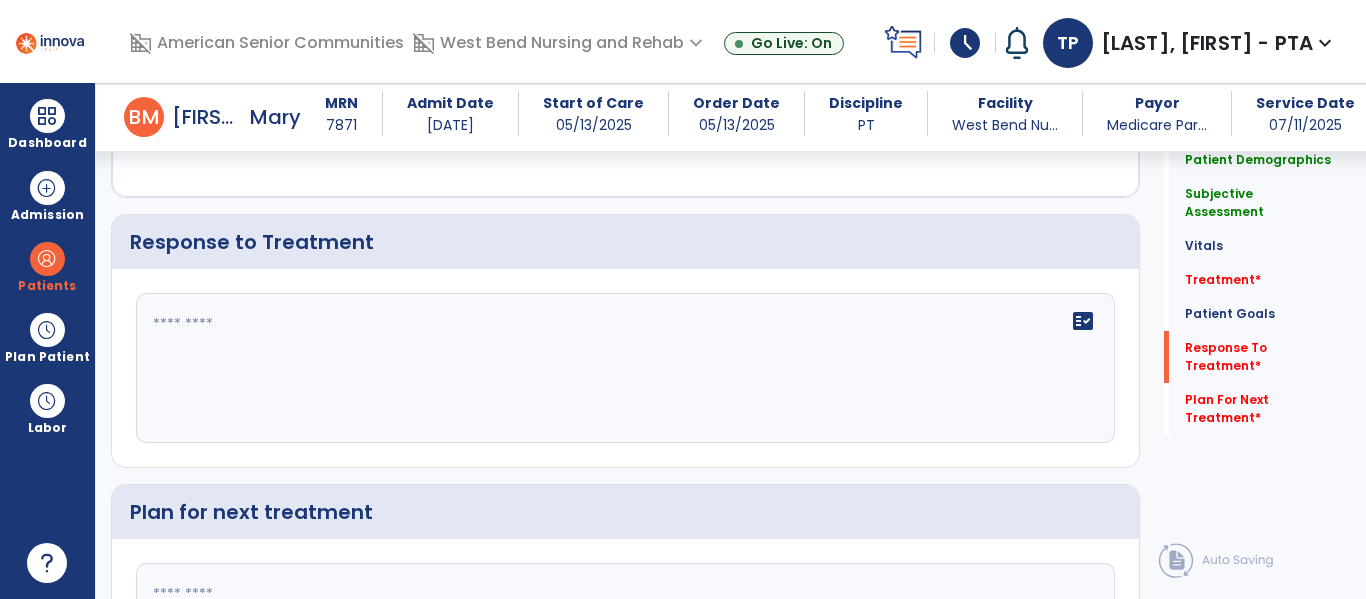 click 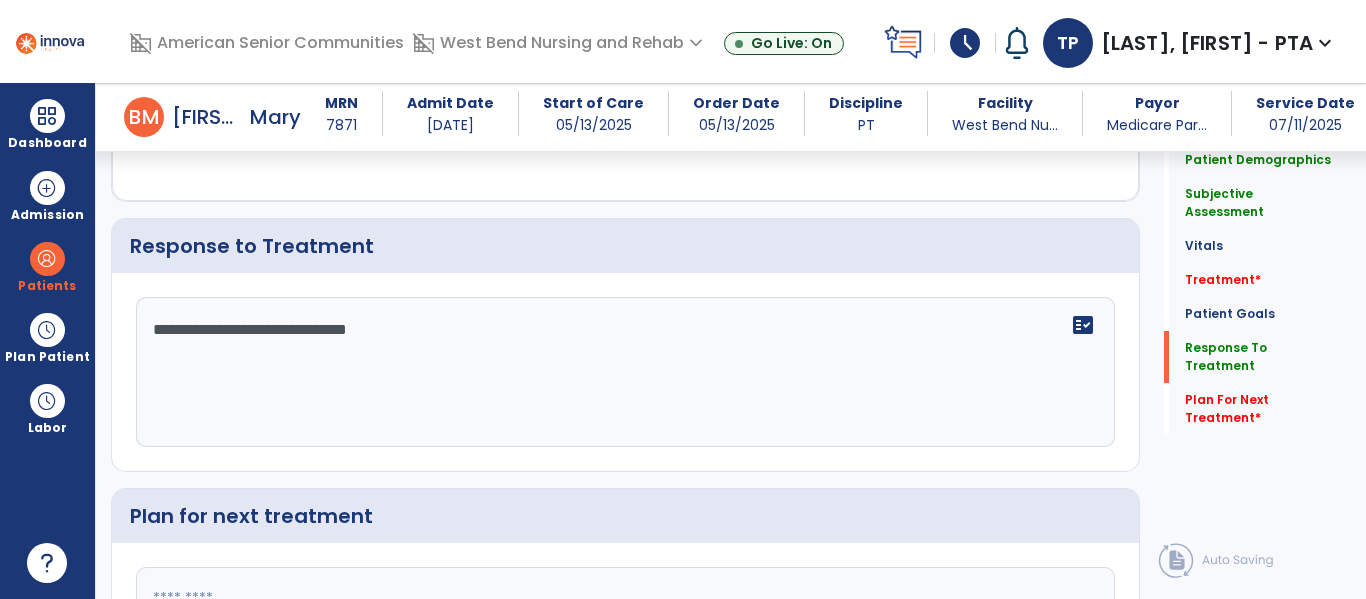 scroll, scrollTop: 2673, scrollLeft: 0, axis: vertical 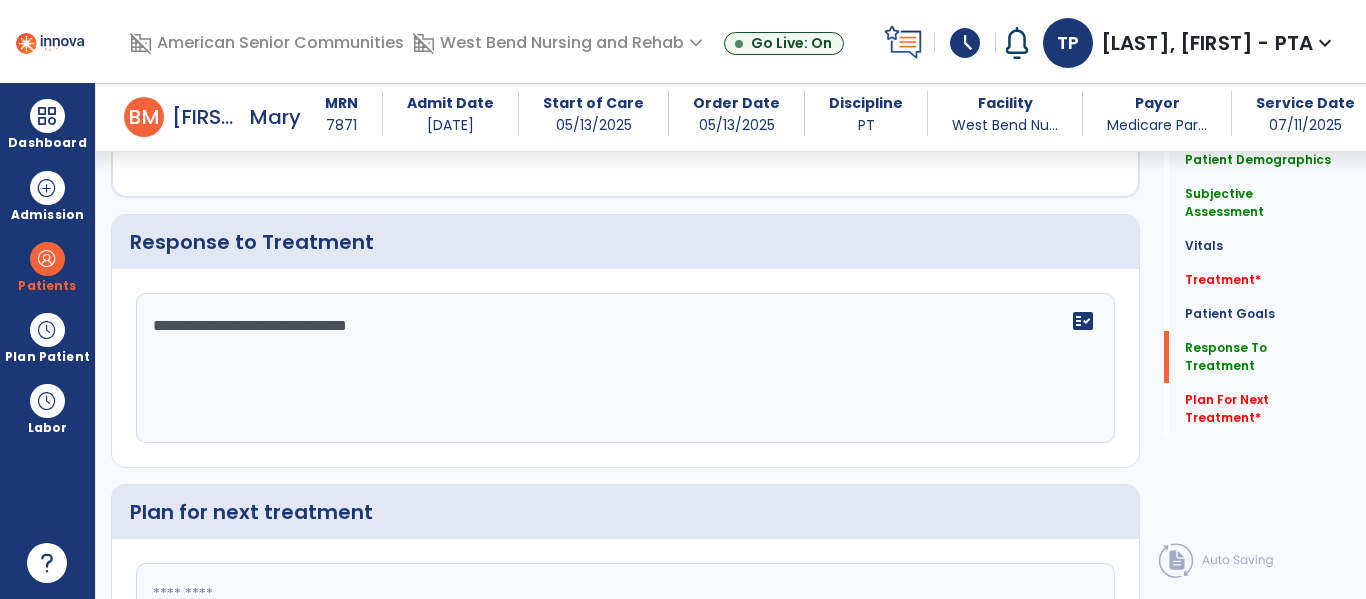 click on "**********" 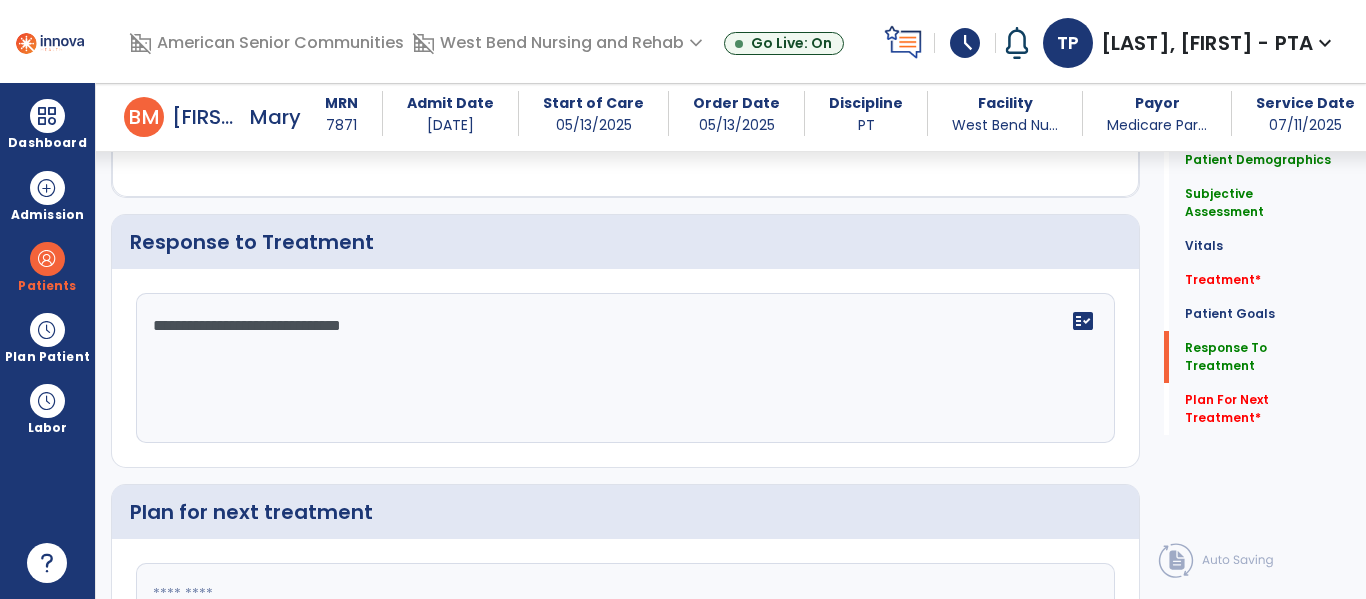 click on "**********" 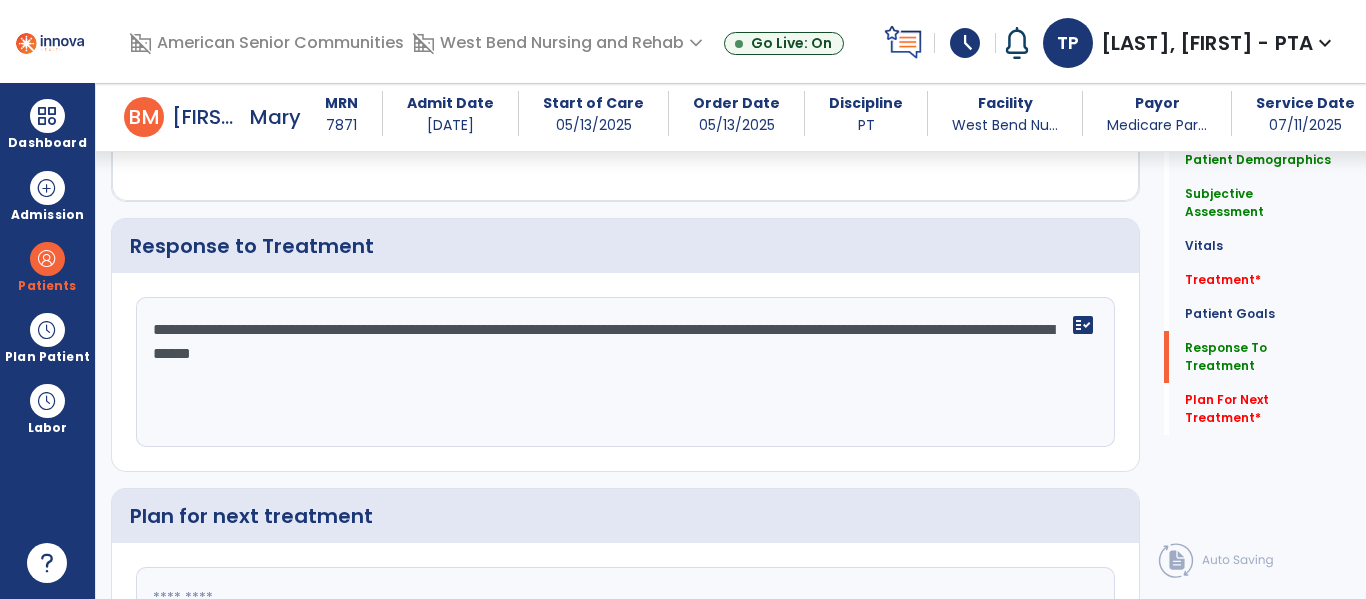 scroll, scrollTop: 2673, scrollLeft: 0, axis: vertical 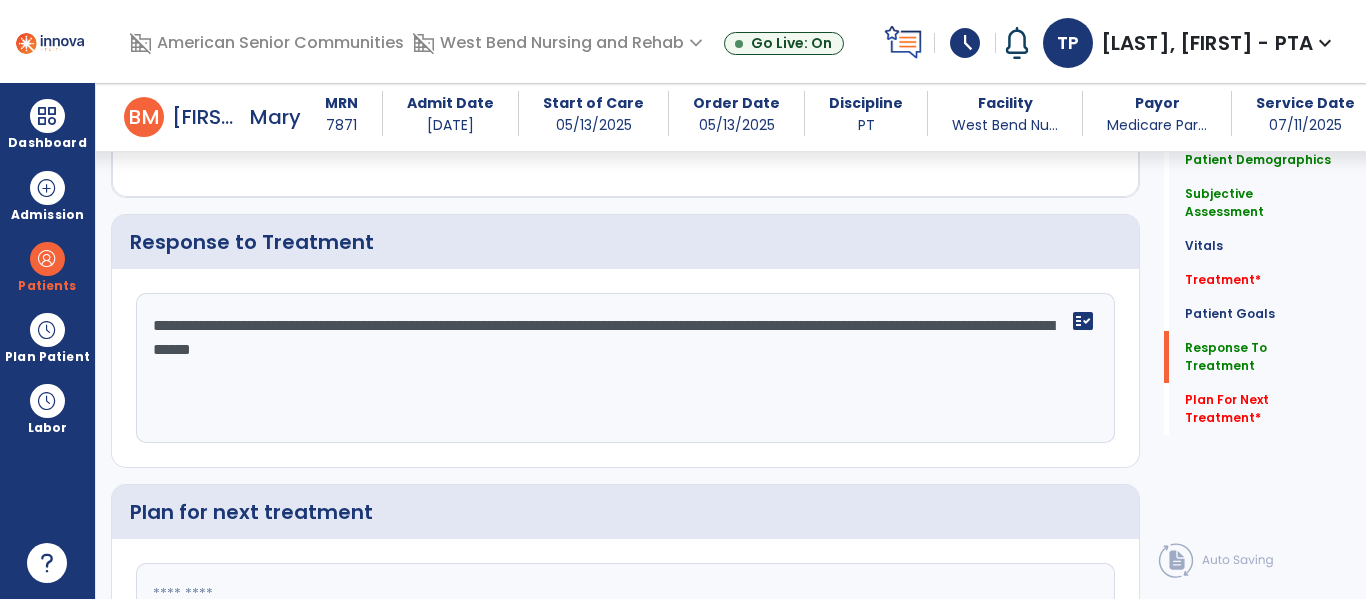 click on "**********" 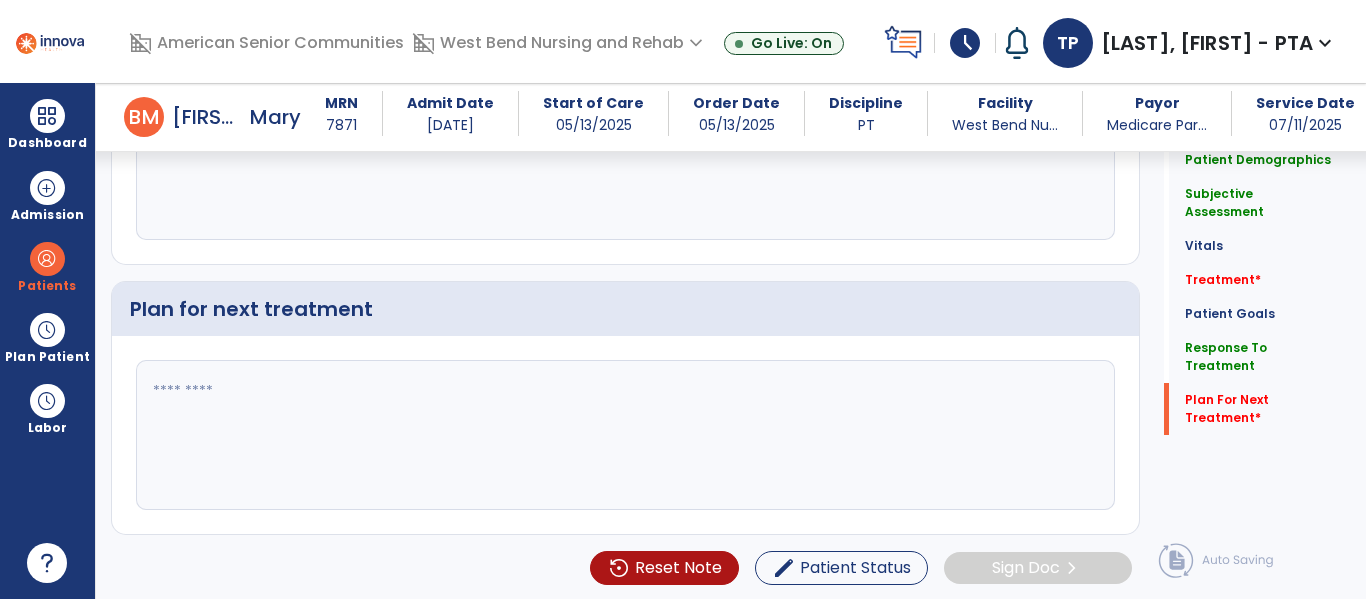 scroll, scrollTop: 2878, scrollLeft: 0, axis: vertical 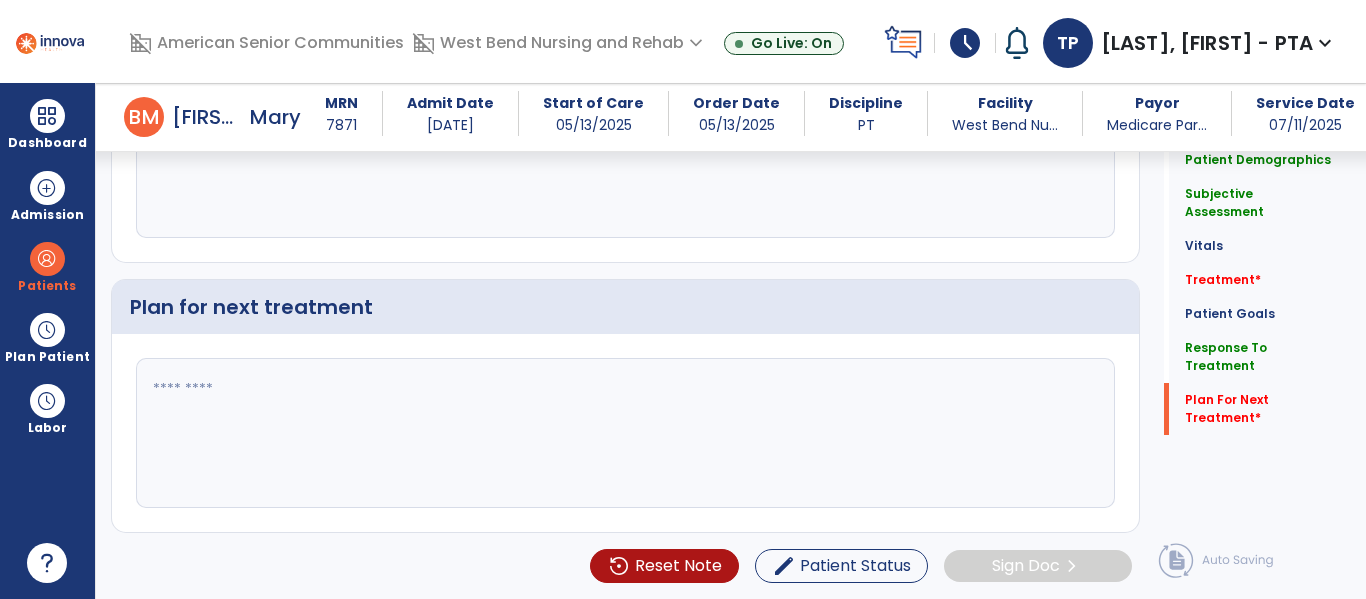 click 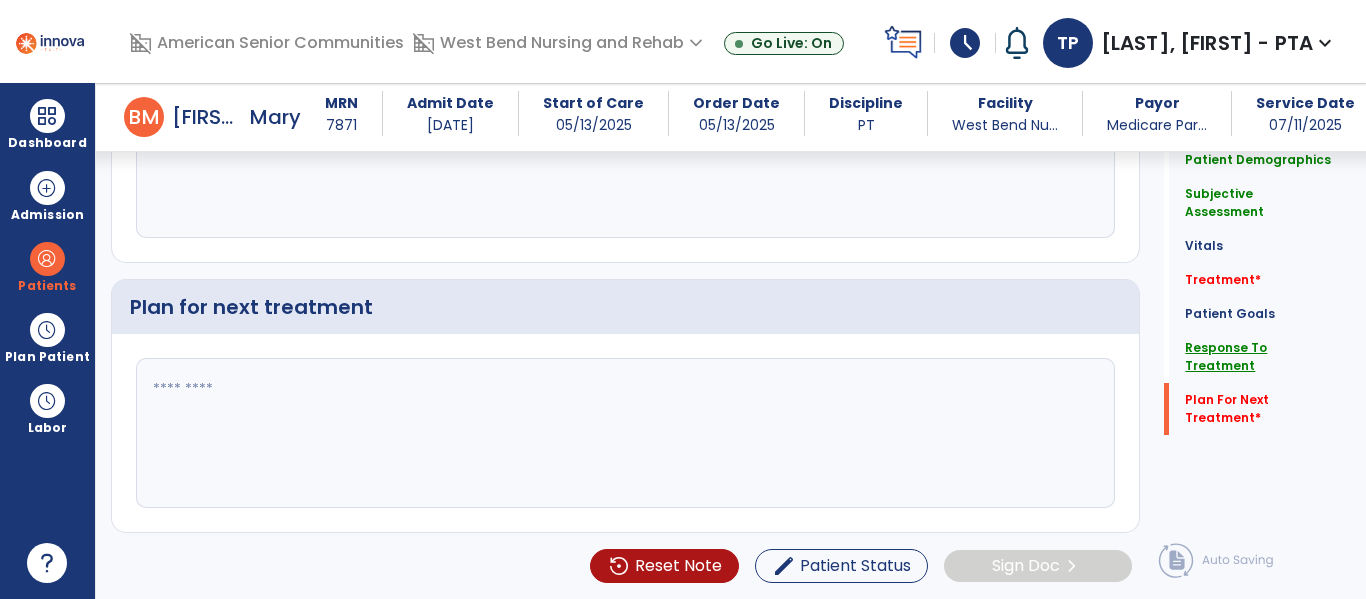 click on "Response To Treatment" 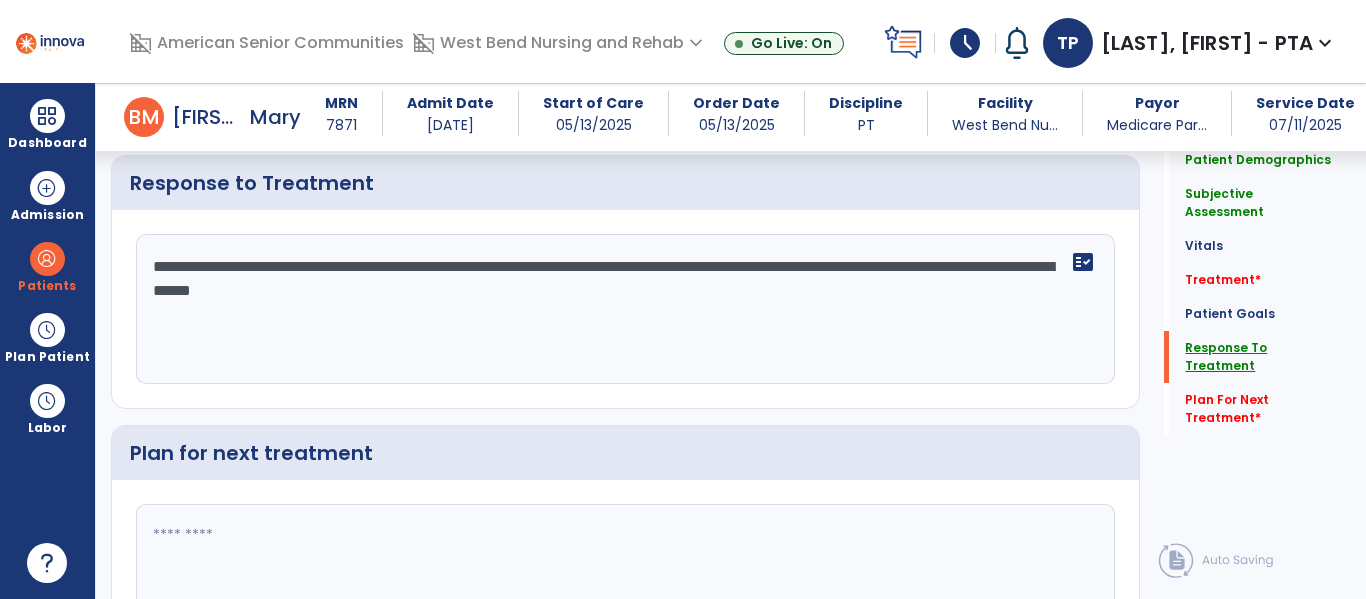 scroll, scrollTop: 2673, scrollLeft: 0, axis: vertical 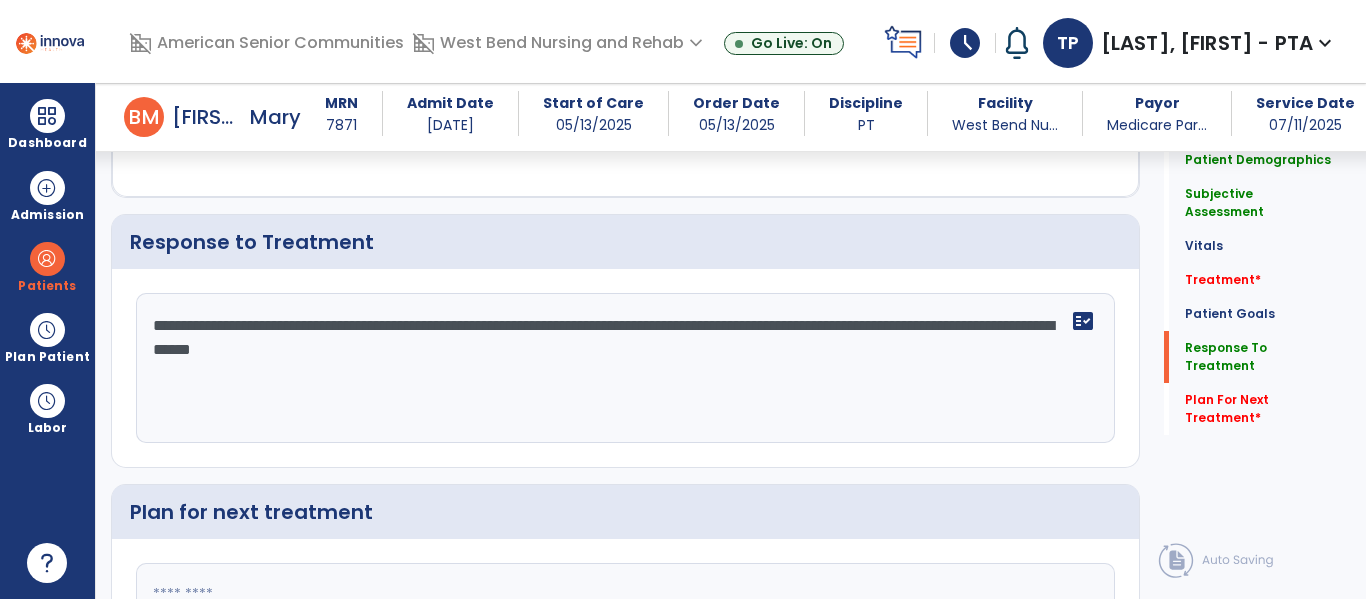 drag, startPoint x: 267, startPoint y: 350, endPoint x: 534, endPoint y: 379, distance: 268.57028 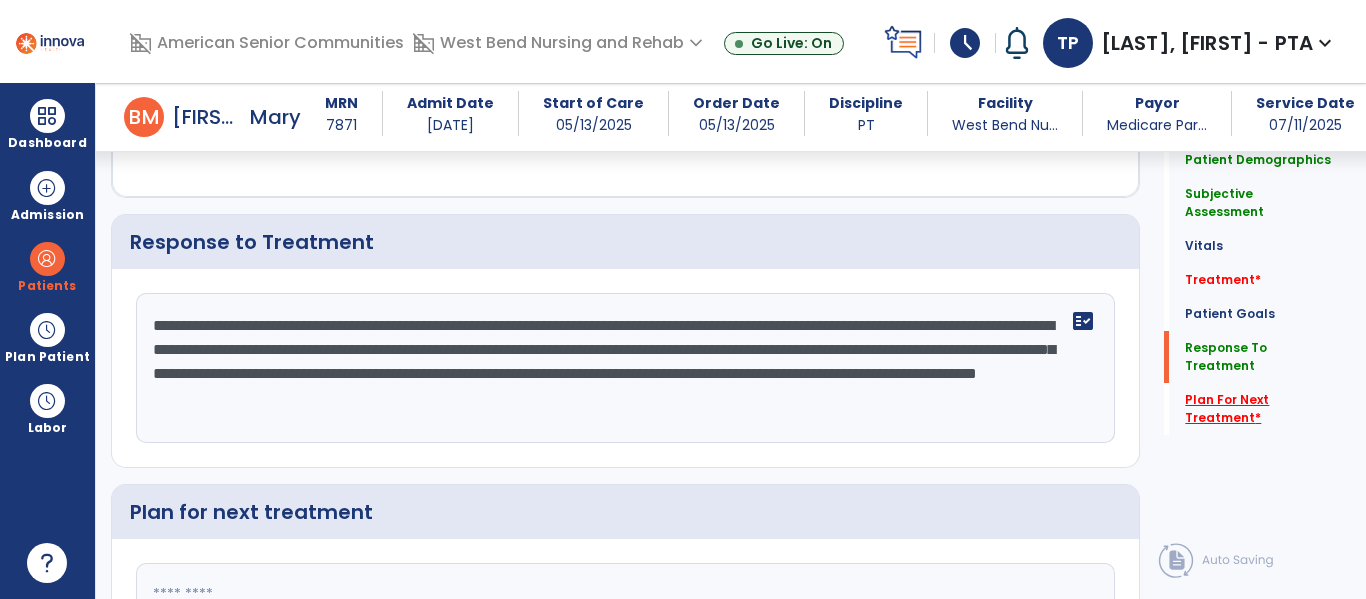 type on "**********" 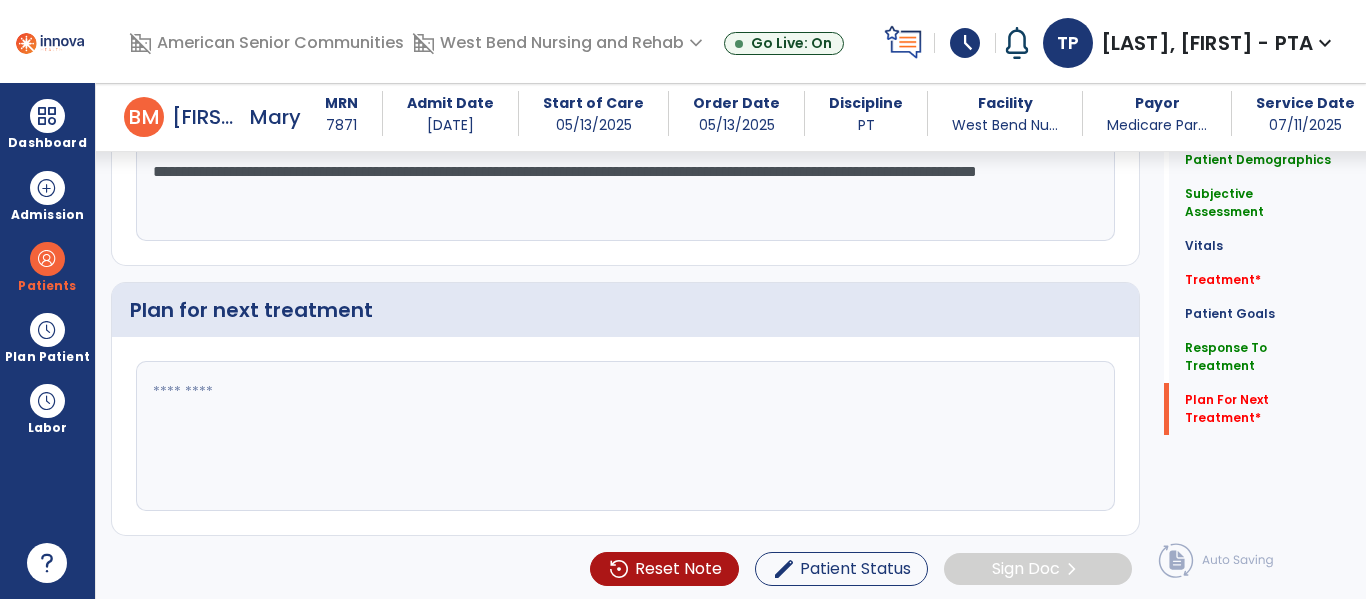 scroll, scrollTop: 2878, scrollLeft: 0, axis: vertical 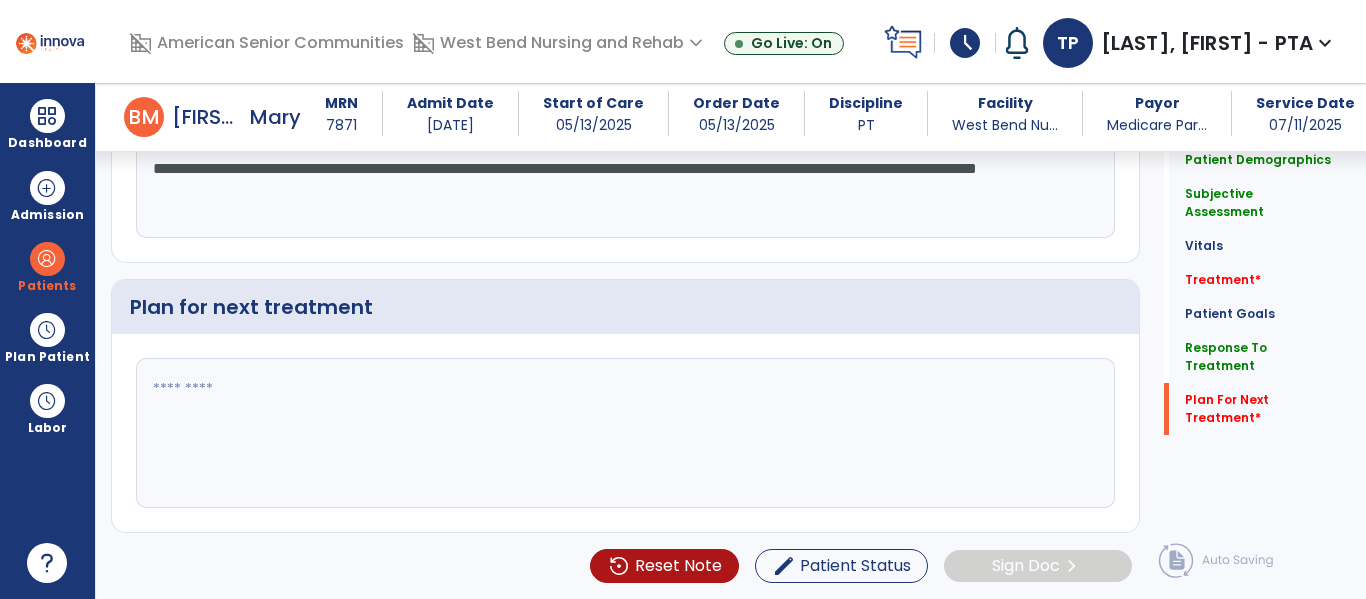click 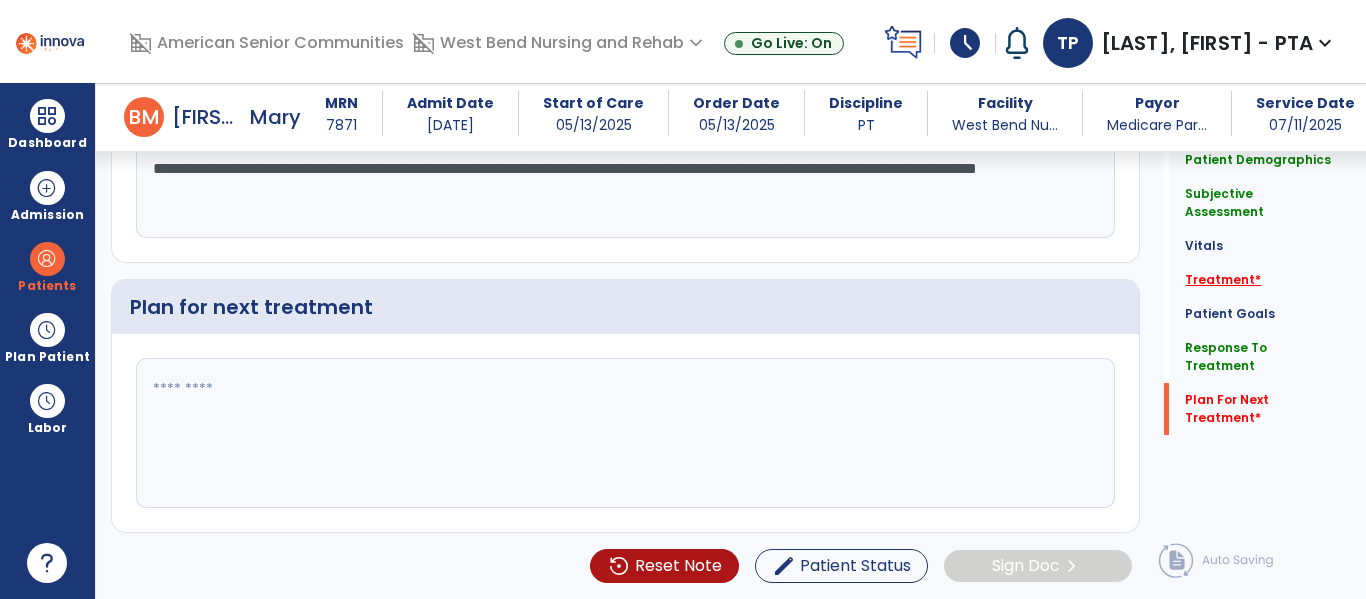 click on "Treatment   *" 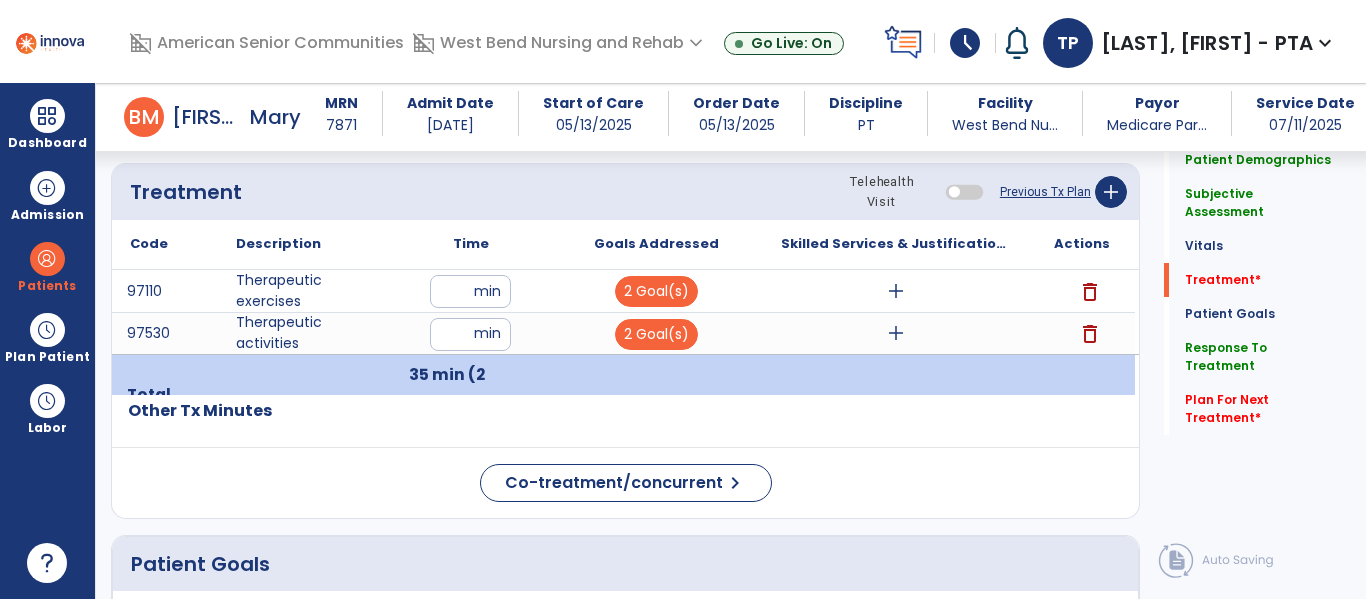 click on "Previous Tx Plan" 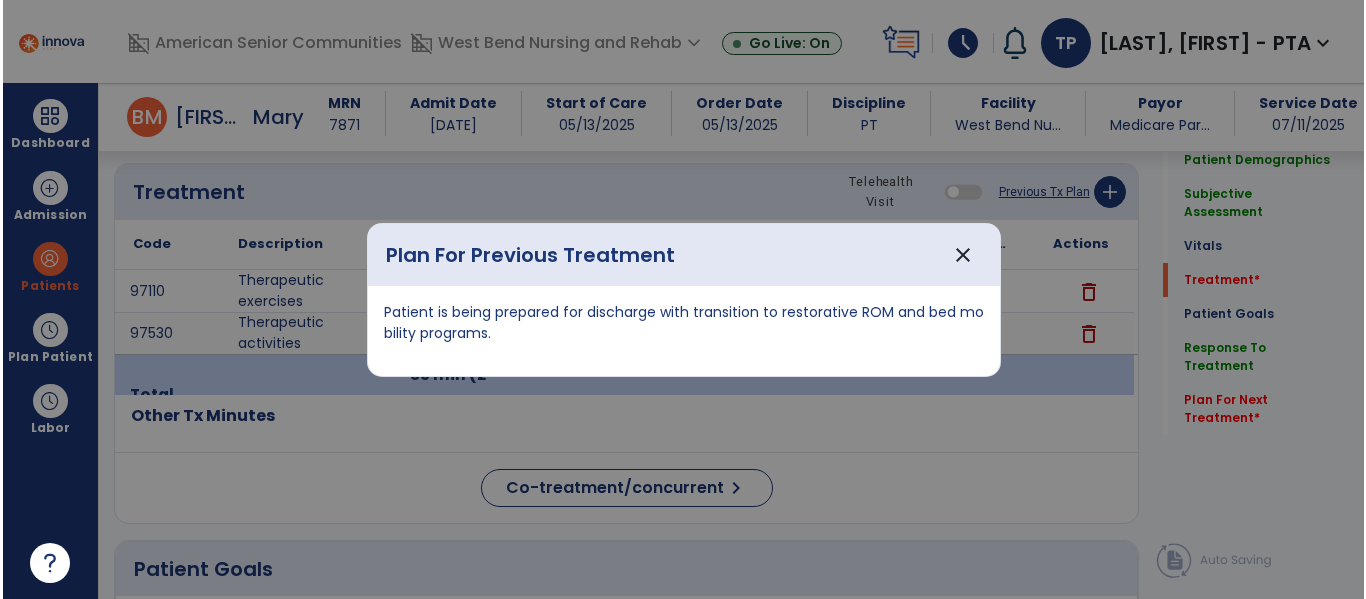 scroll, scrollTop: 1166, scrollLeft: 0, axis: vertical 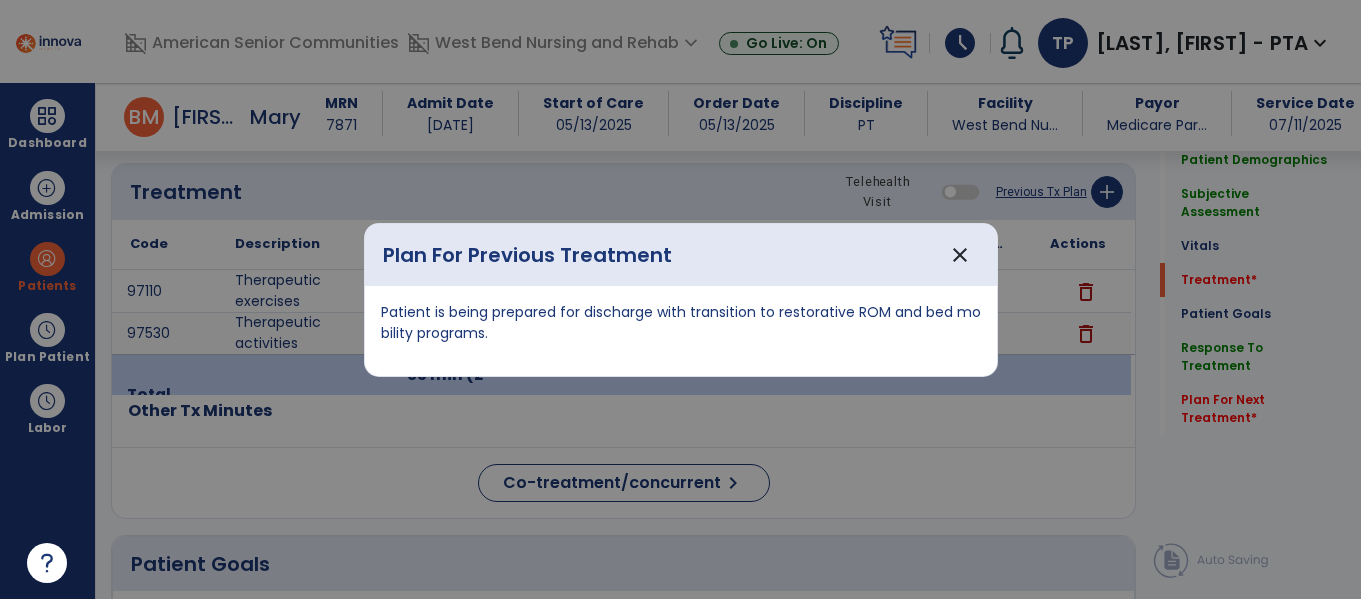 drag, startPoint x: 382, startPoint y: 313, endPoint x: 491, endPoint y: 319, distance: 109.165016 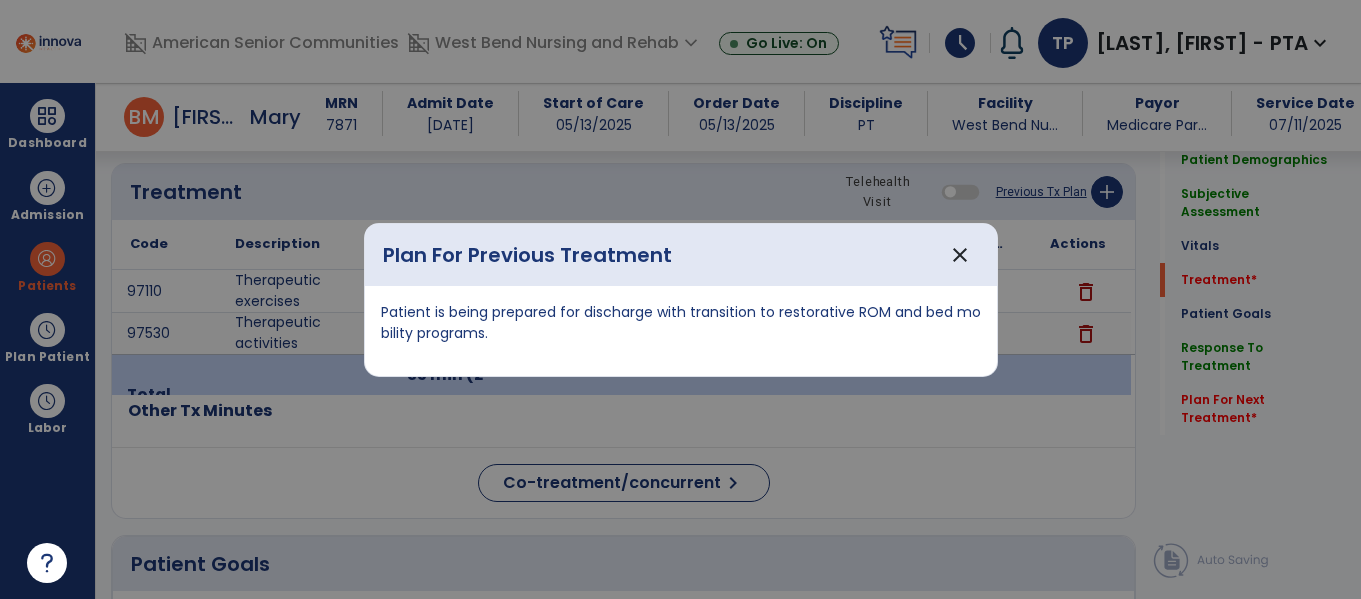 copy on "Patient is being prepared for discharge with transition to restorative ROM and bed mobility programs." 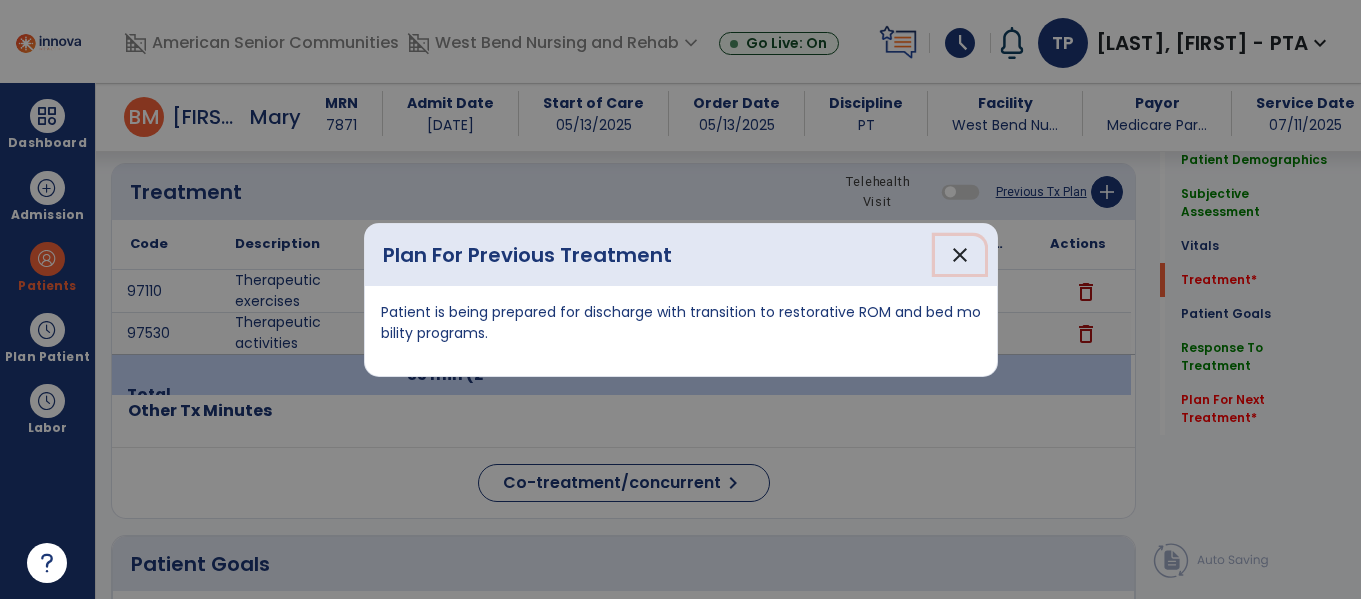 click on "close" at bounding box center [960, 255] 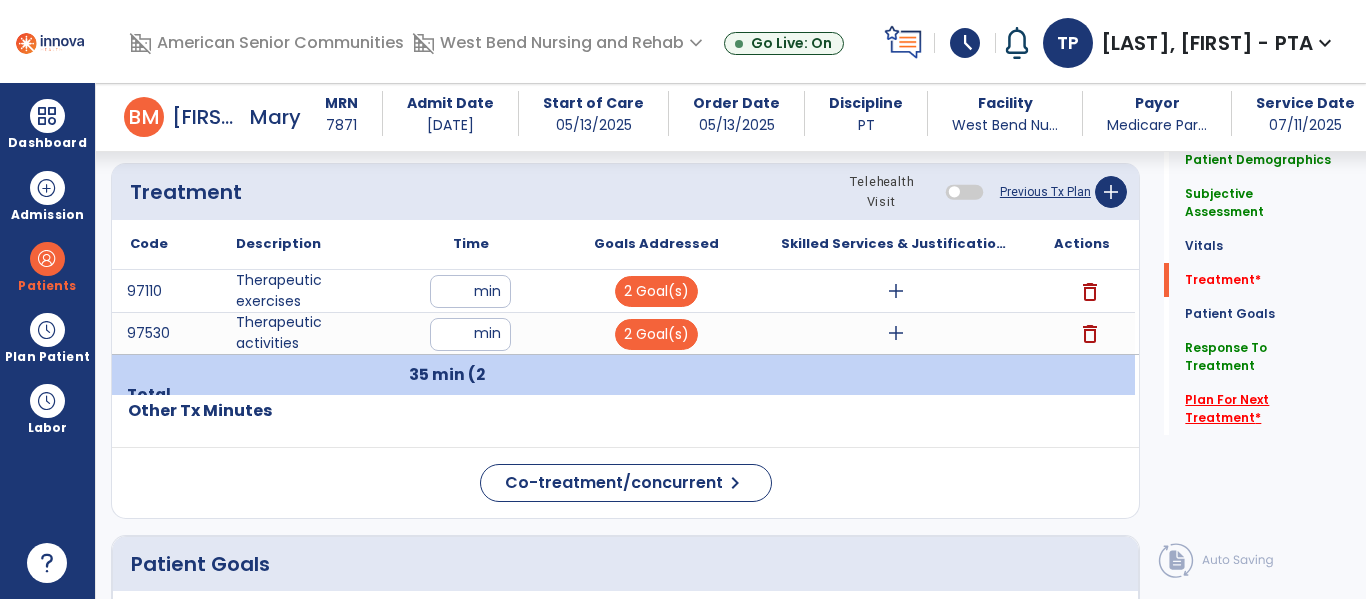 click on "Plan For Next Treatment   *" 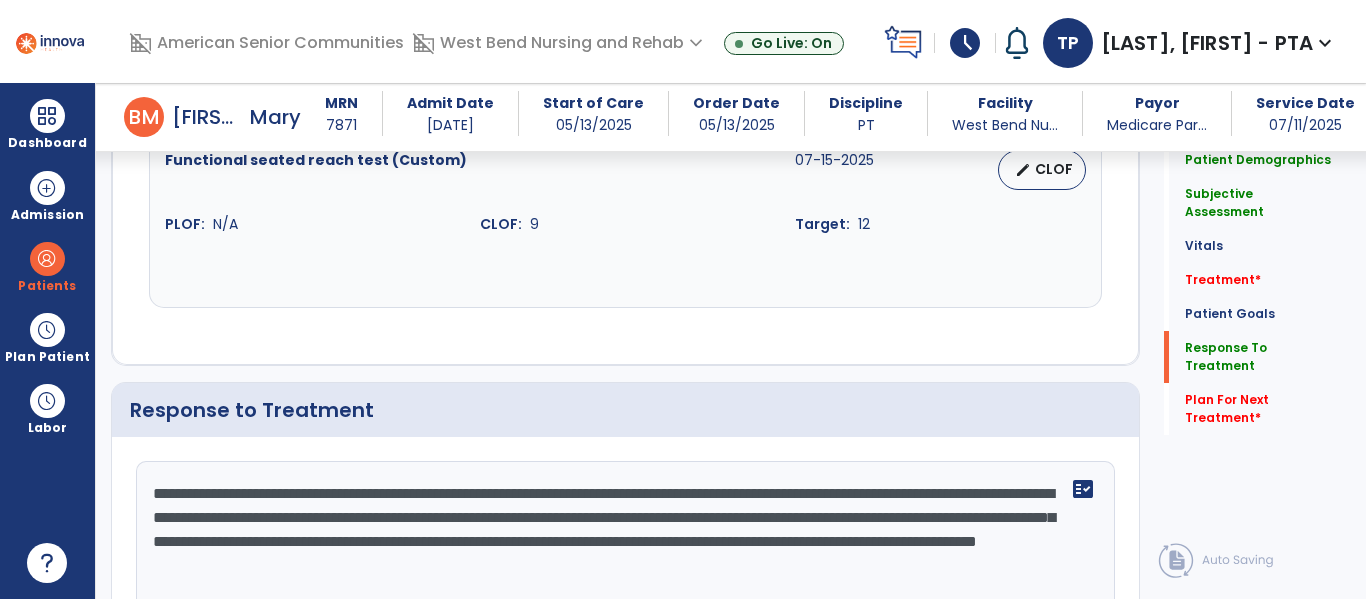 scroll, scrollTop: 2878, scrollLeft: 0, axis: vertical 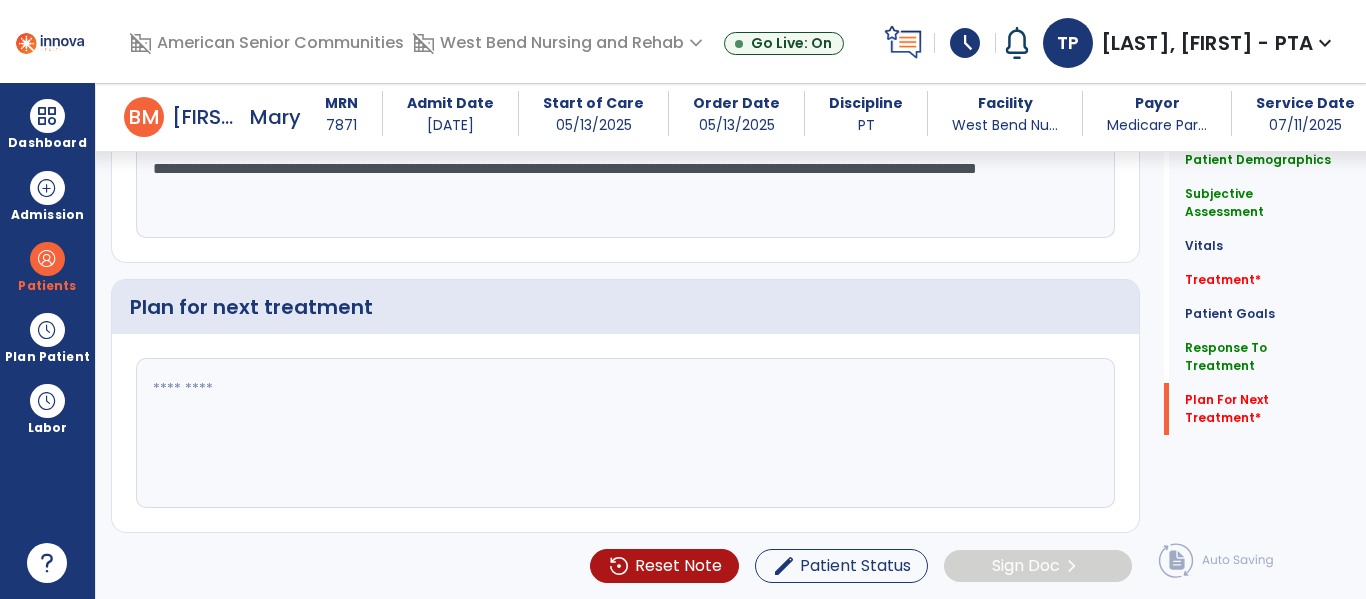 click 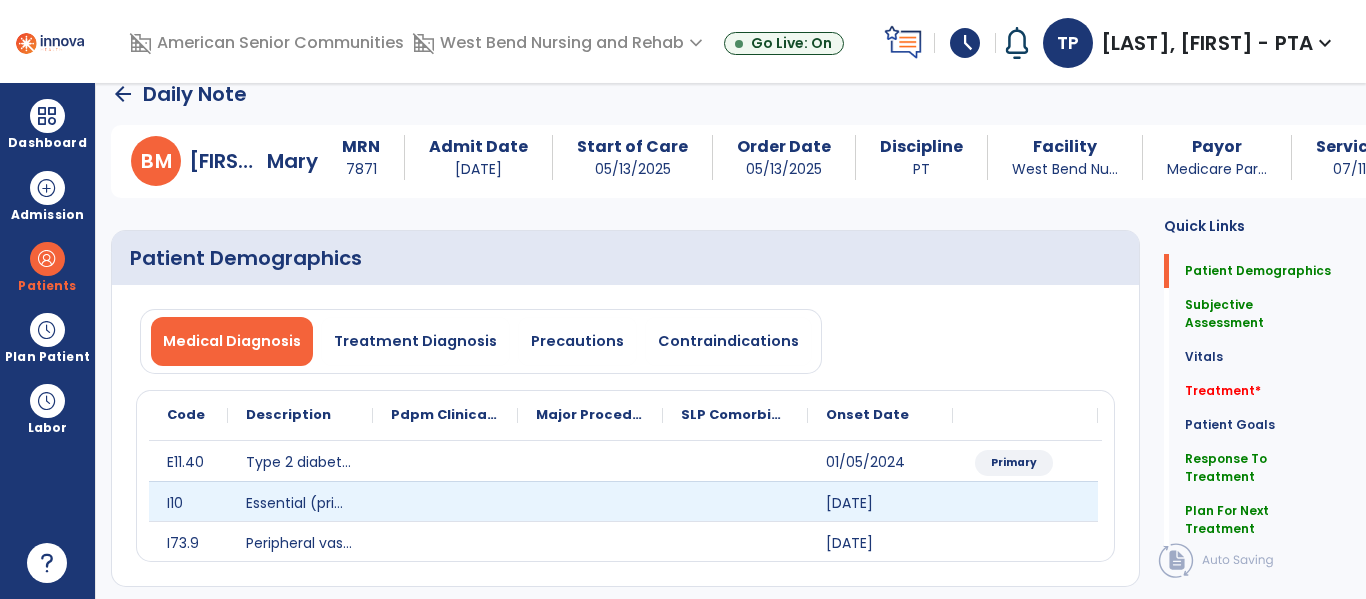 scroll, scrollTop: 0, scrollLeft: 0, axis: both 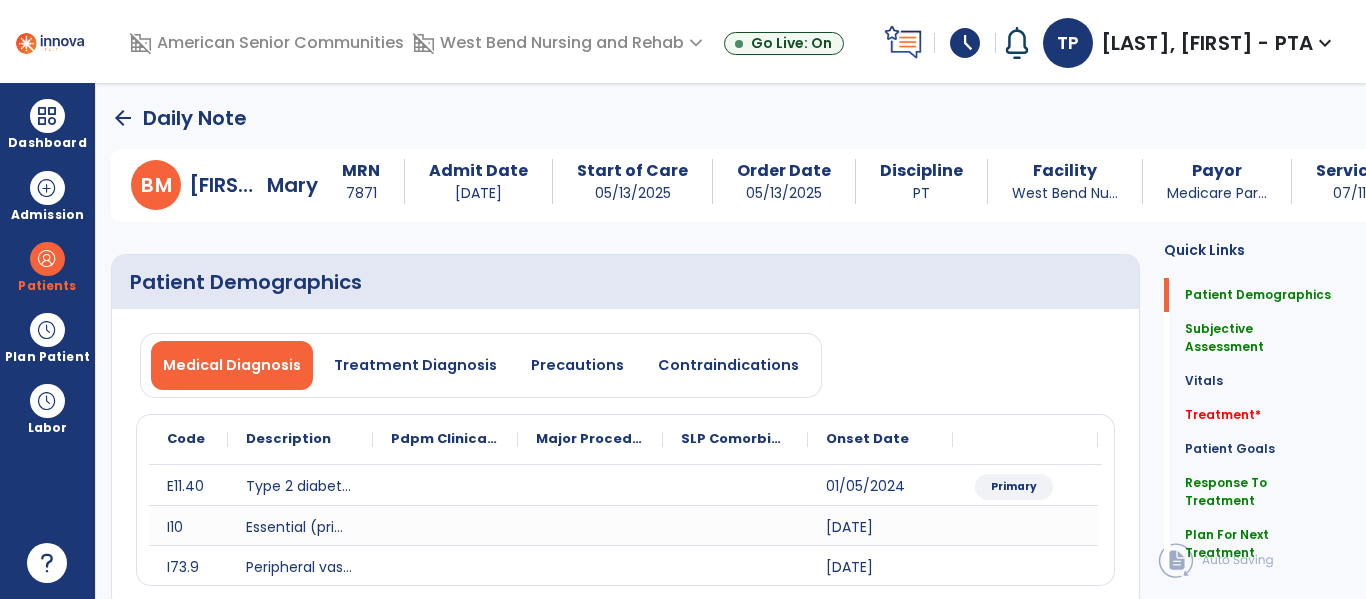 type on "**********" 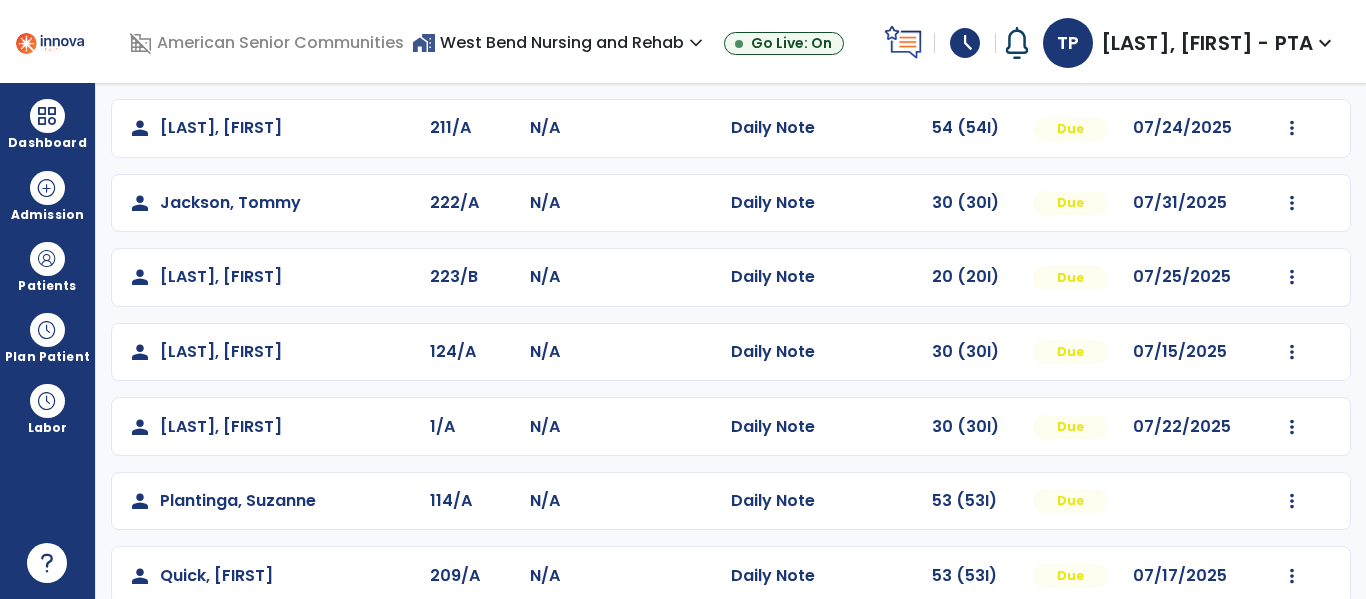 scroll, scrollTop: 457, scrollLeft: 0, axis: vertical 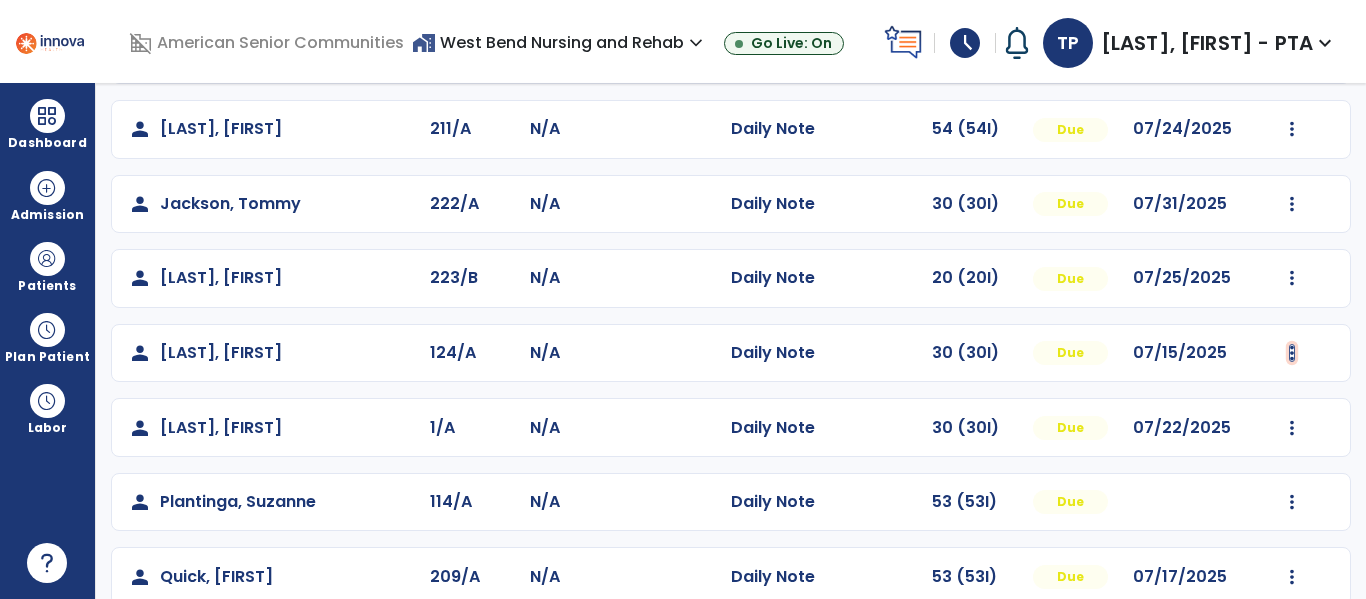 click at bounding box center [1292, -169] 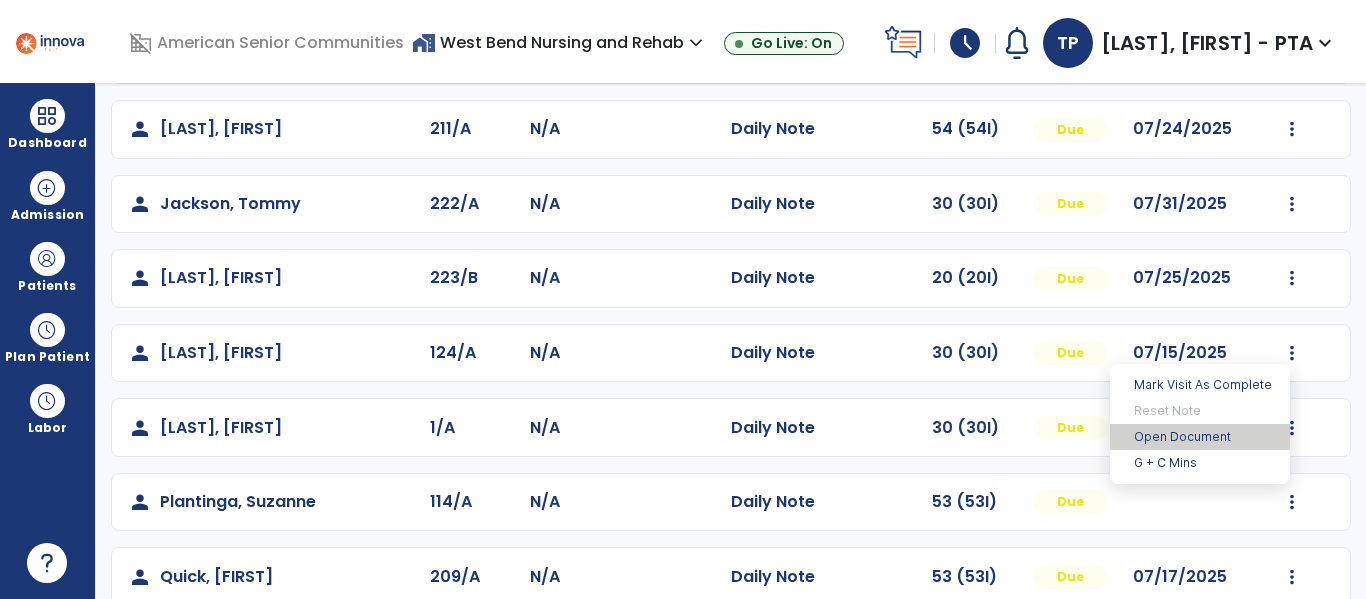 click on "Open Document" at bounding box center [1200, 437] 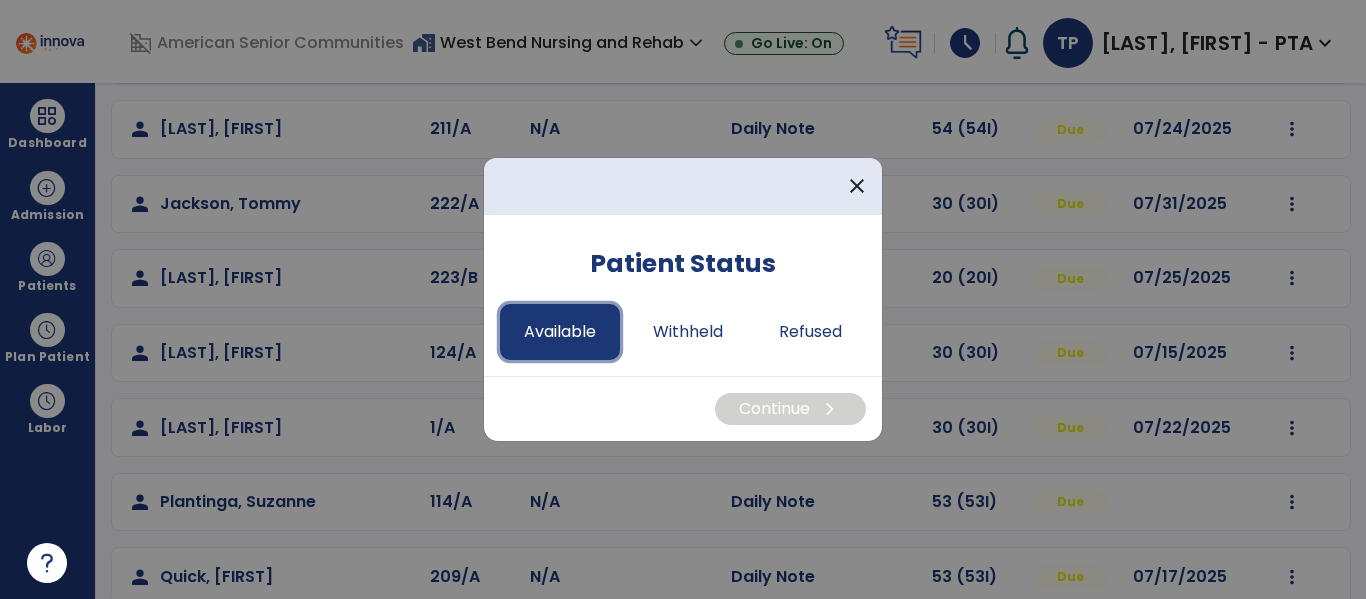 drag, startPoint x: 560, startPoint y: 339, endPoint x: 574, endPoint y: 340, distance: 14.035668 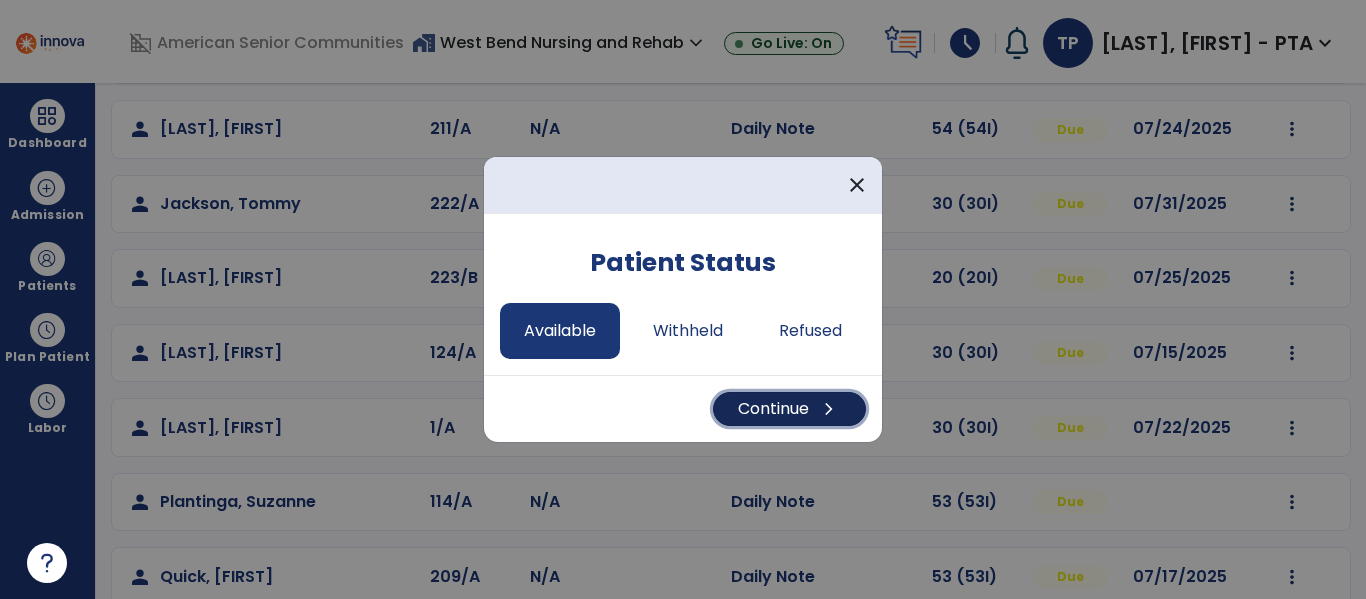 click on "Continue   chevron_right" at bounding box center [789, 409] 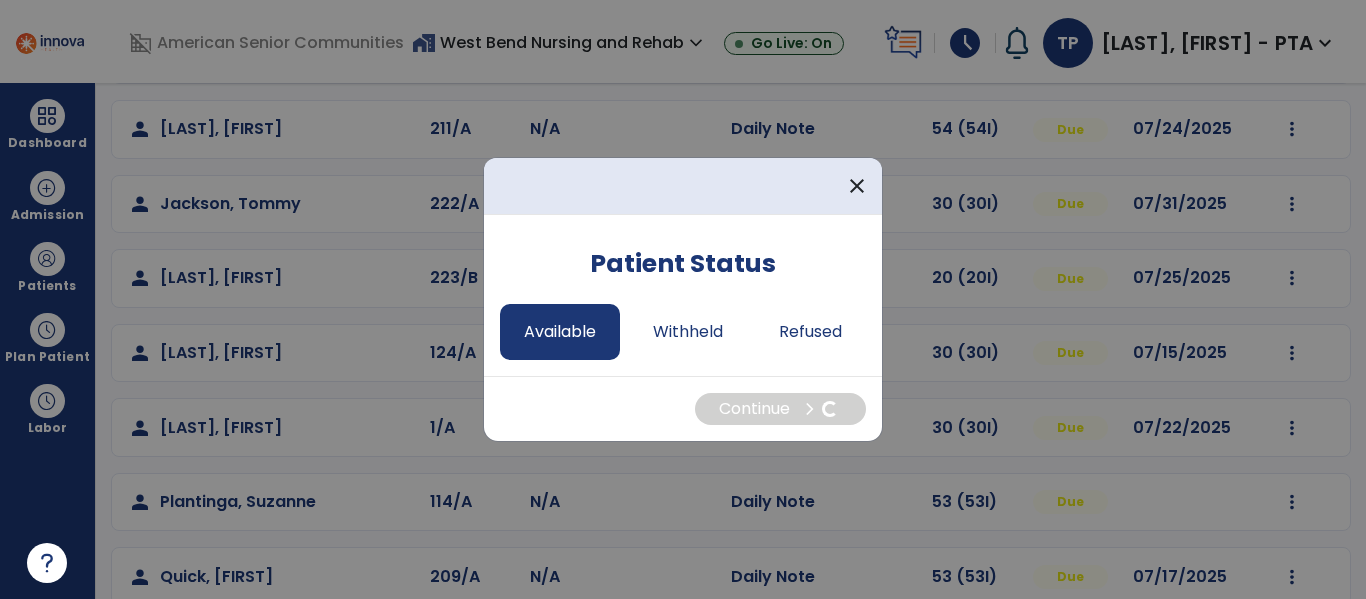 select on "*" 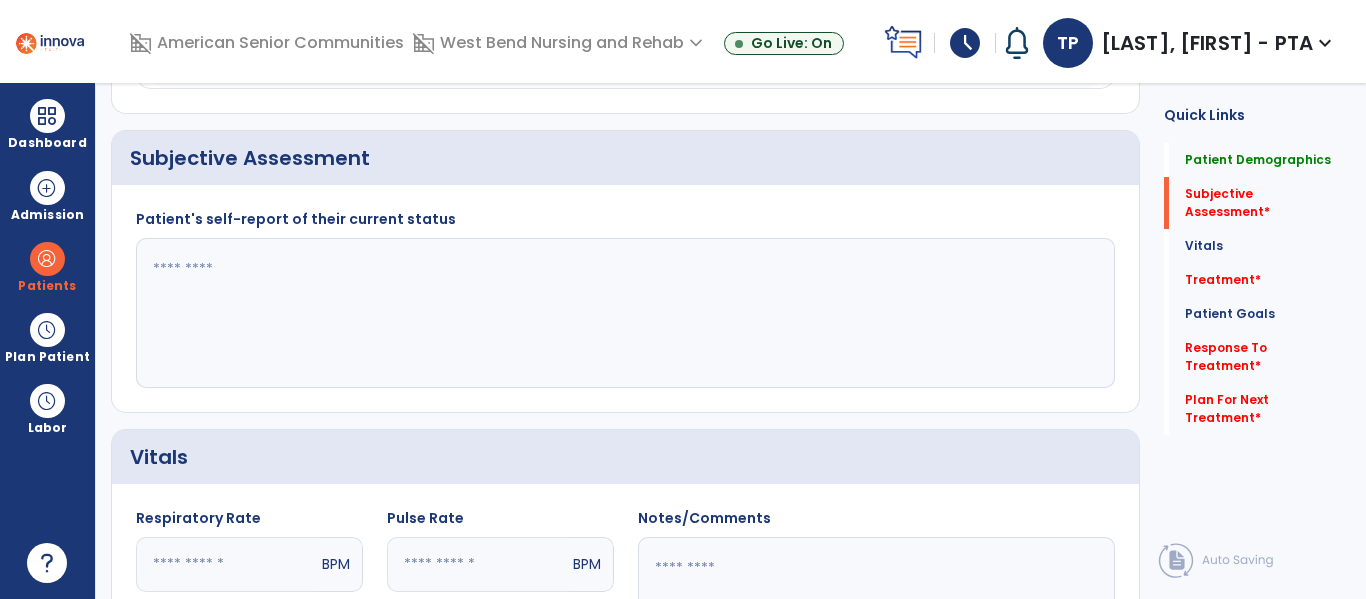 click on "Patient's self-report of their current status" 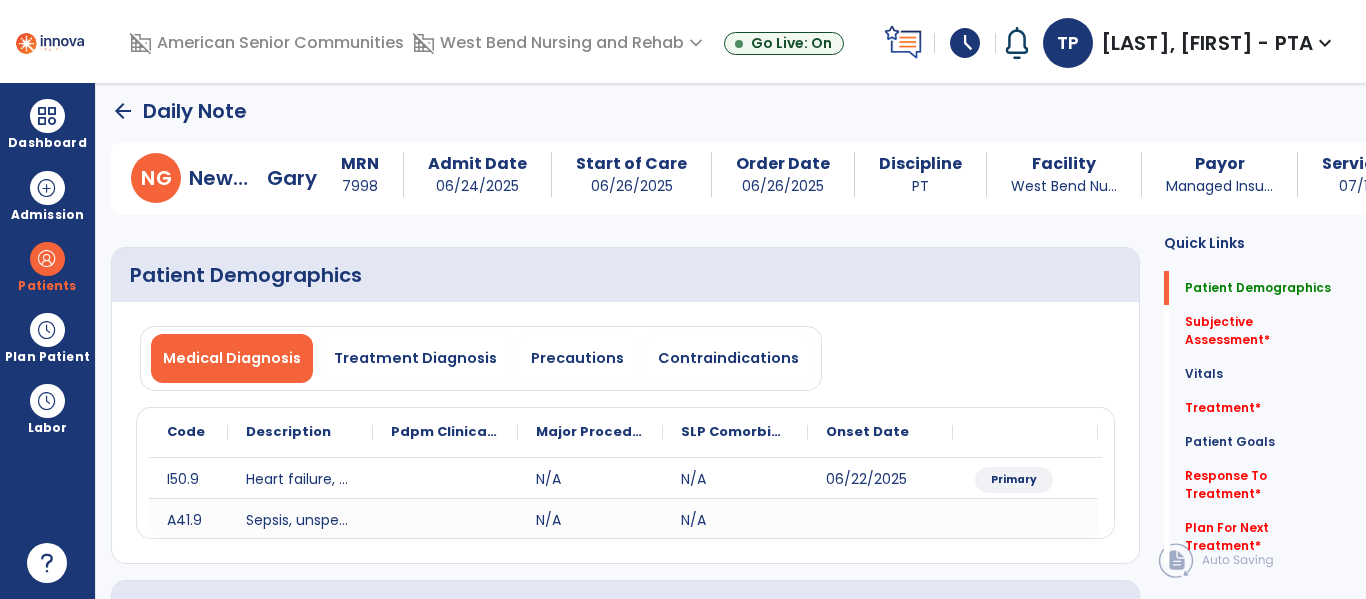 scroll, scrollTop: 9, scrollLeft: 0, axis: vertical 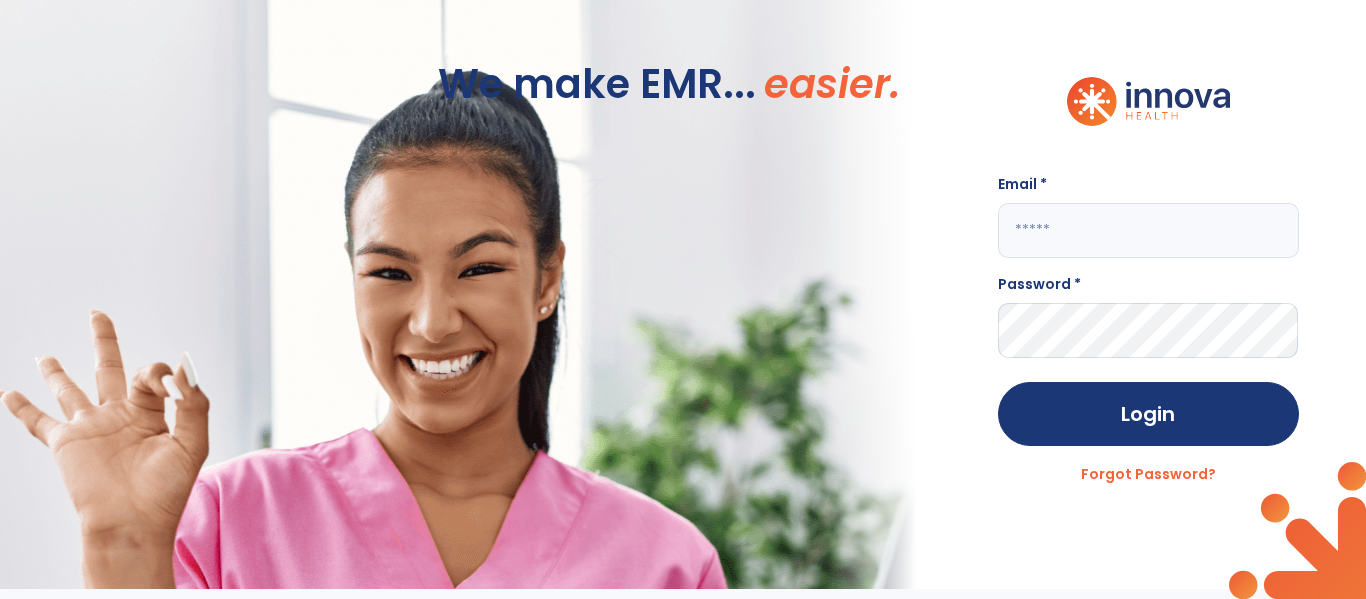 click 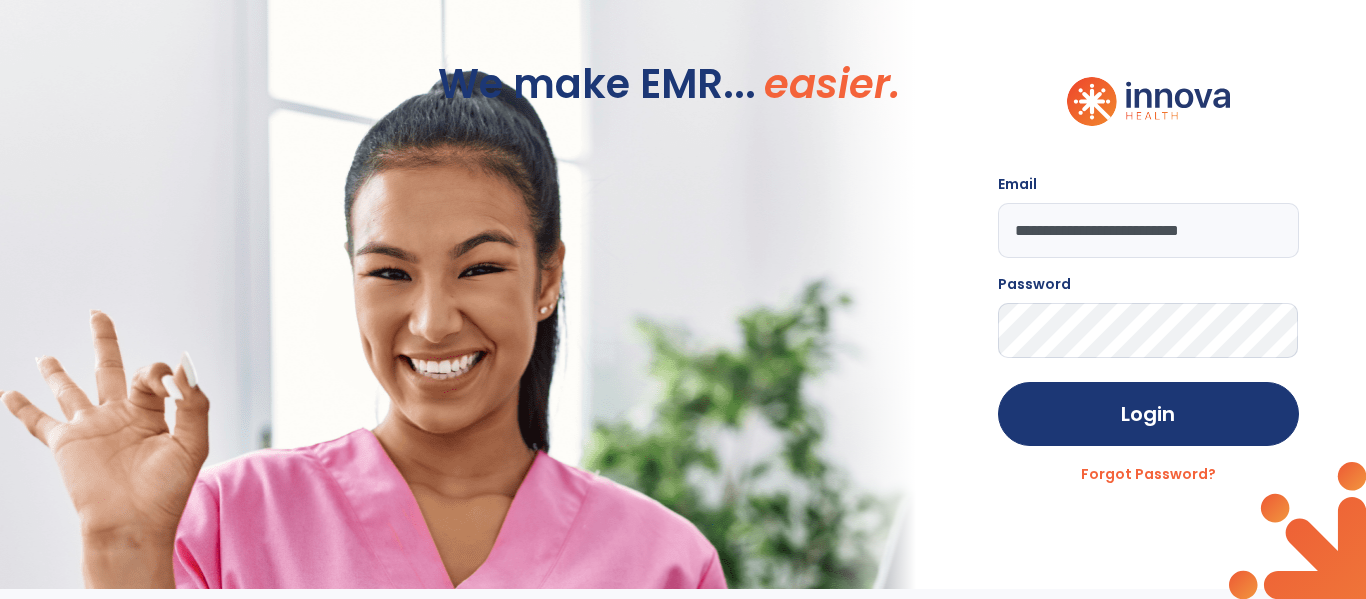 click on "Login" 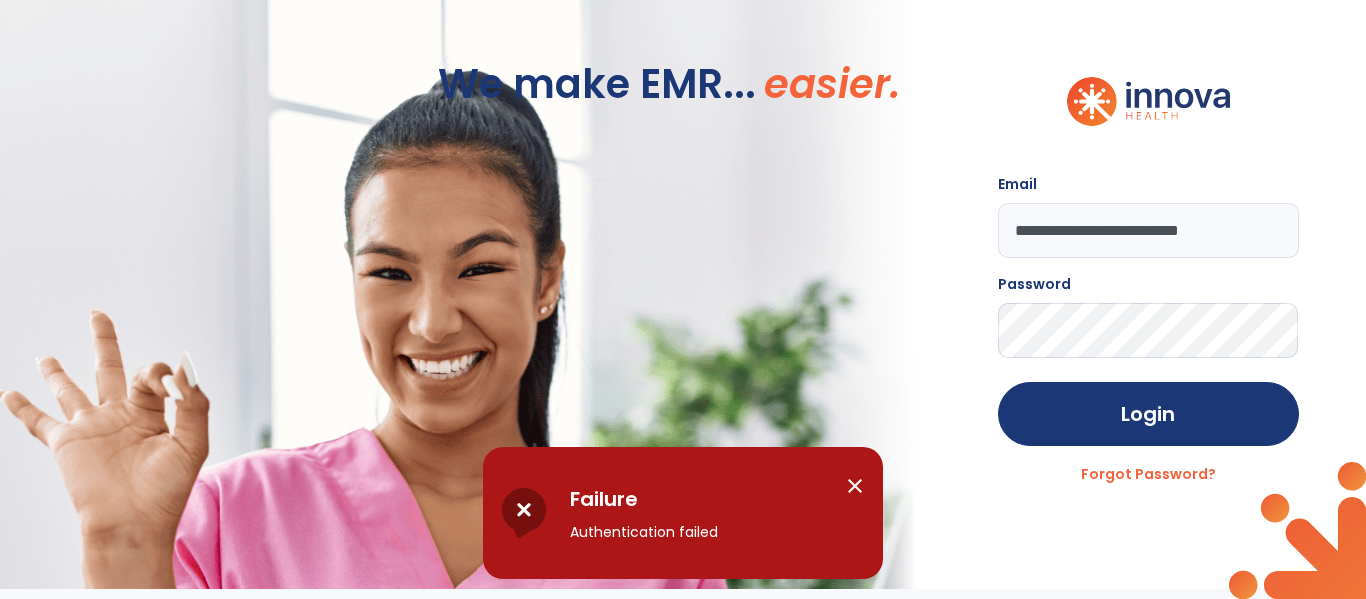 click on "**********" 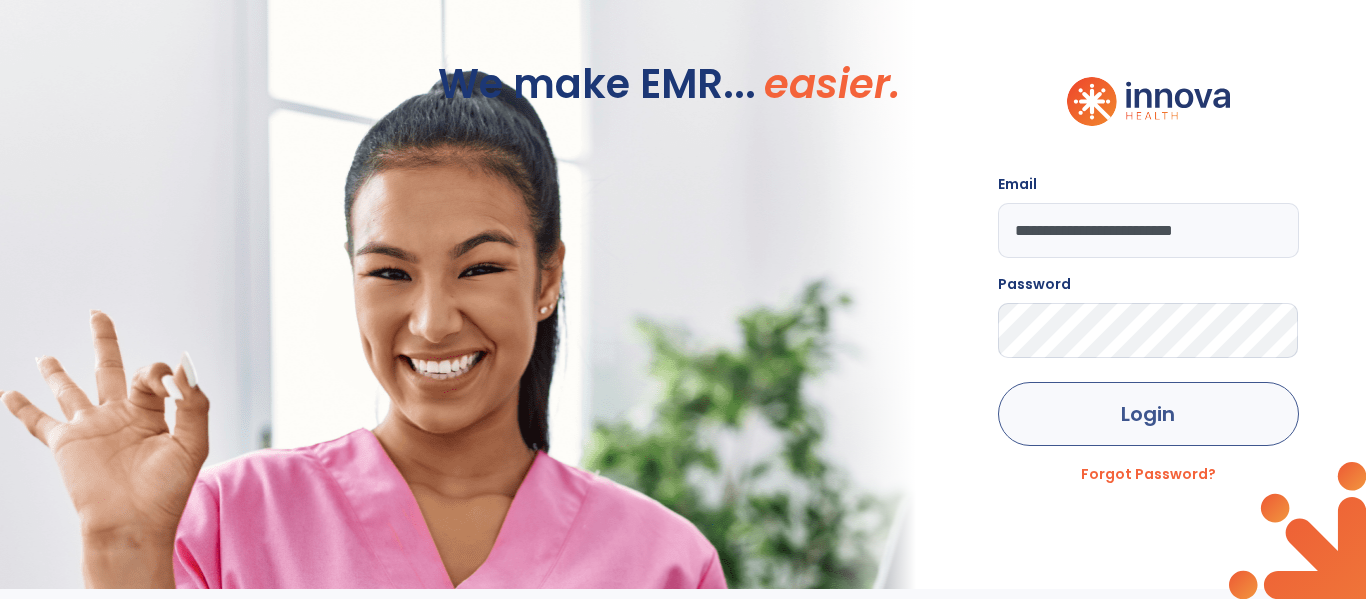 type on "**********" 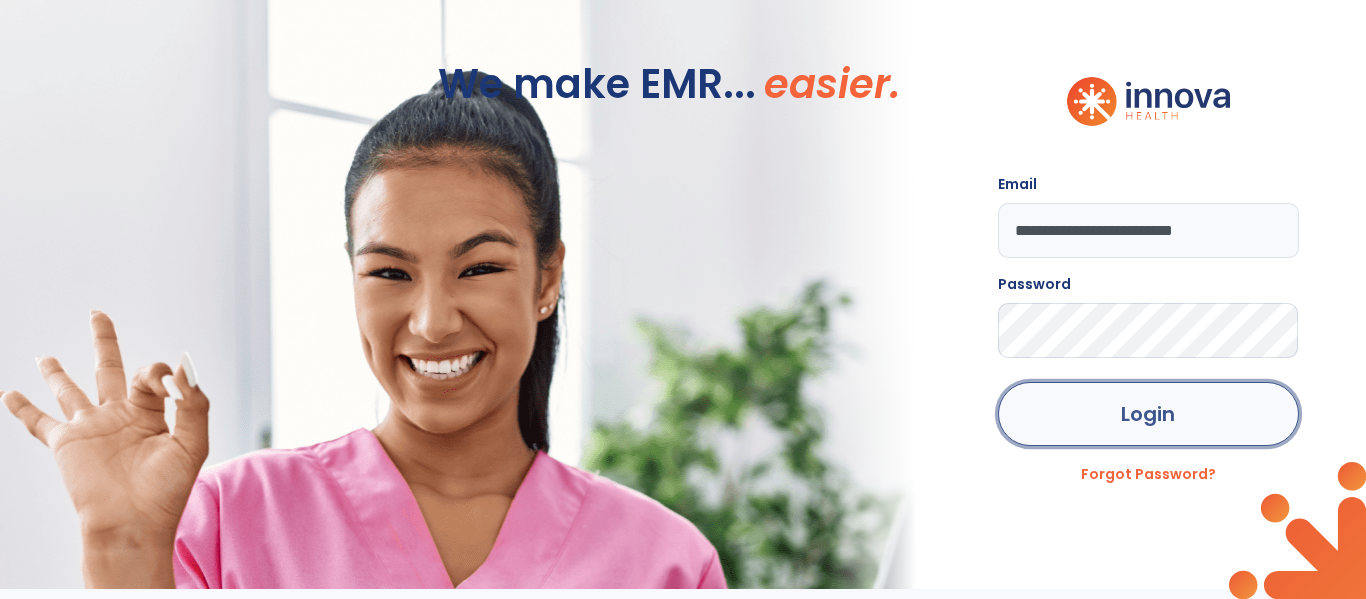 click on "Login" 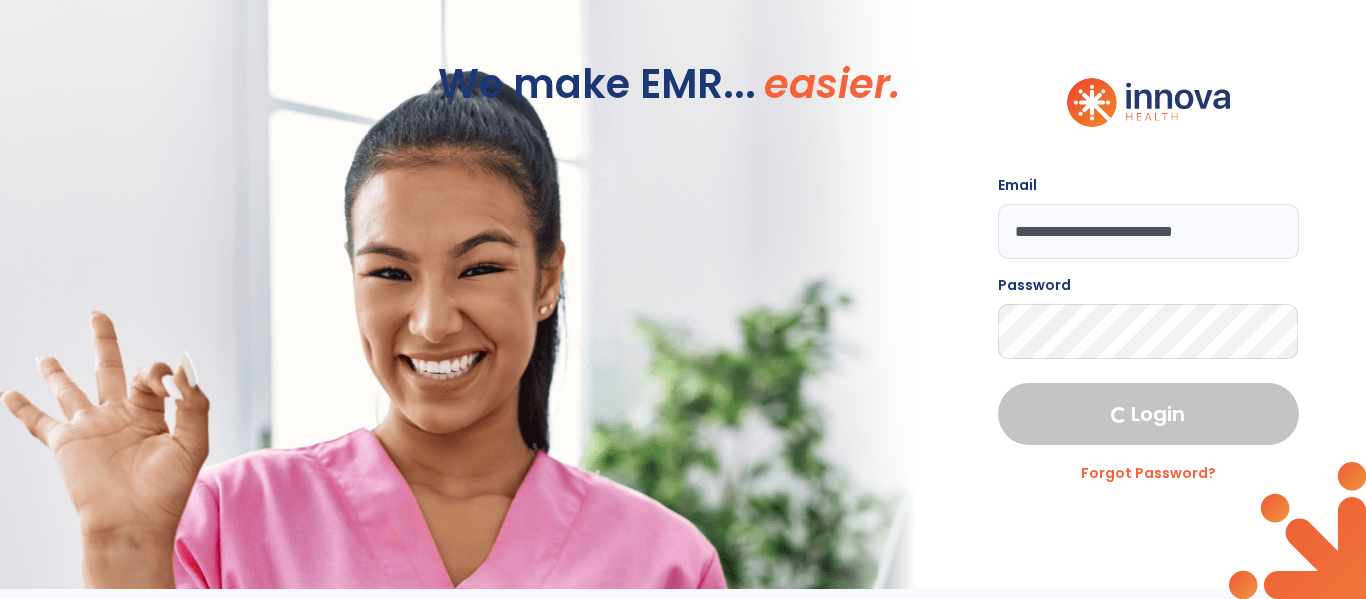 select on "****" 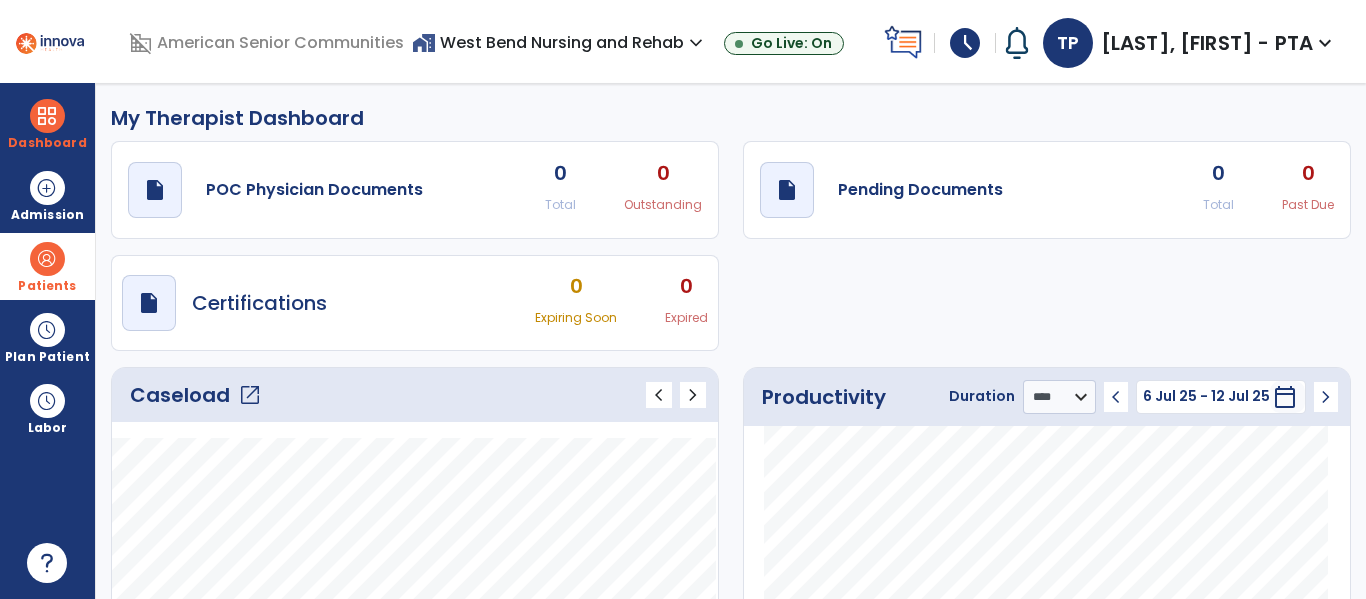 click at bounding box center (47, 259) 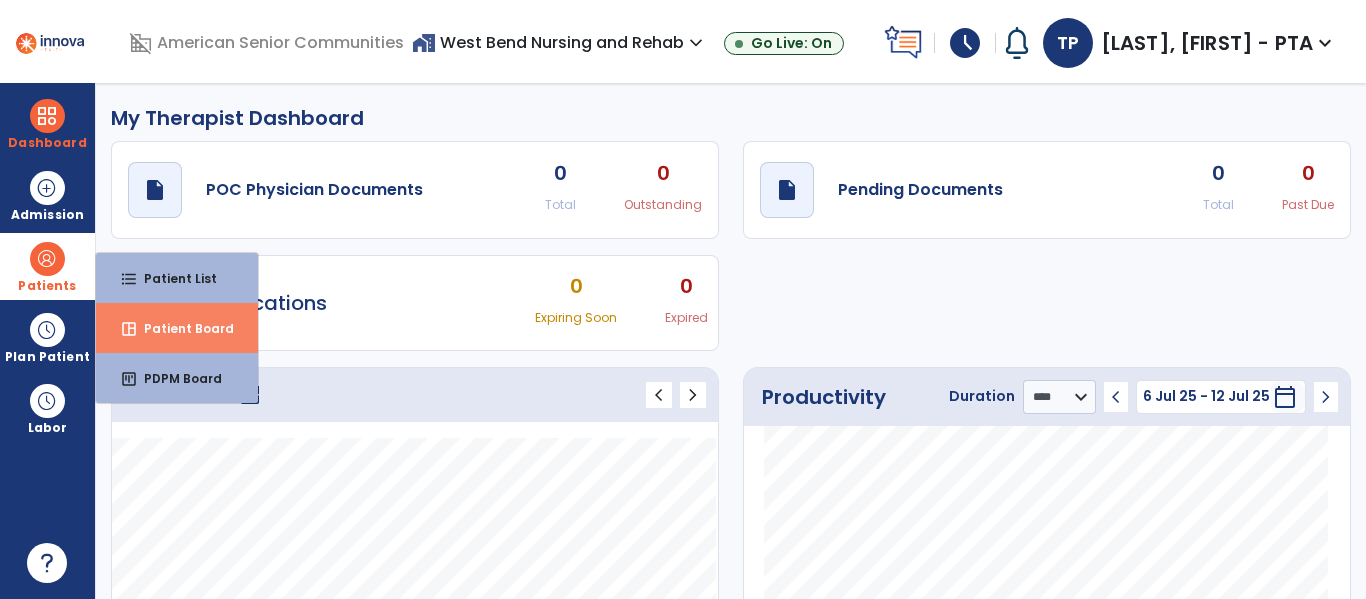 click on "Patient Board" at bounding box center (181, 328) 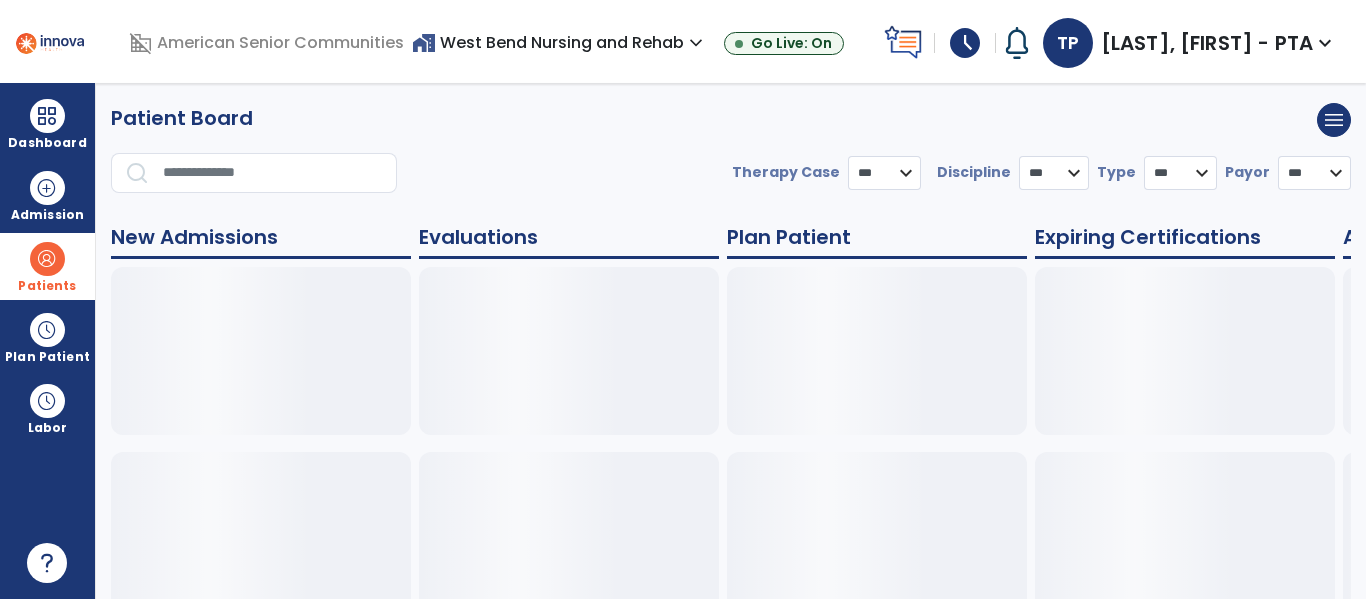 select on "***" 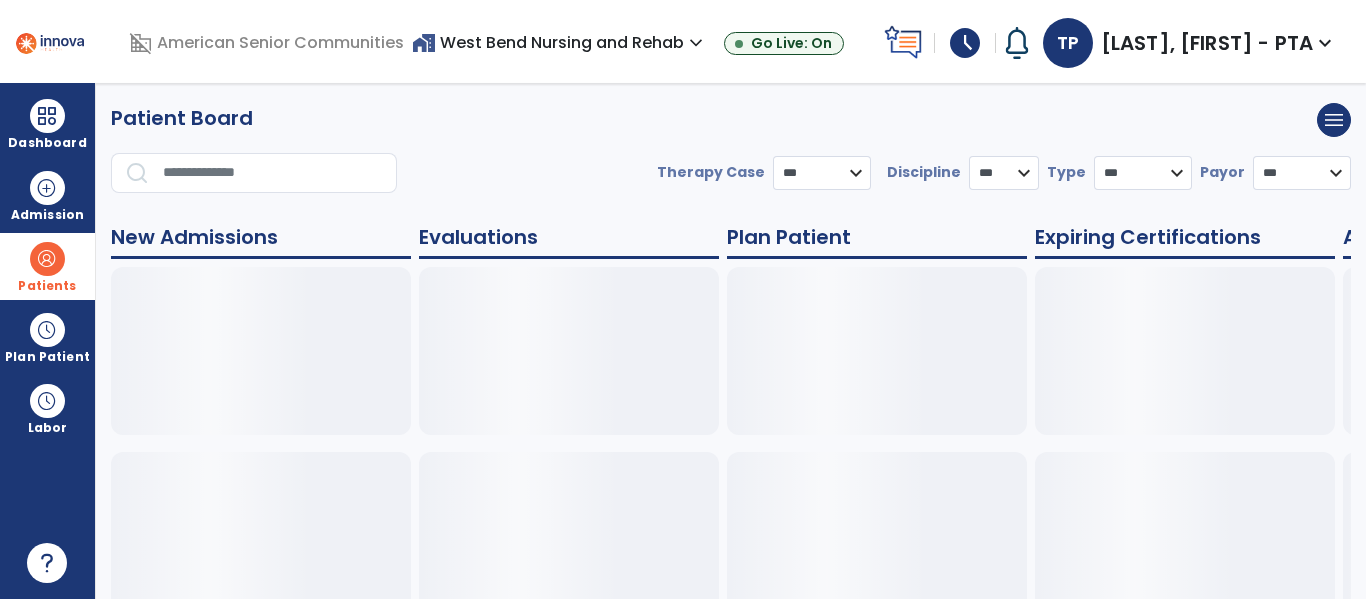 click at bounding box center [47, 259] 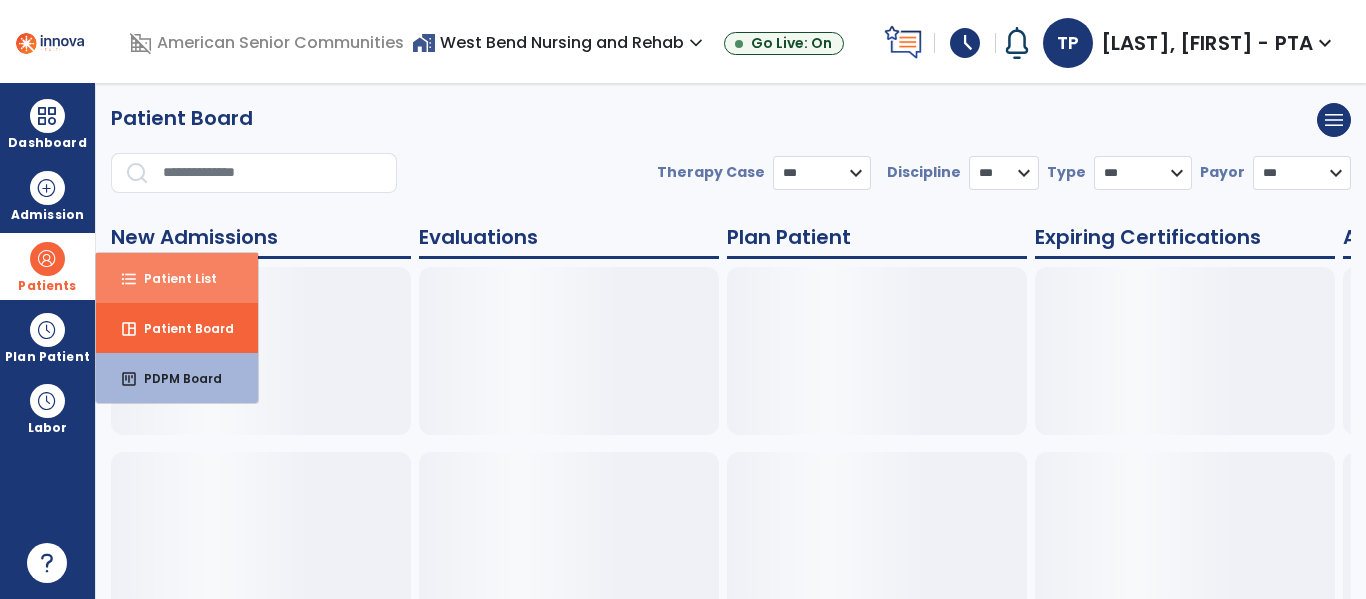 click on "Patient List" at bounding box center (172, 278) 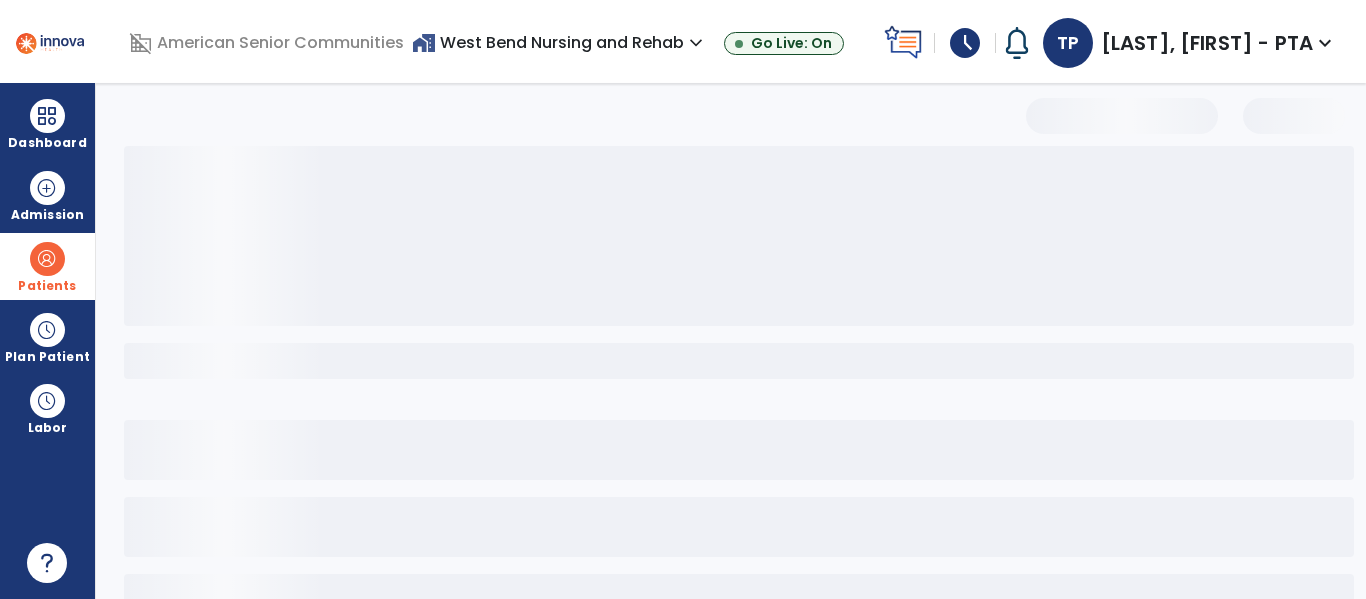 select on "***" 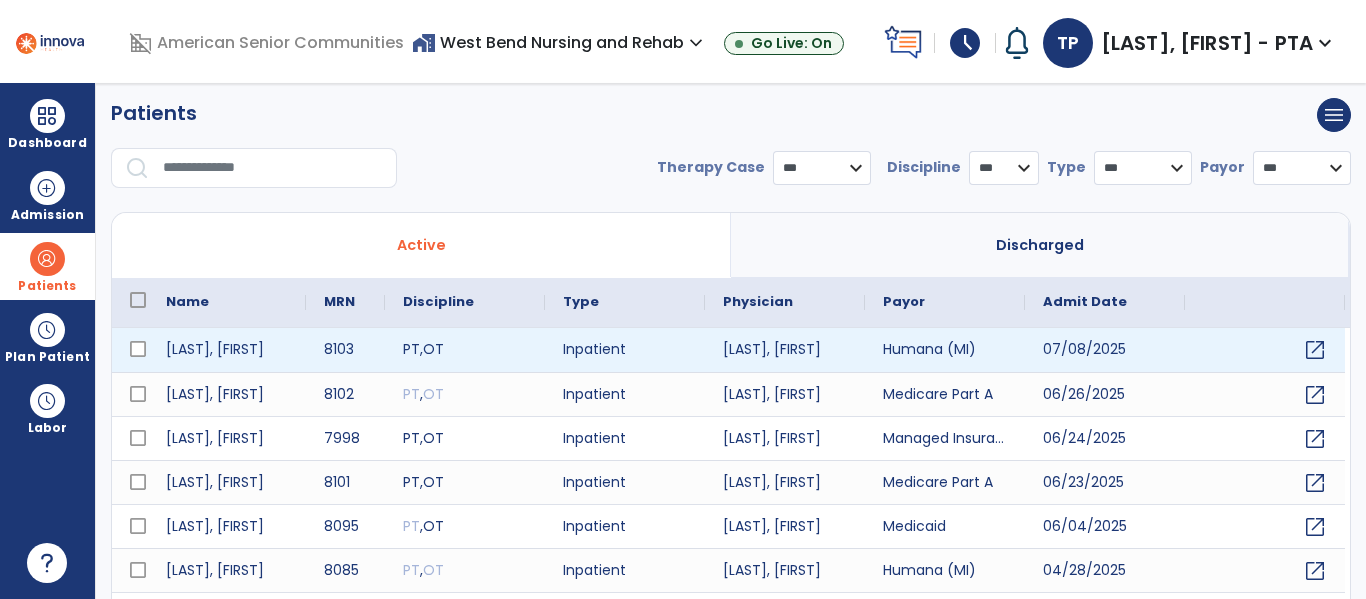 scroll, scrollTop: 0, scrollLeft: 0, axis: both 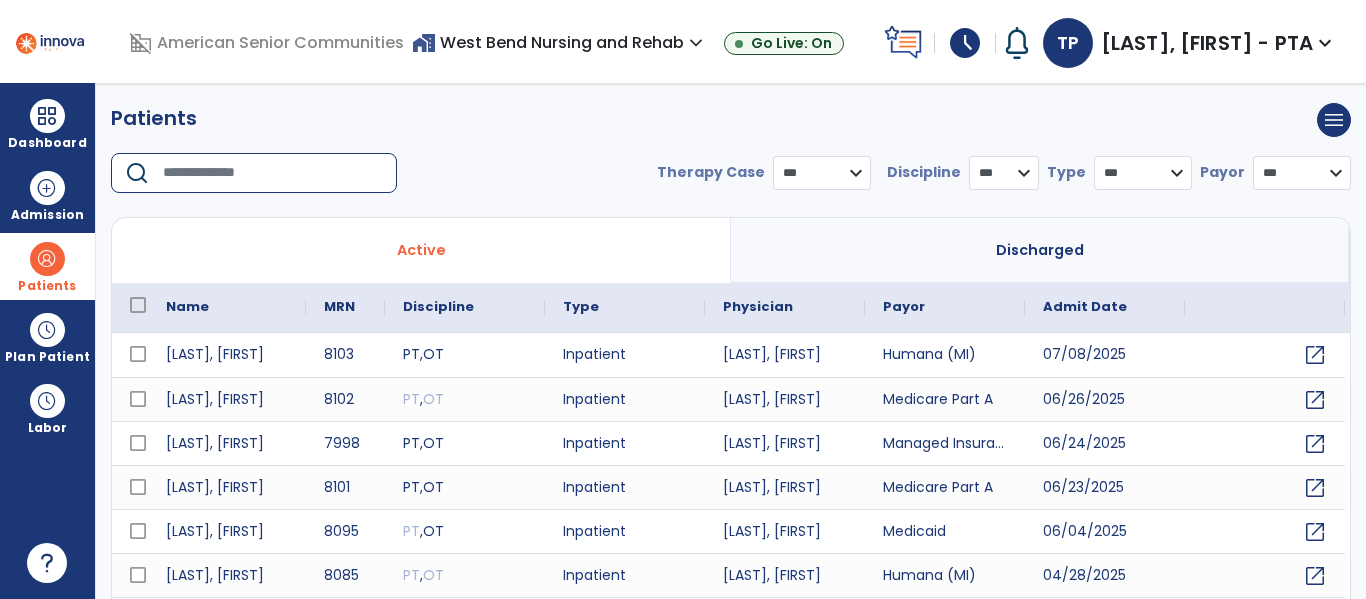 click at bounding box center (273, 173) 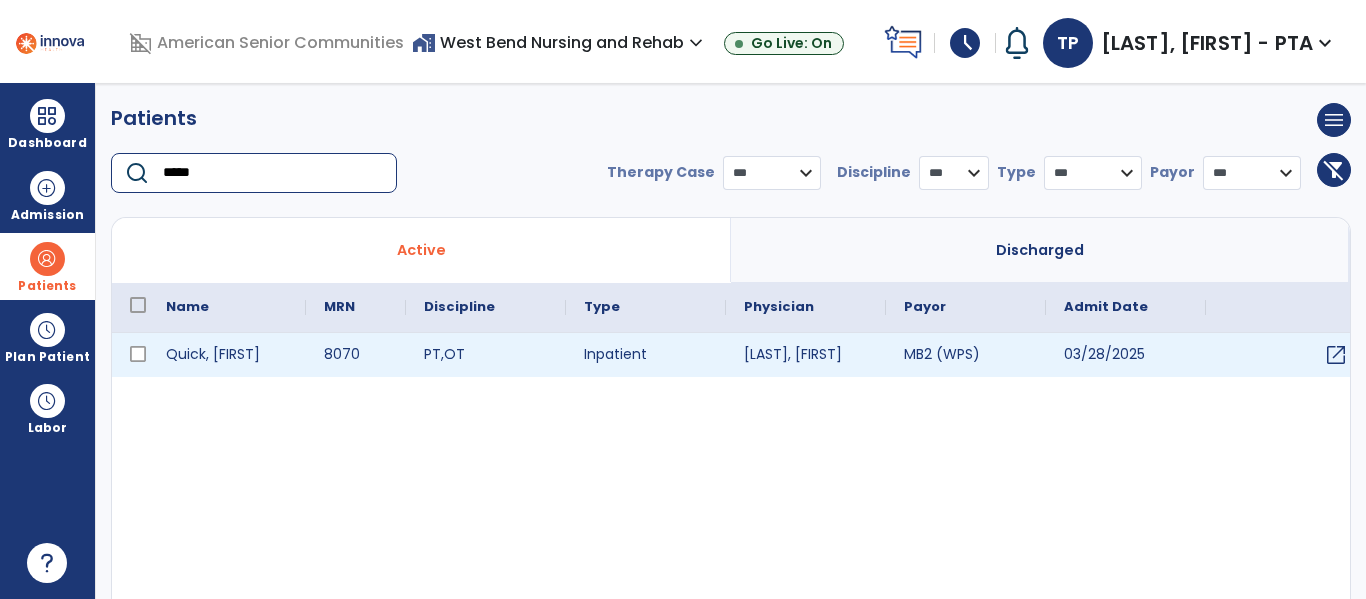 type on "*****" 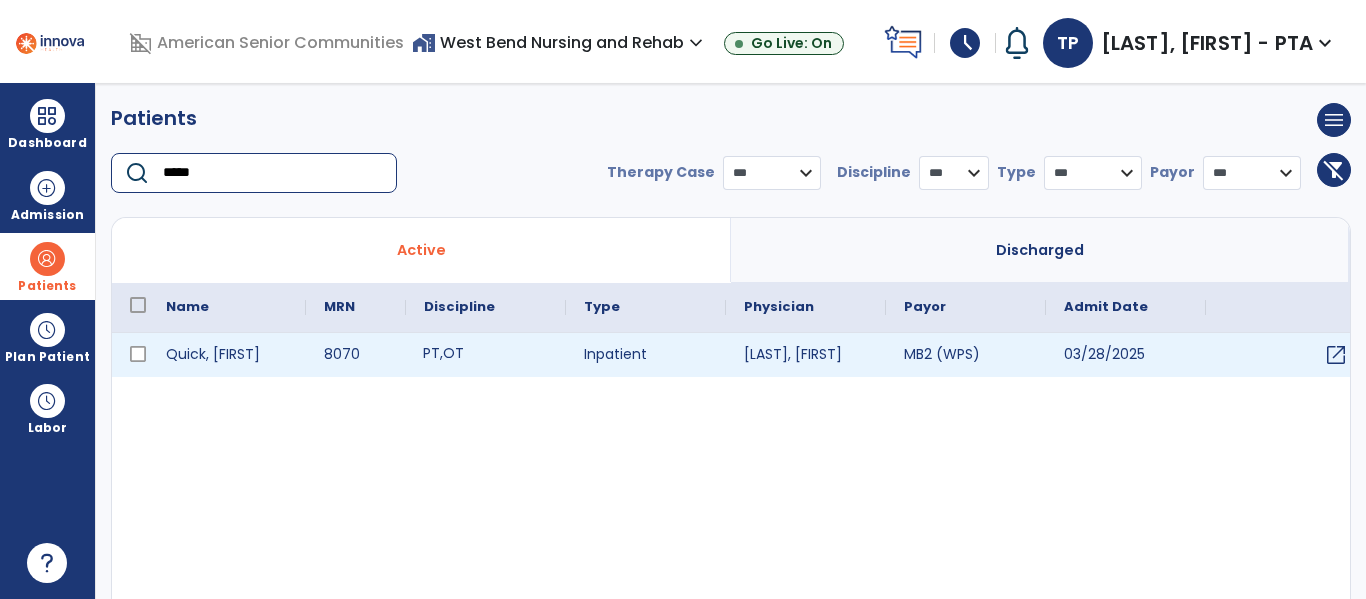 click on "PT" at bounding box center [431, 353] 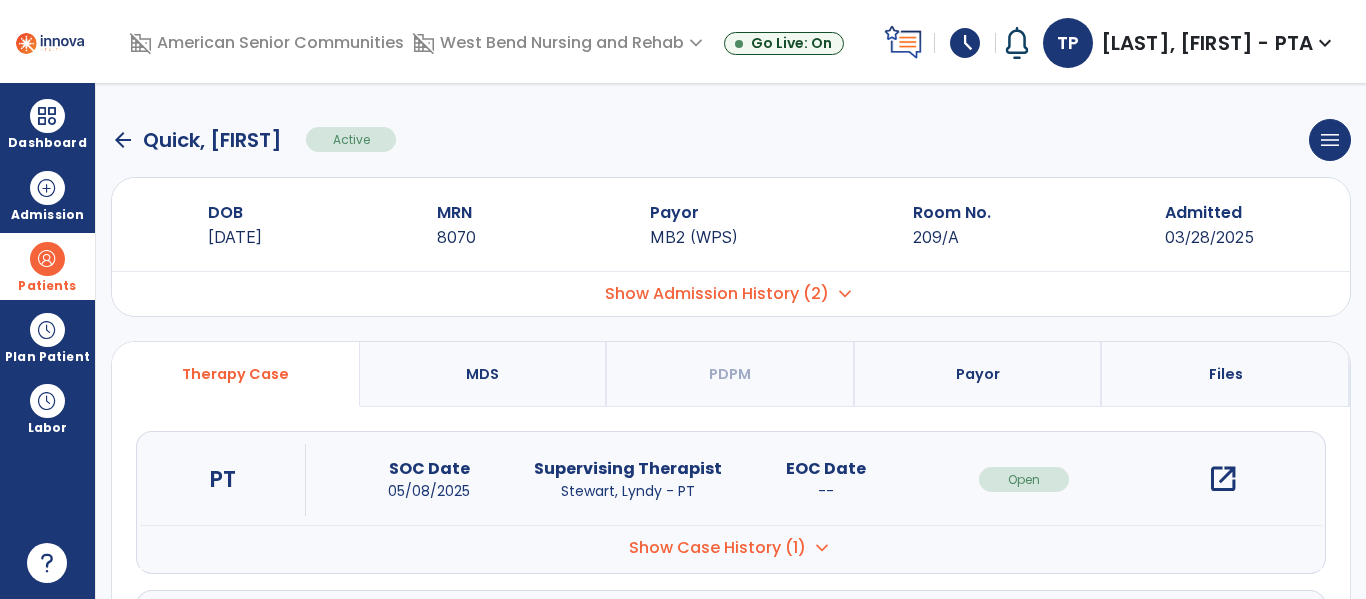 click on "open_in_new" at bounding box center [1223, 479] 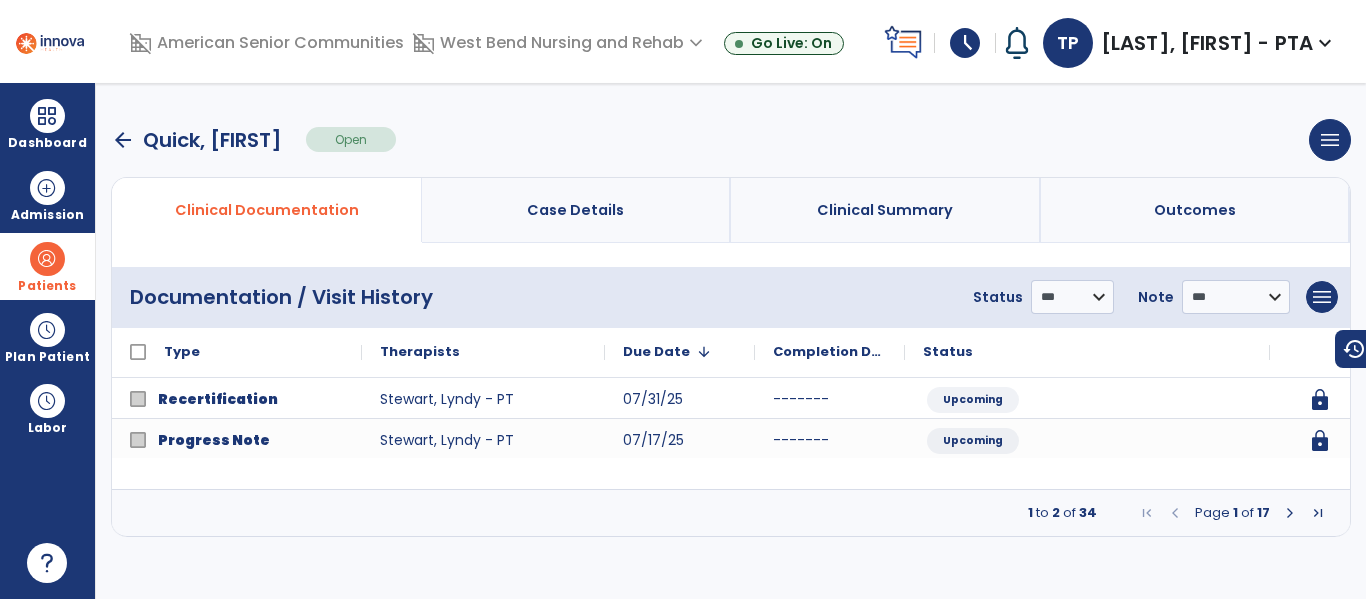 click at bounding box center (1290, 513) 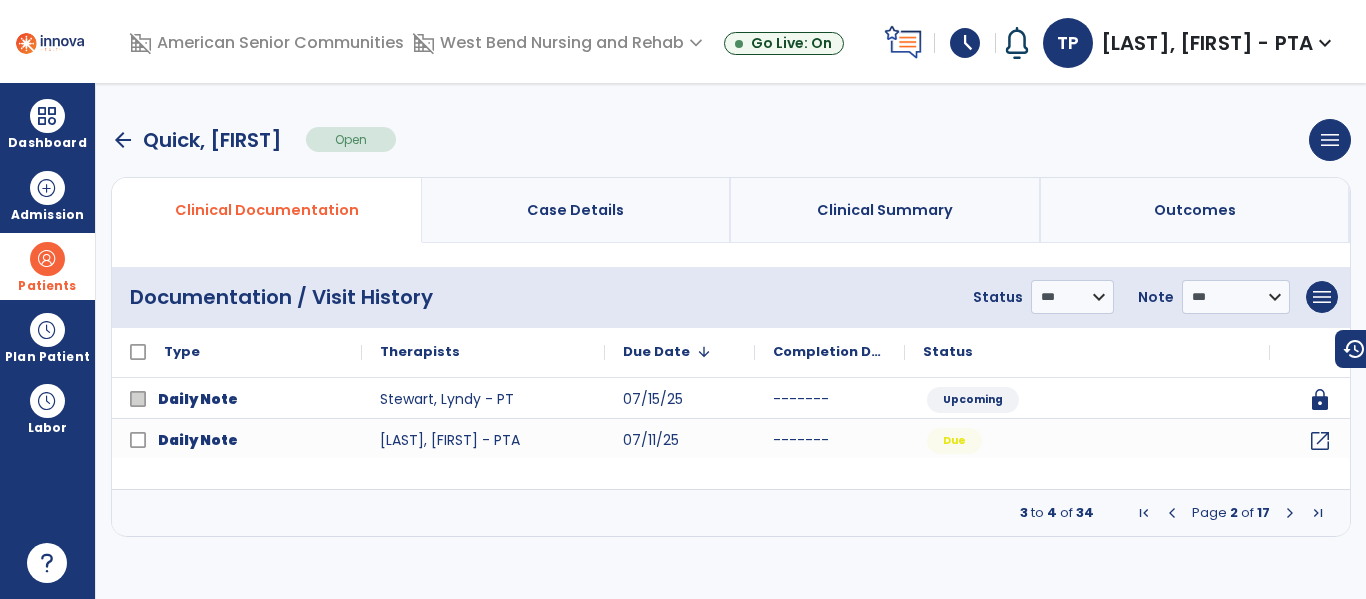 click at bounding box center [1290, 513] 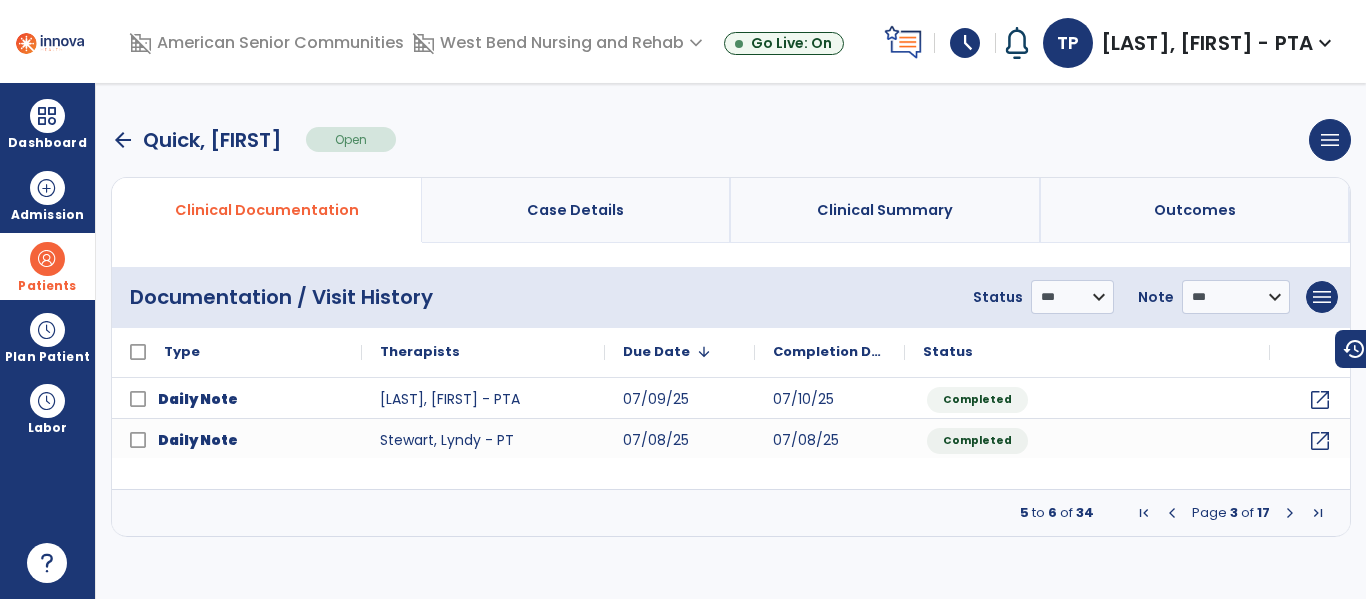 click at bounding box center (1172, 513) 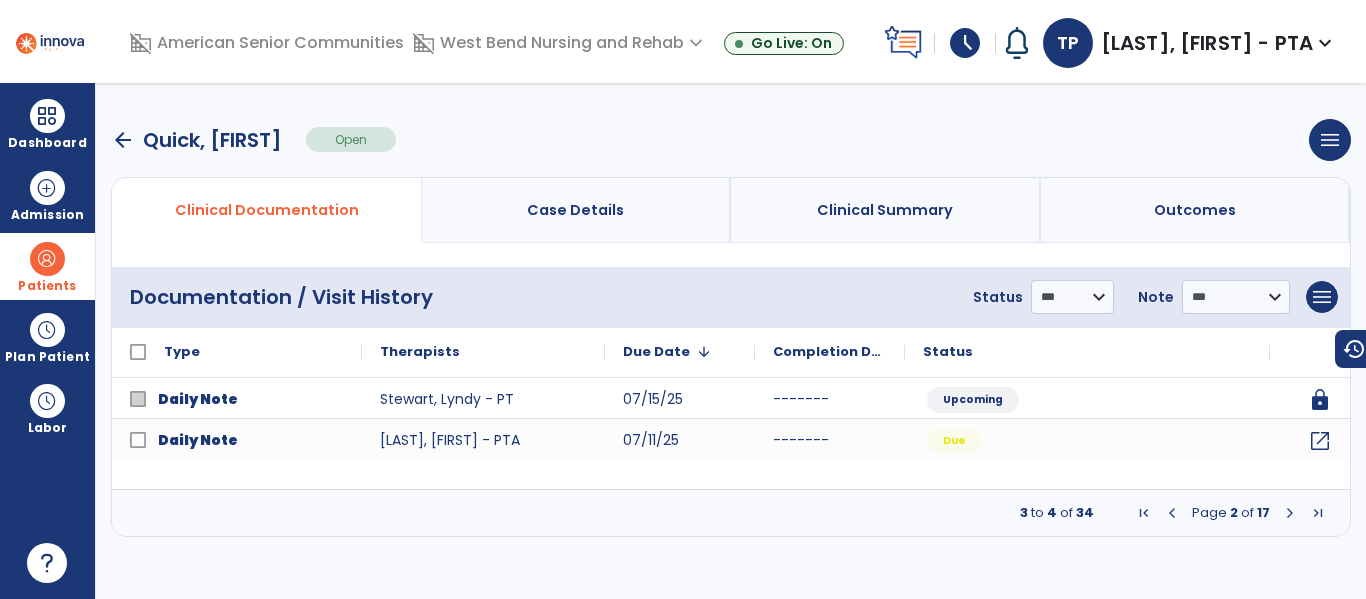 click at bounding box center (1290, 513) 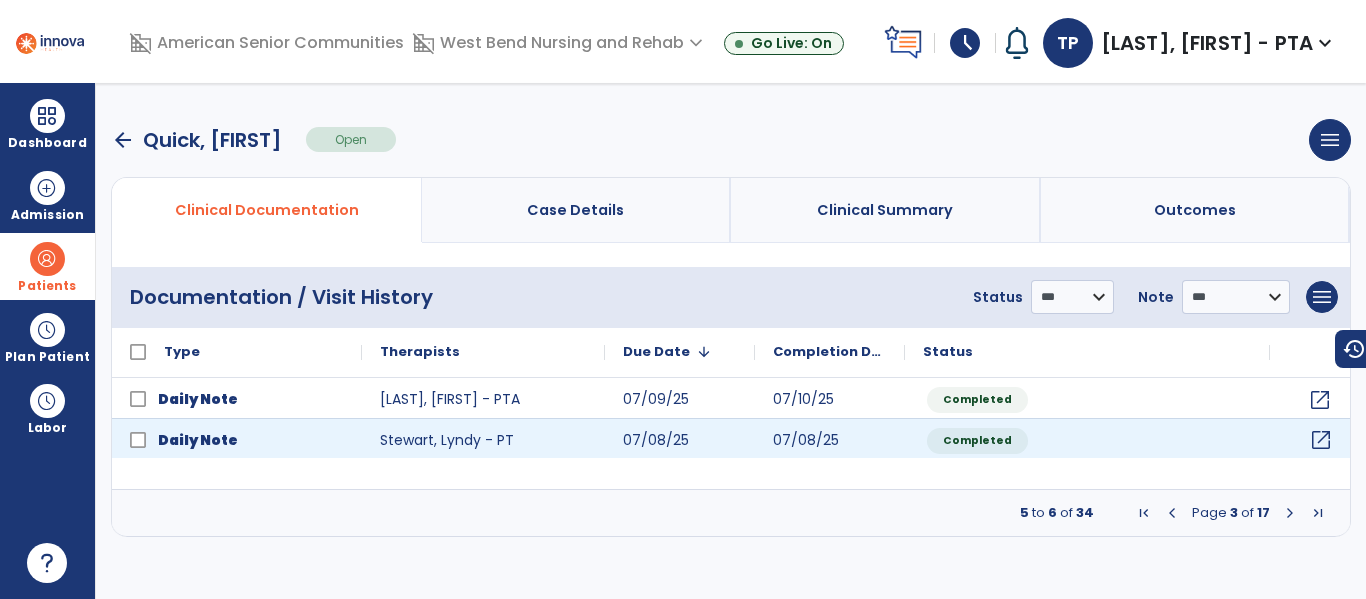 click on "open_in_new" 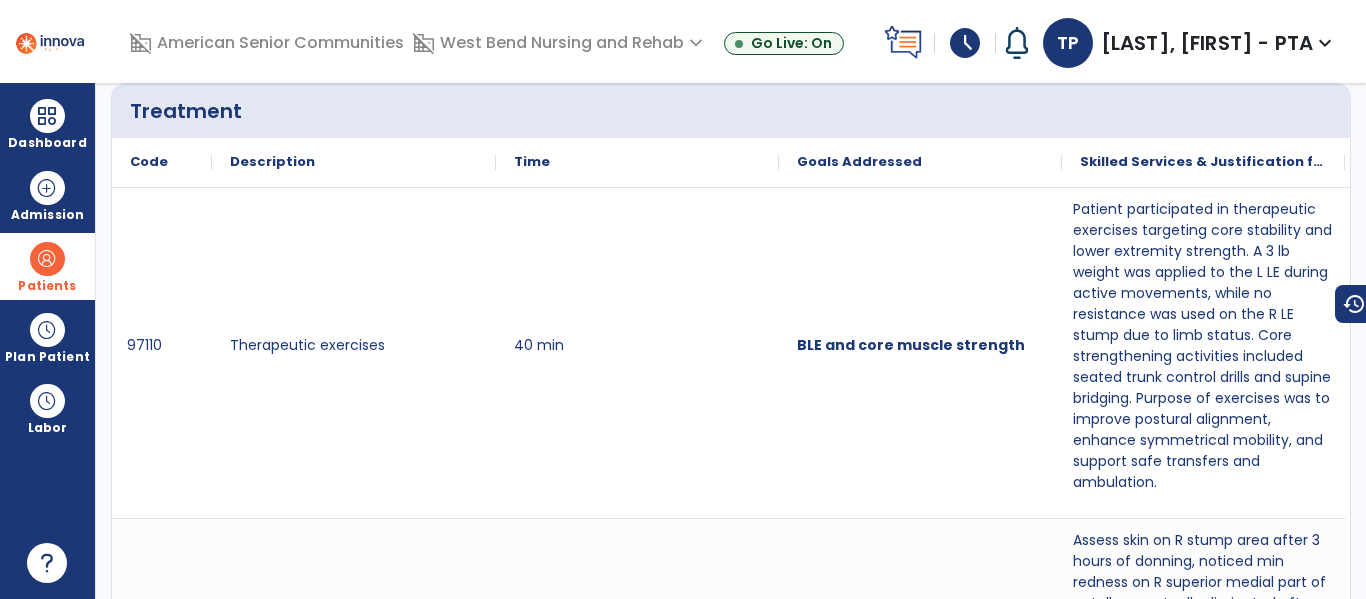scroll, scrollTop: 0, scrollLeft: 0, axis: both 